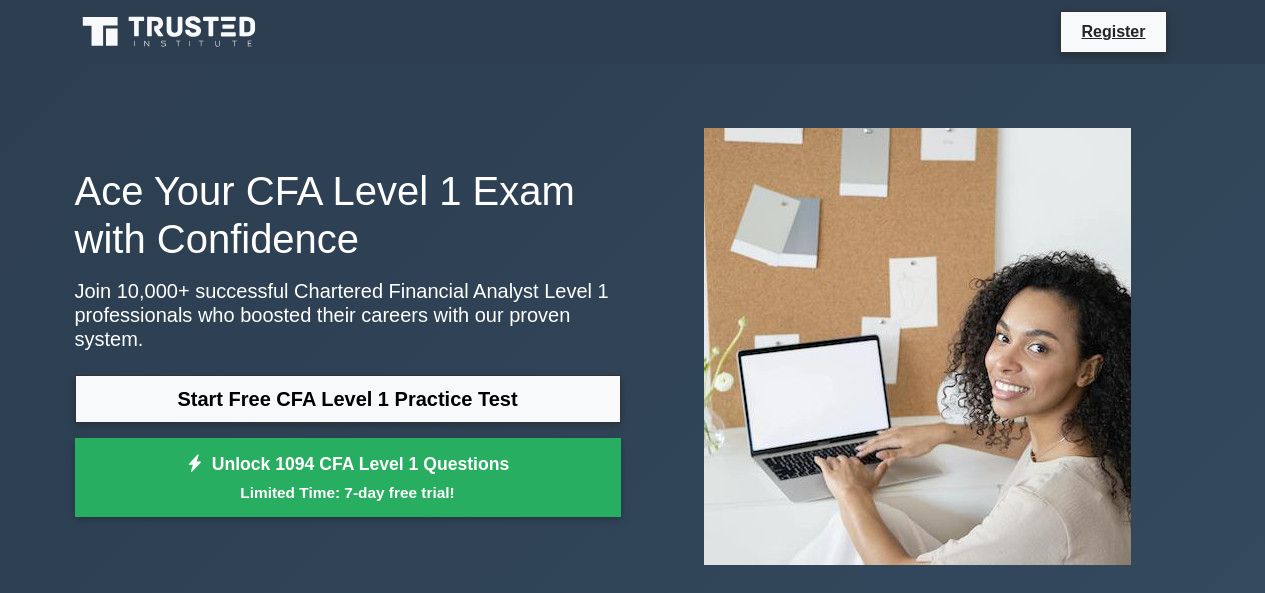scroll, scrollTop: 58, scrollLeft: 0, axis: vertical 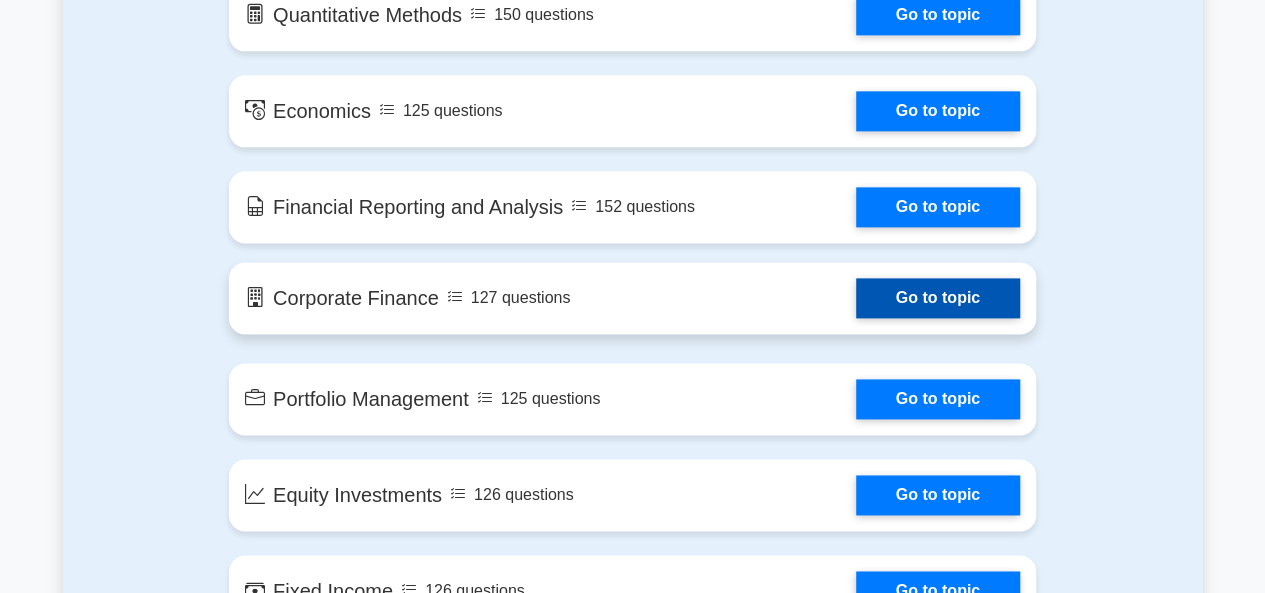 click on "Go to topic" at bounding box center [938, 298] 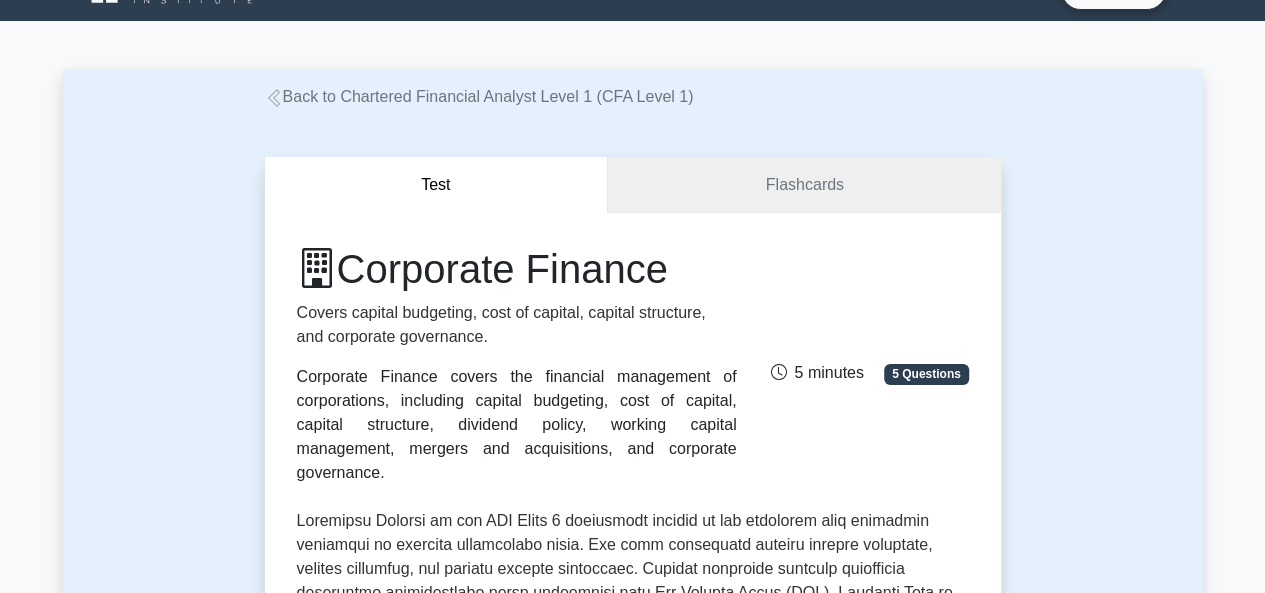 scroll, scrollTop: 0, scrollLeft: 0, axis: both 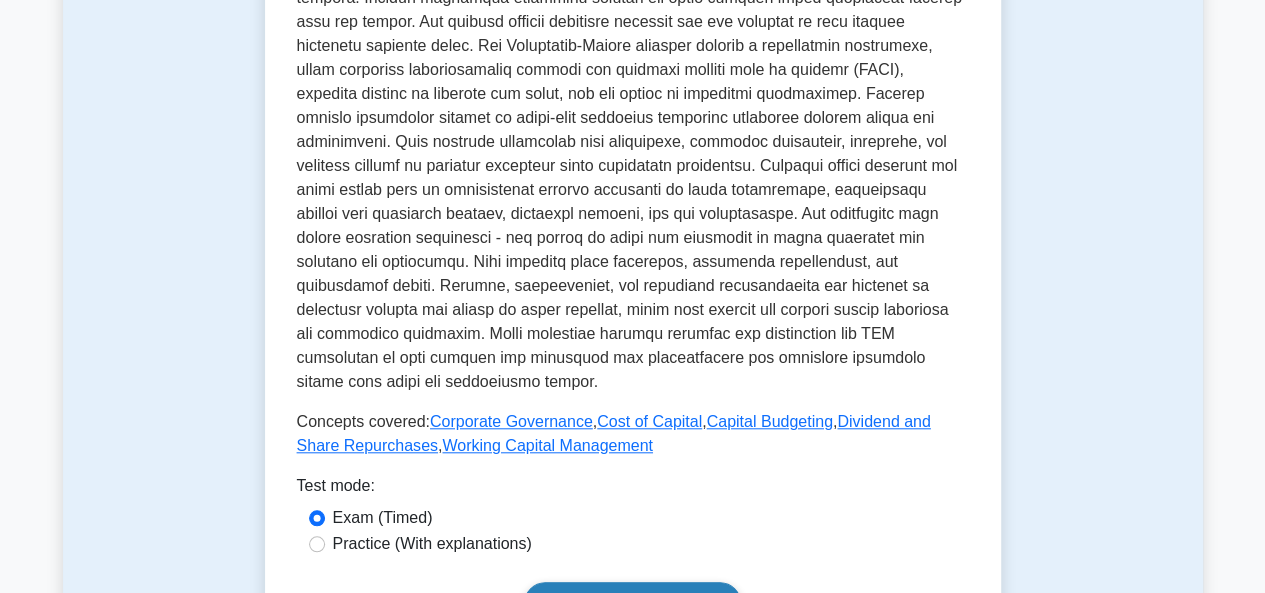 click on "Start practice test" at bounding box center [632, 603] 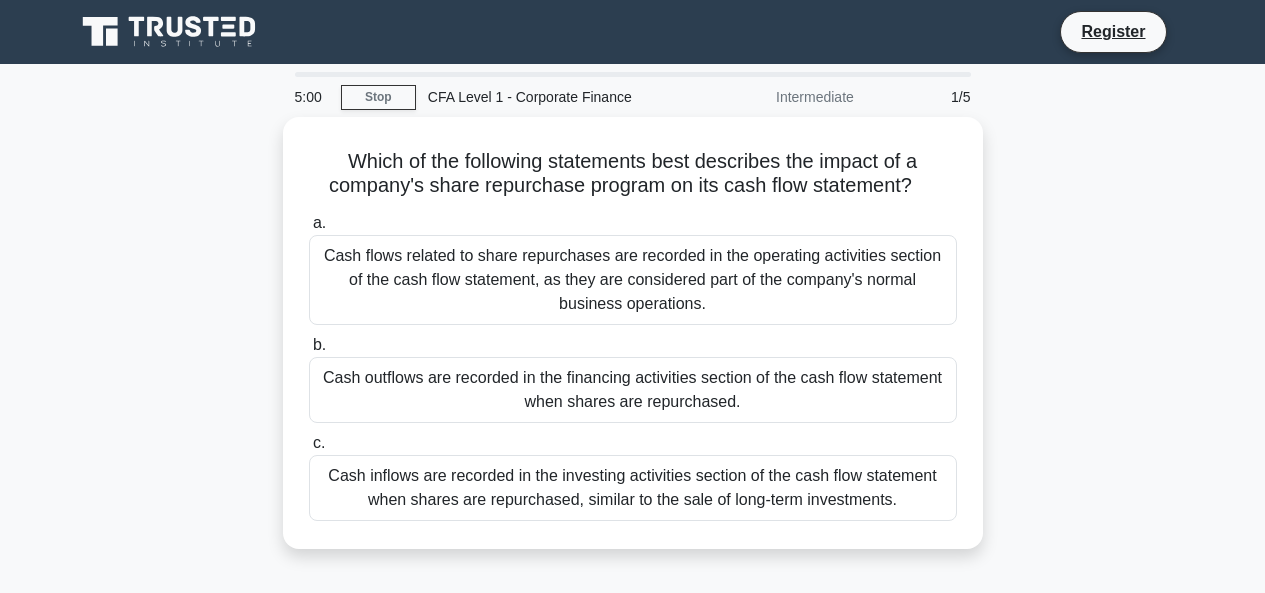 scroll, scrollTop: 0, scrollLeft: 0, axis: both 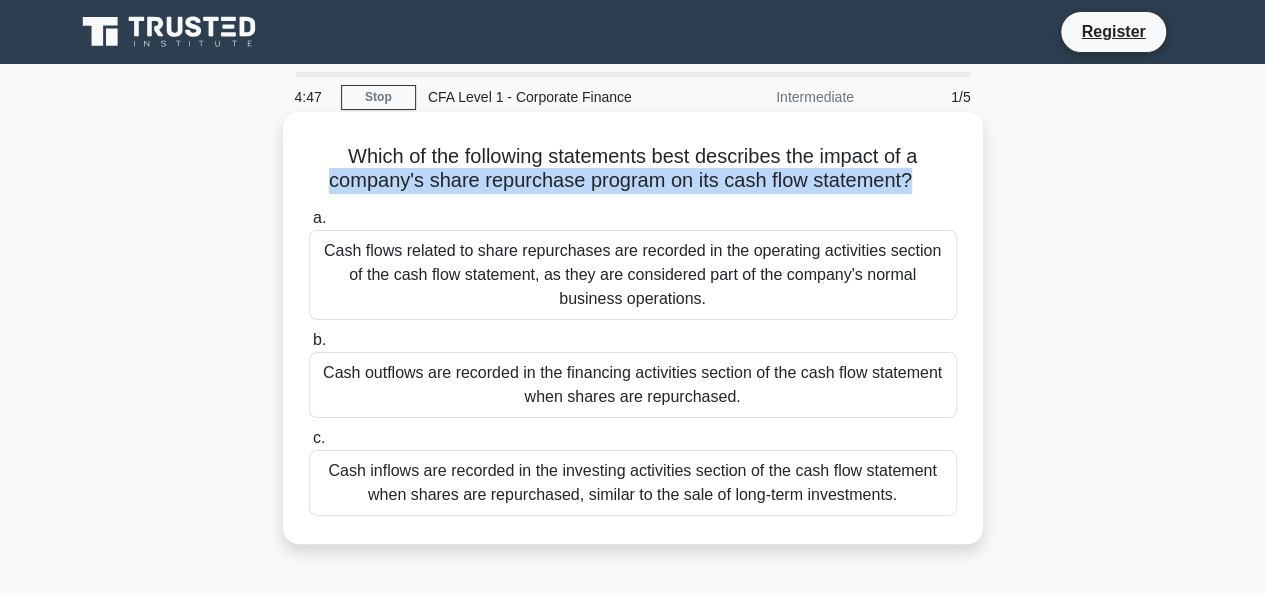 drag, startPoint x: 322, startPoint y: 186, endPoint x: 908, endPoint y: 198, distance: 586.12286 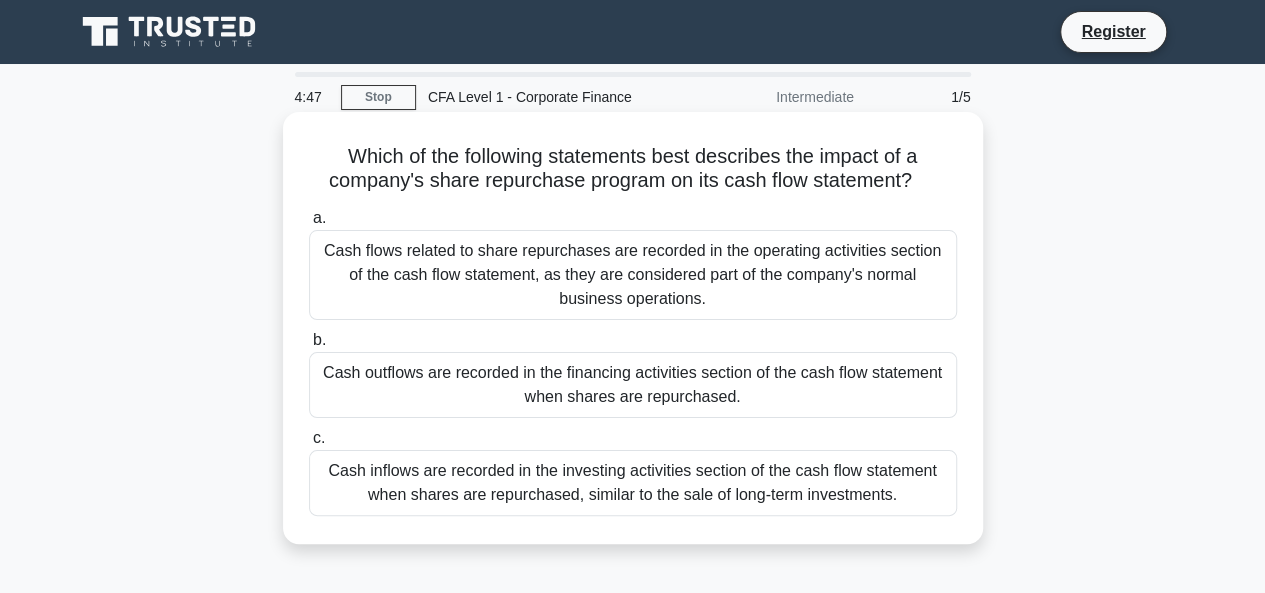 click on ".spinner_0XTQ{transform-origin:center;animation:spinner_y6GP .75s linear infinite}@keyframes spinner_y6GP{100%{transform:rotate(360deg)}}" 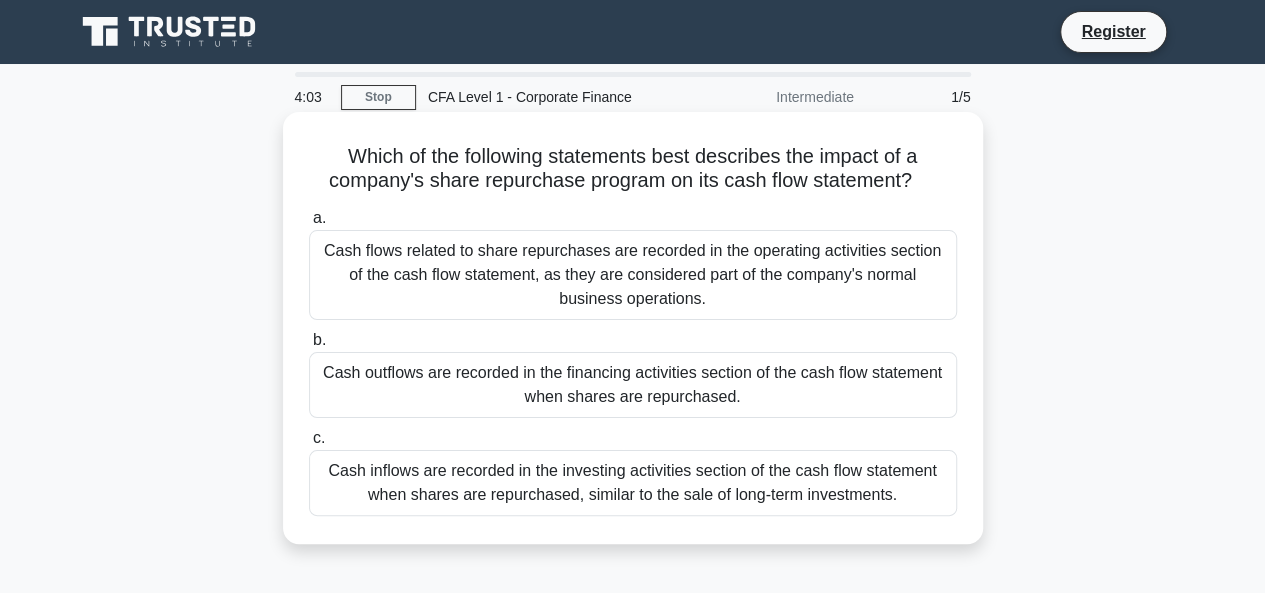 click on "Cash inflows are recorded in the investing activities section of the cash flow statement when shares are repurchased, similar to the sale of long-term investments." at bounding box center [633, 483] 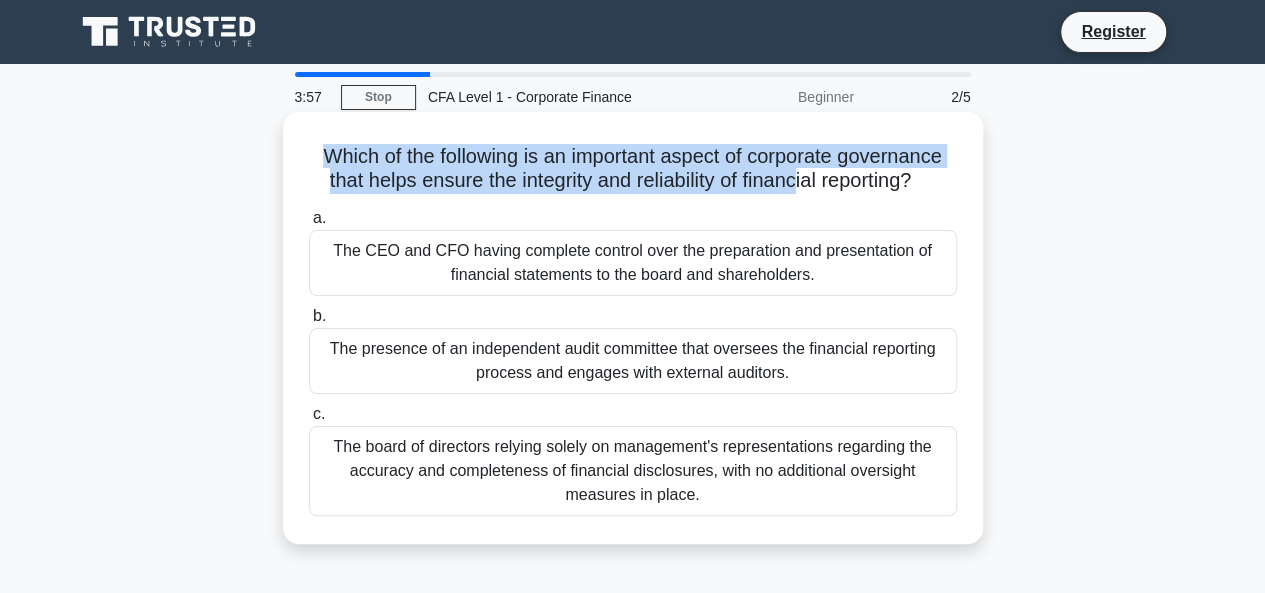 drag, startPoint x: 310, startPoint y: 159, endPoint x: 798, endPoint y: 193, distance: 489.18298 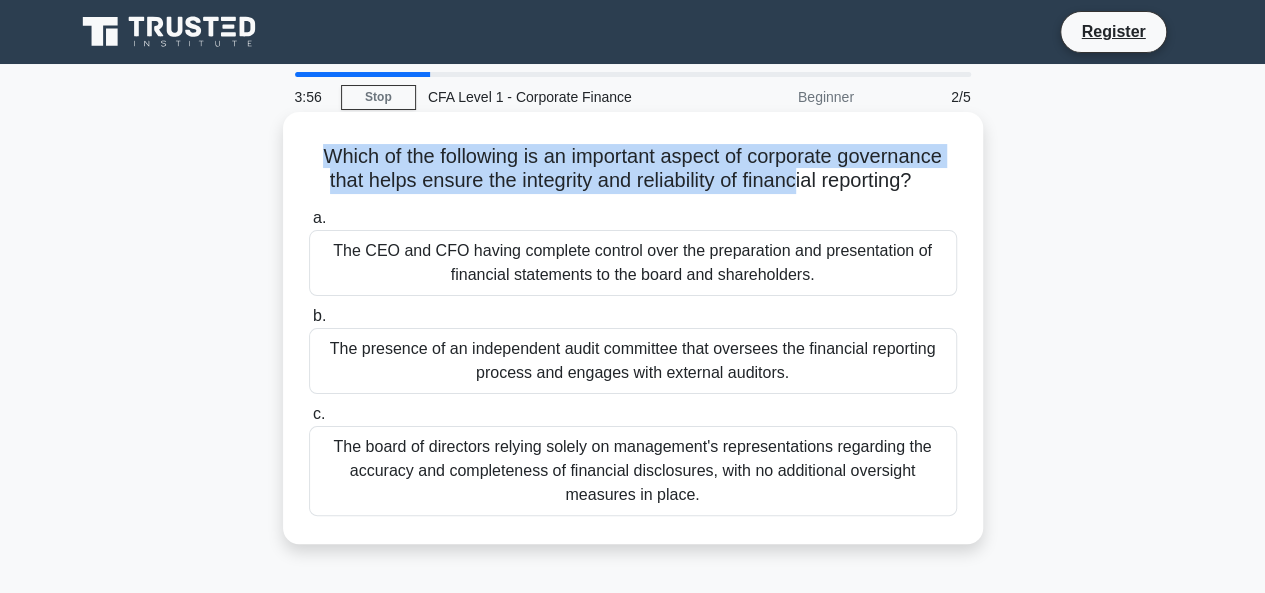 click on "Which of the following is an important aspect of corporate governance that helps ensure the integrity and reliability of financial reporting?
.spinner_0XTQ{transform-origin:center;animation:spinner_y6GP .75s linear infinite}@keyframes spinner_y6GP{100%{transform:rotate(360deg)}}" at bounding box center [633, 169] 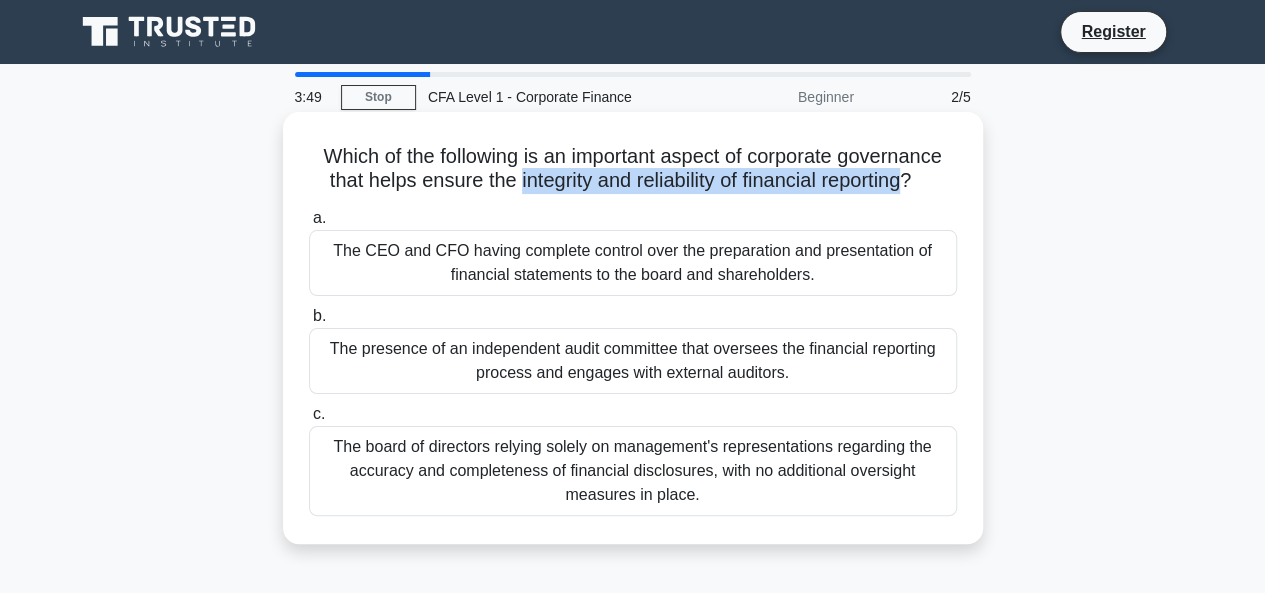drag, startPoint x: 510, startPoint y: 181, endPoint x: 910, endPoint y: 198, distance: 400.36108 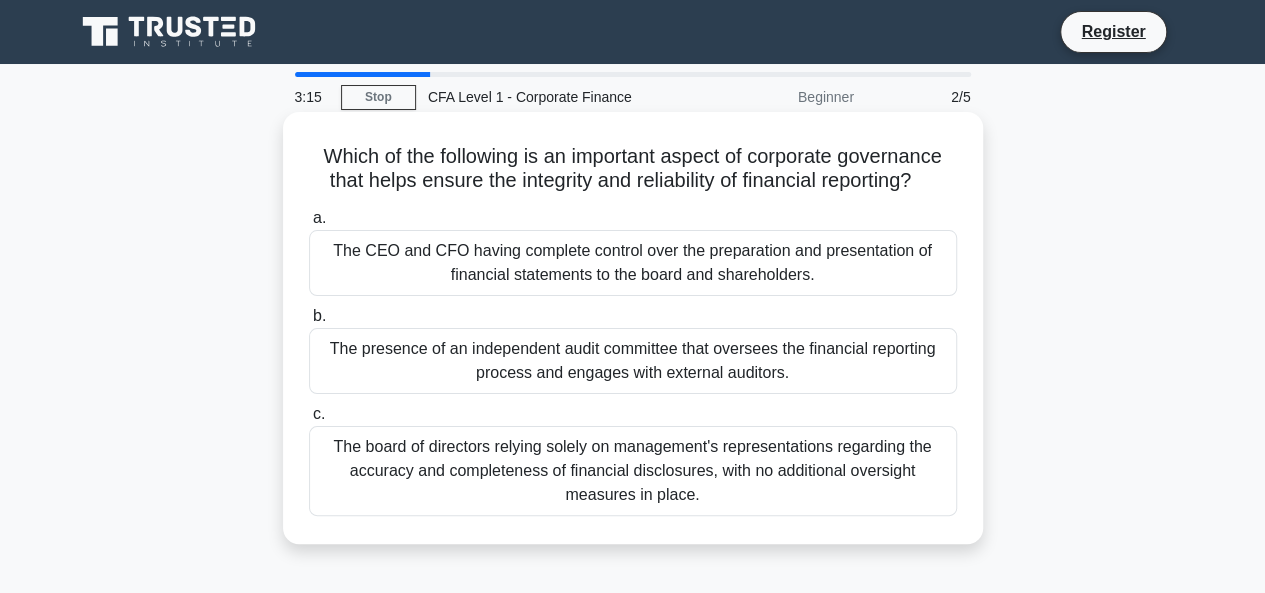 click on "The presence of an independent audit committee that oversees the financial reporting process and engages with external auditors." at bounding box center (633, 361) 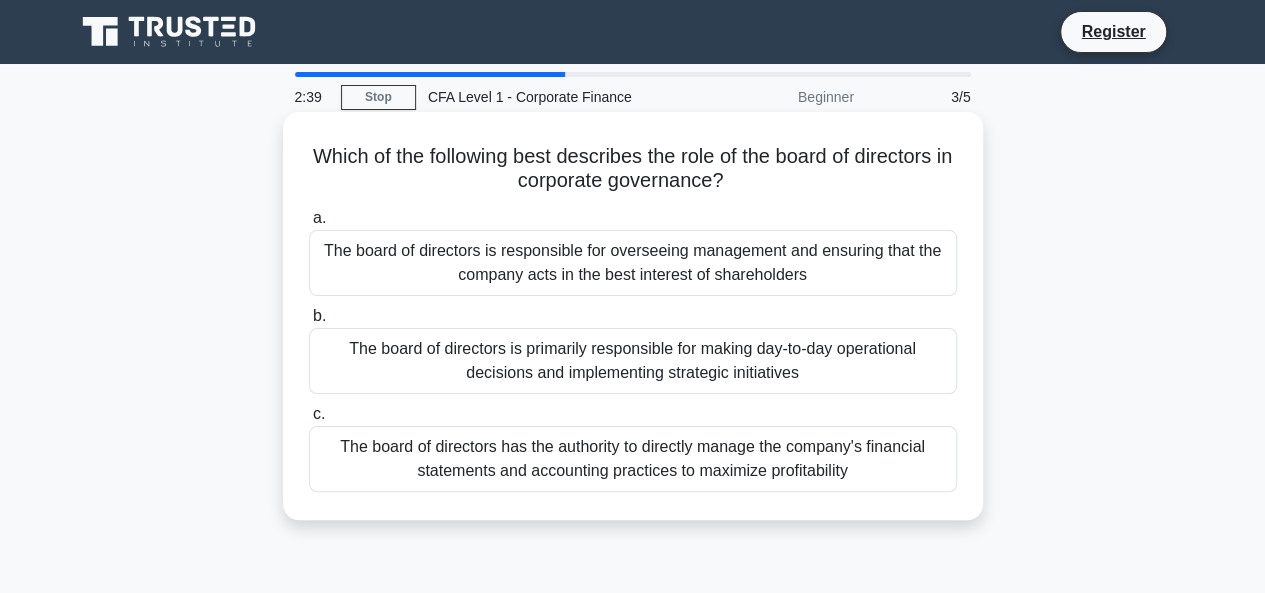 click on "The board of directors is responsible for overseeing management and ensuring that the company acts in the best interest of shareholders" at bounding box center (633, 263) 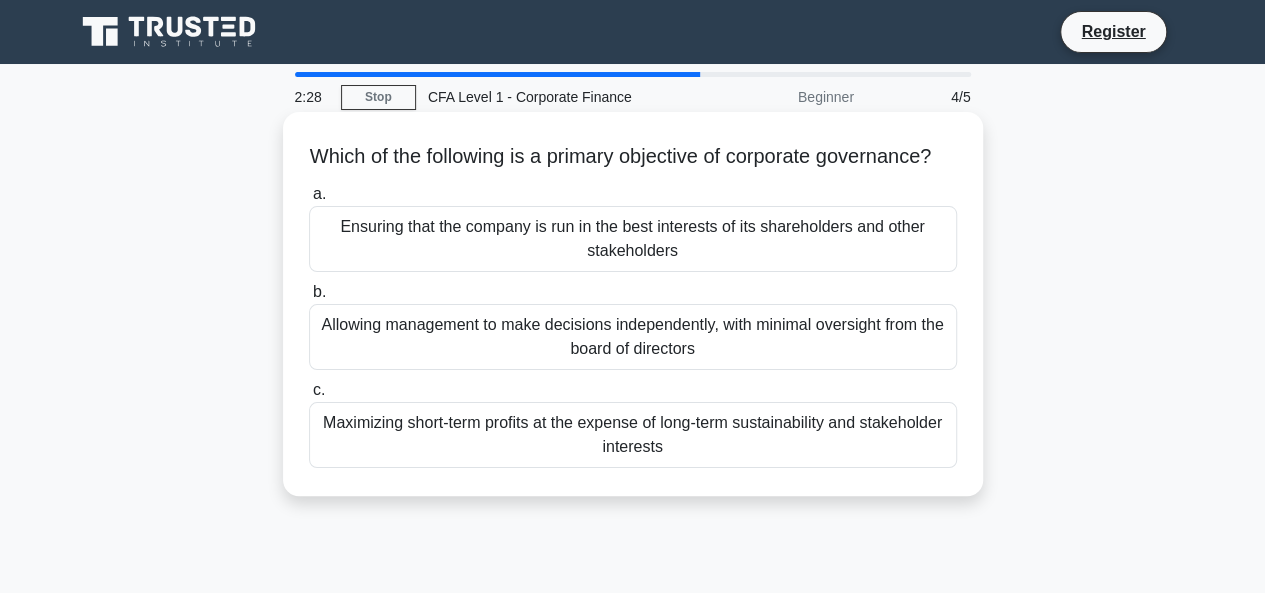 click on "Ensuring that the company is run in the best interests of its shareholders and other stakeholders" at bounding box center (633, 239) 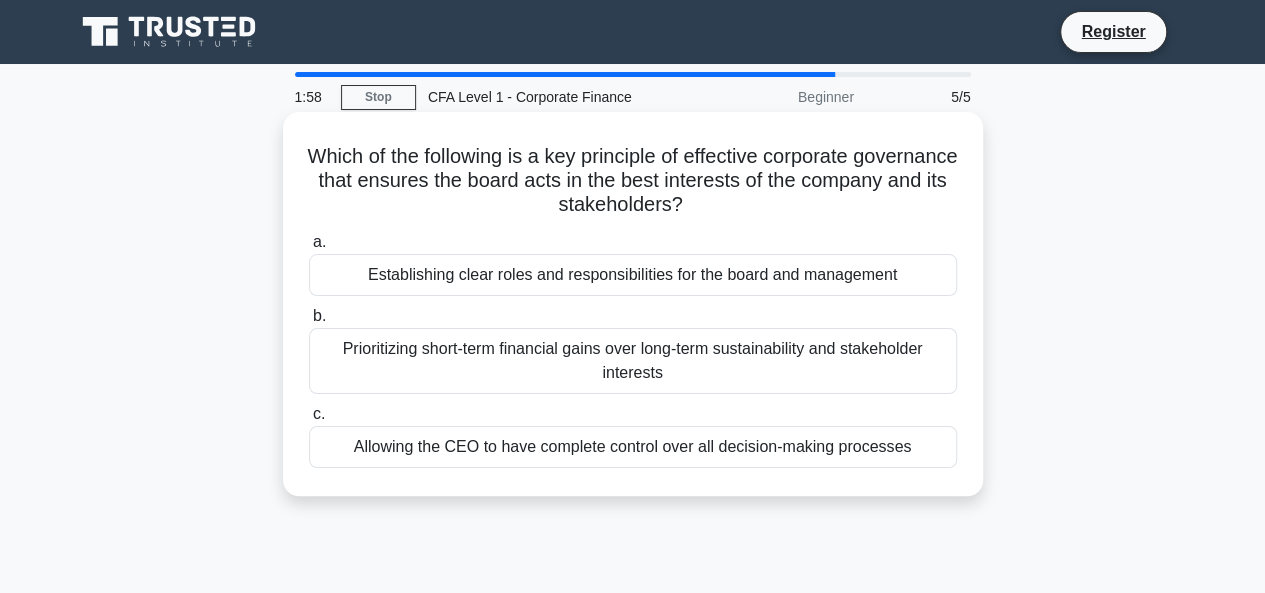 click on "Prioritizing short-term financial gains over long-term sustainability and stakeholder interests" at bounding box center (633, 361) 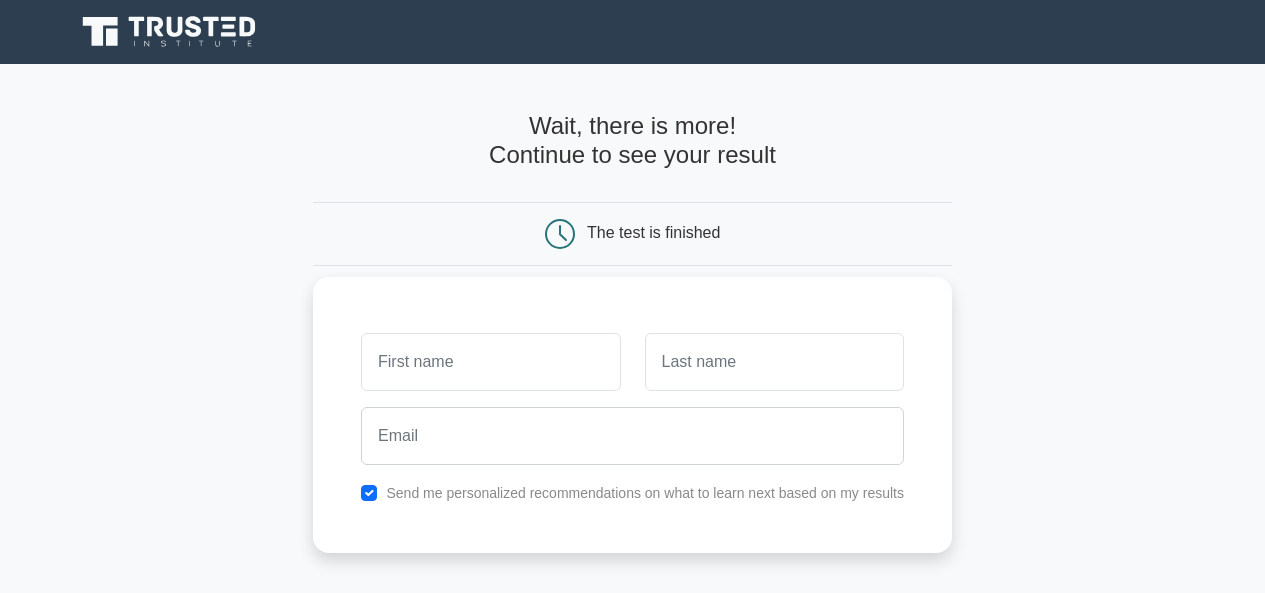 scroll, scrollTop: 0, scrollLeft: 0, axis: both 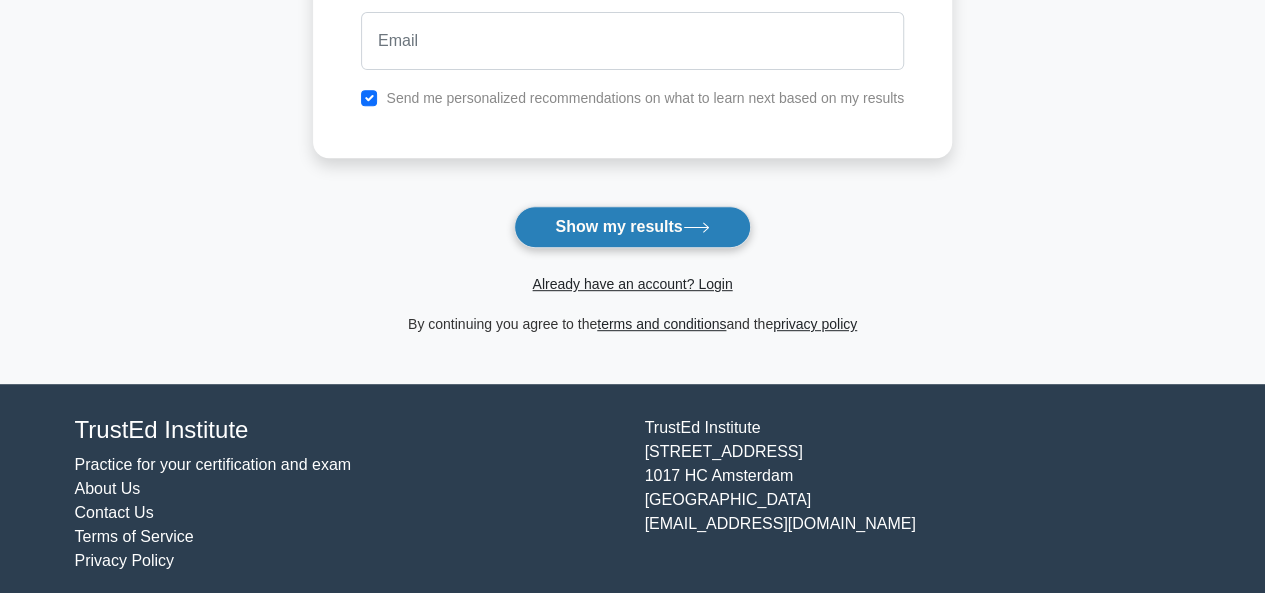click on "Show my results" at bounding box center [632, 227] 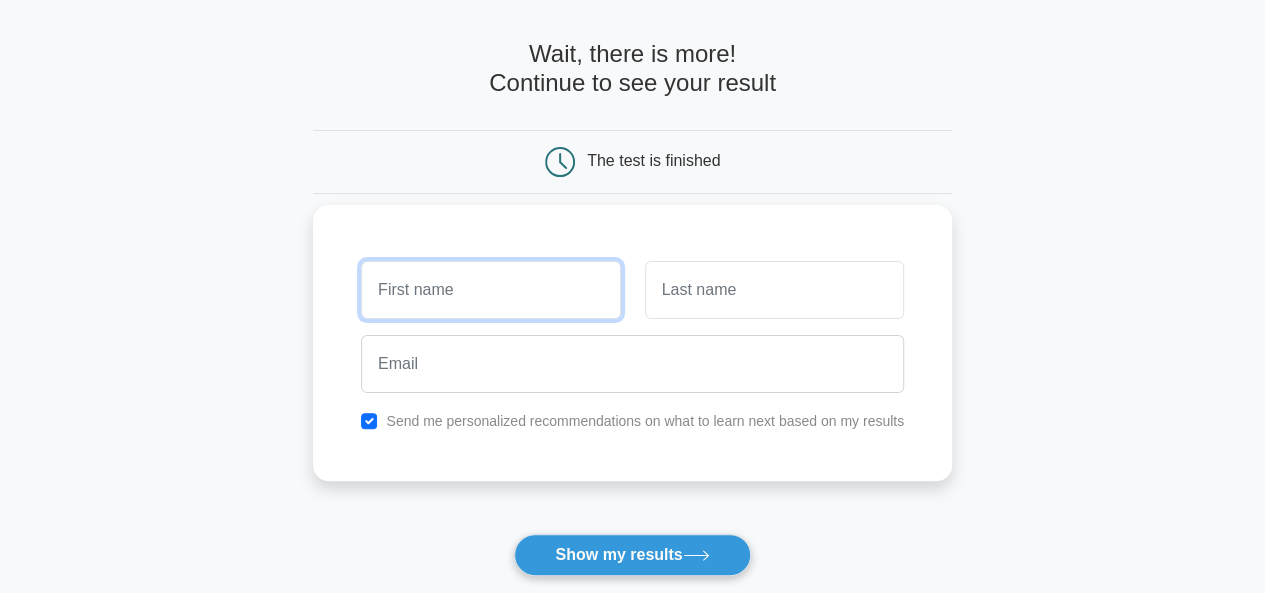 scroll, scrollTop: 70, scrollLeft: 0, axis: vertical 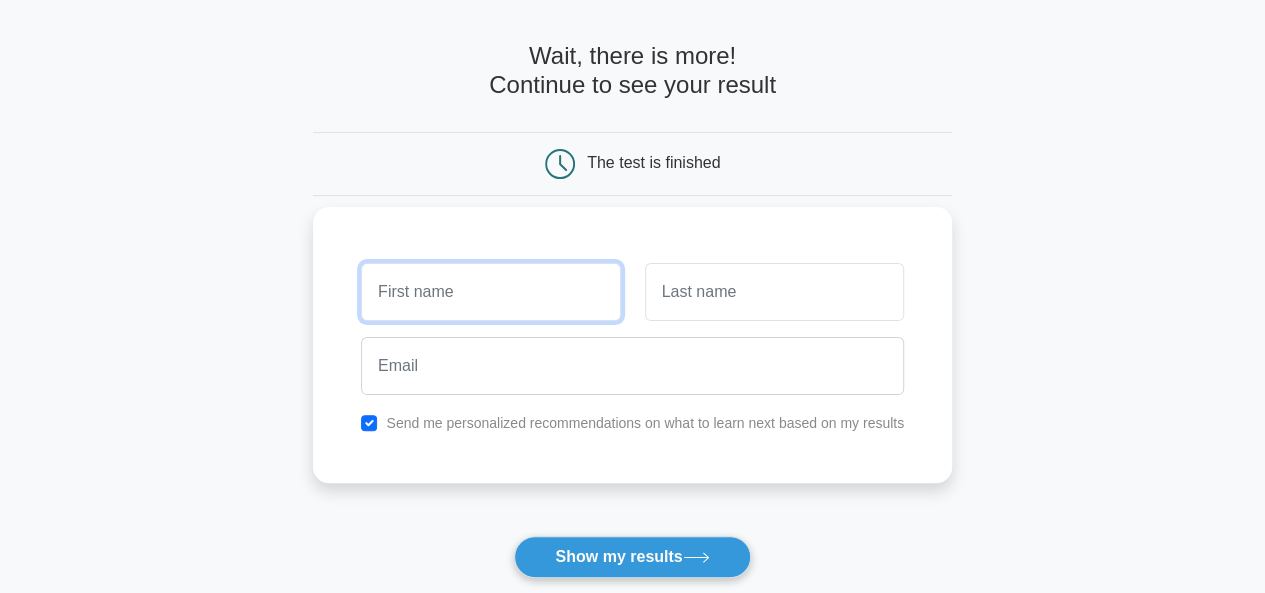 click at bounding box center (490, 292) 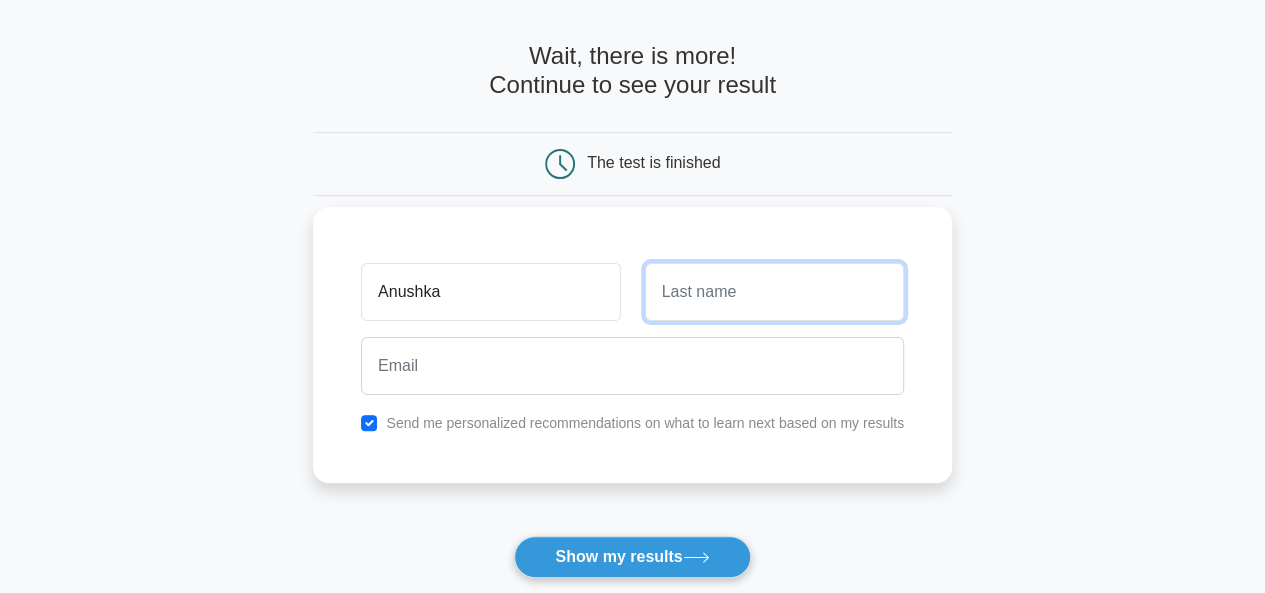 click at bounding box center (774, 292) 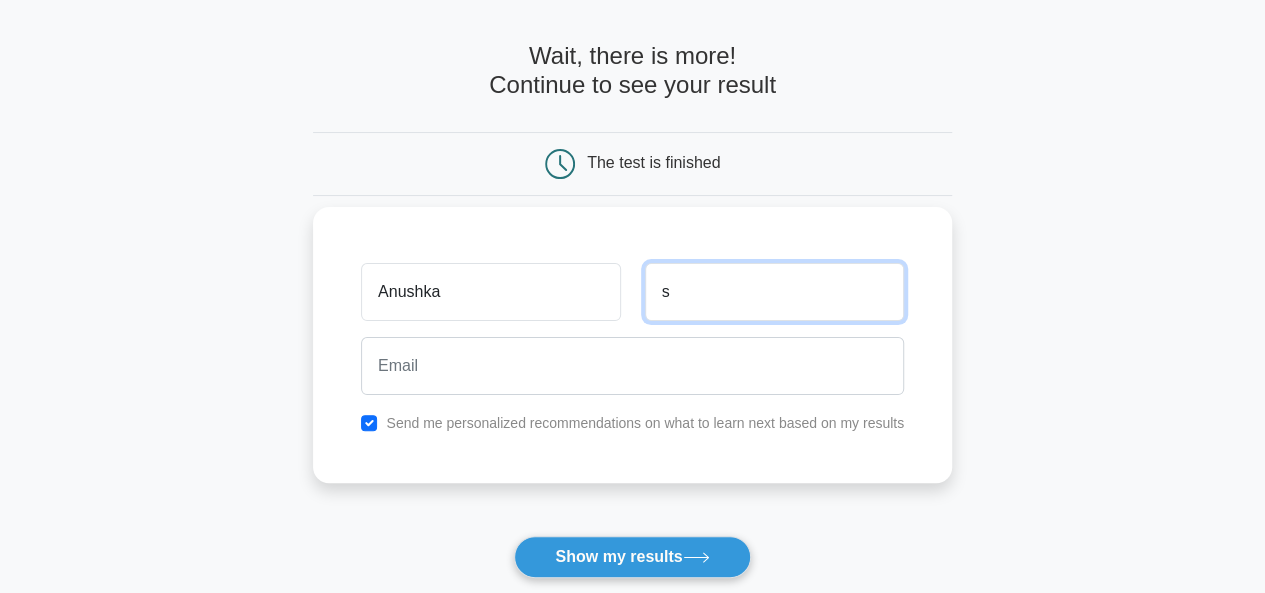 type on "s" 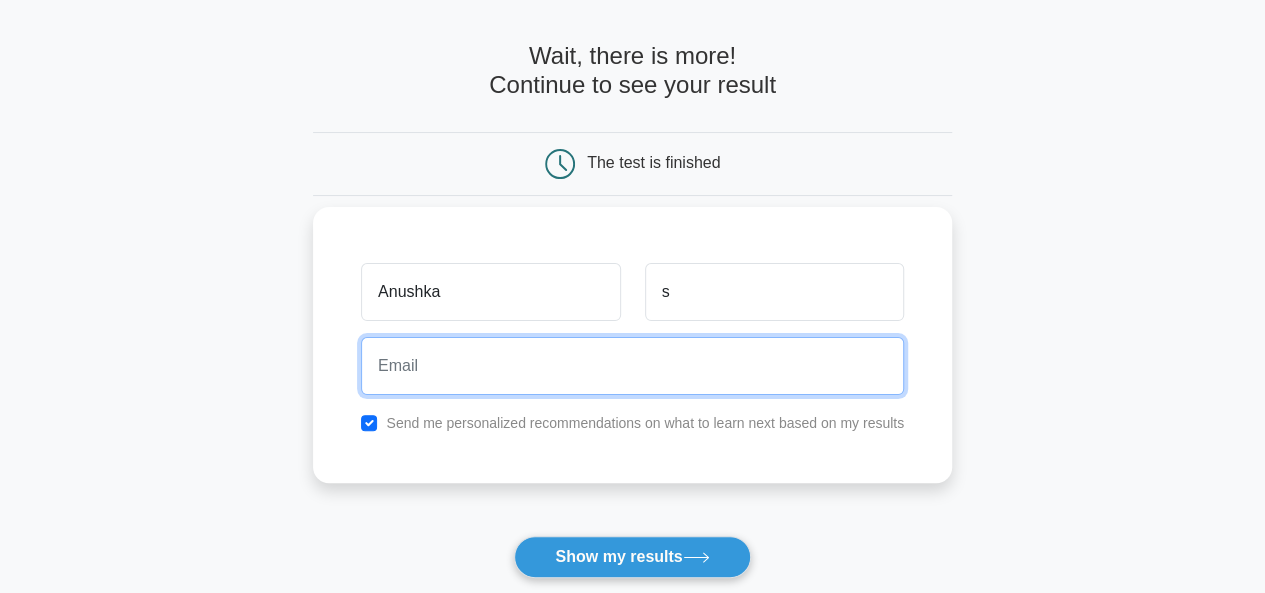 click at bounding box center [632, 366] 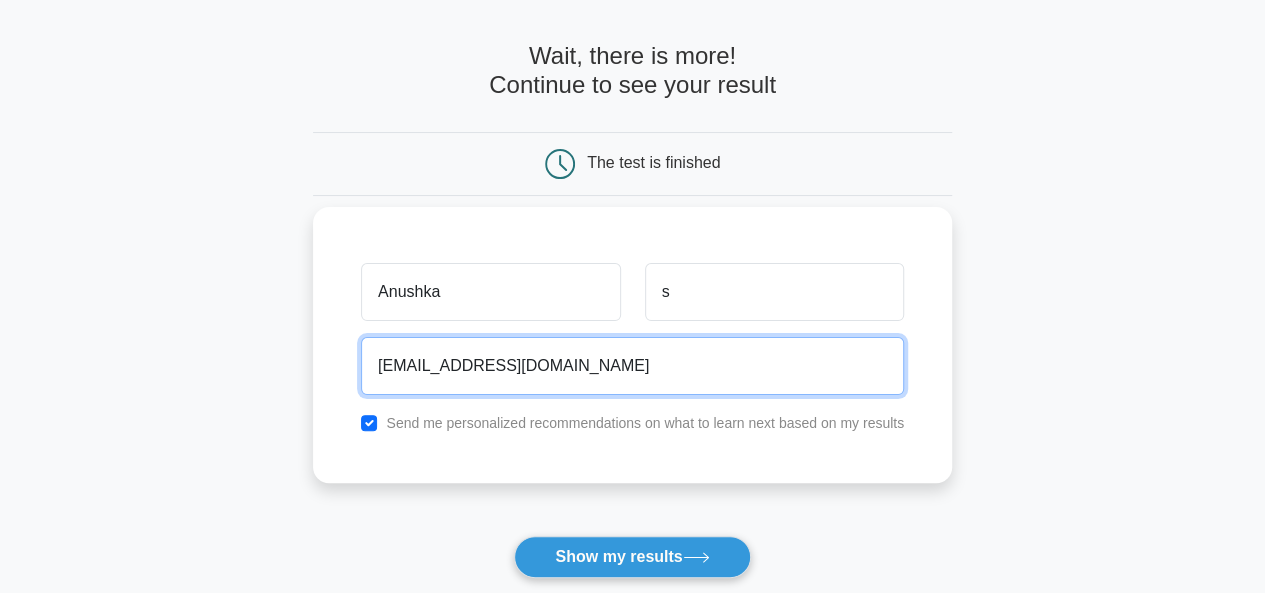 click on "anushkasorte@gmail.com" at bounding box center [632, 366] 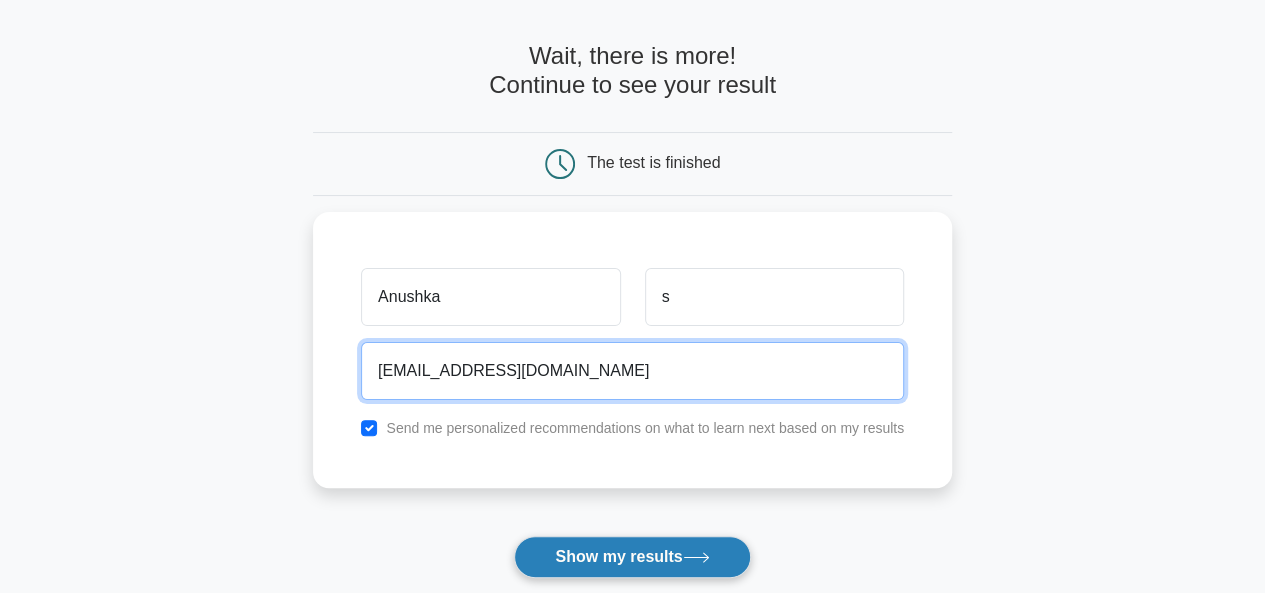 type on "anushka.sorte1206@gmail.com" 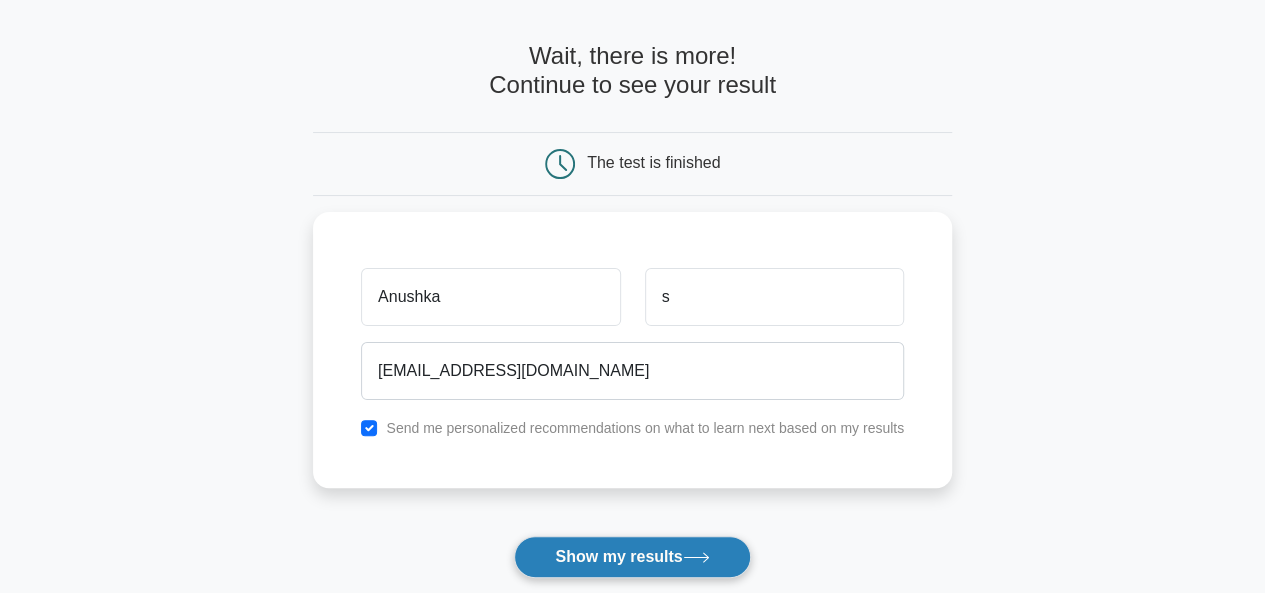 click on "Show my results" at bounding box center (632, 557) 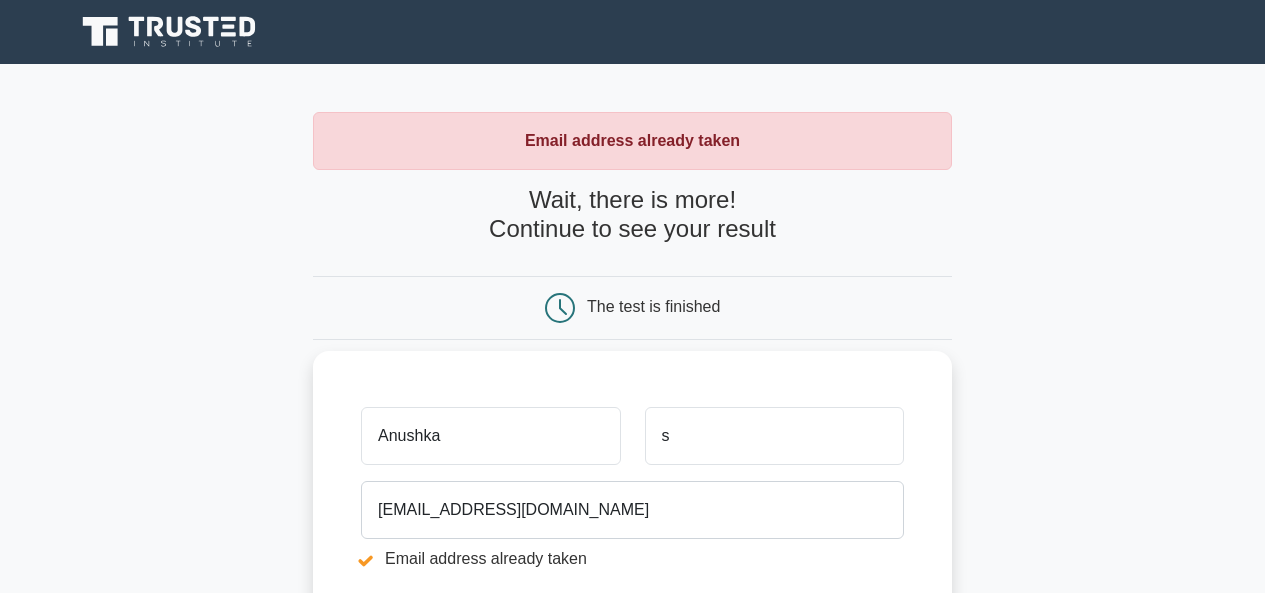 scroll, scrollTop: 0, scrollLeft: 0, axis: both 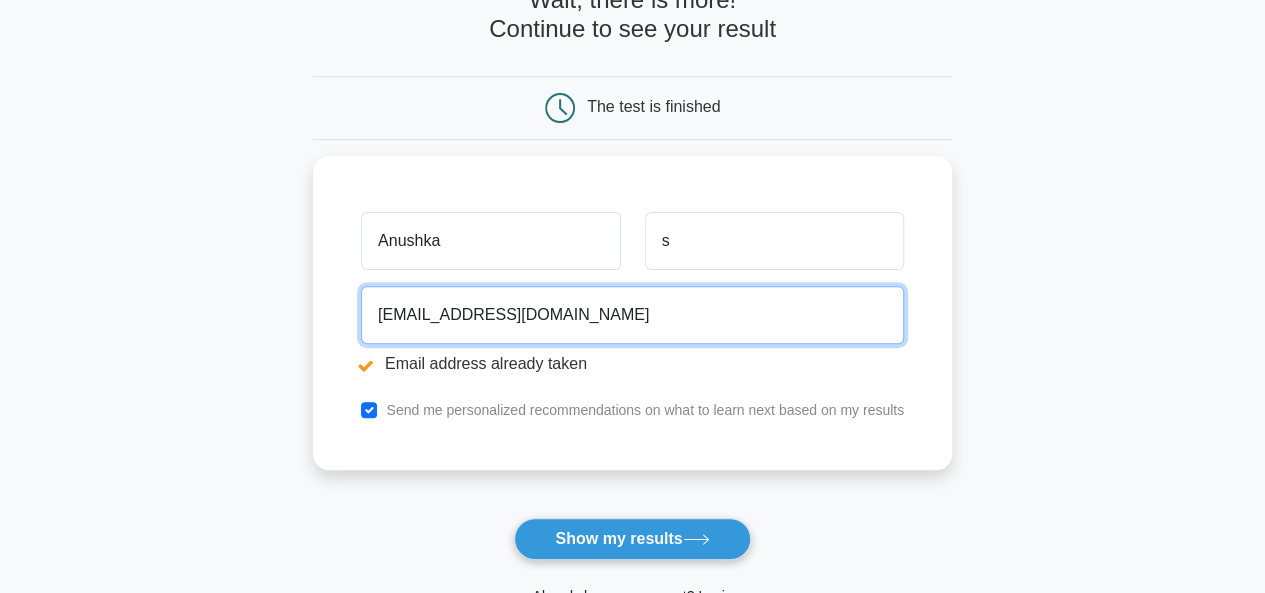 drag, startPoint x: 692, startPoint y: 301, endPoint x: 312, endPoint y: 343, distance: 382.314 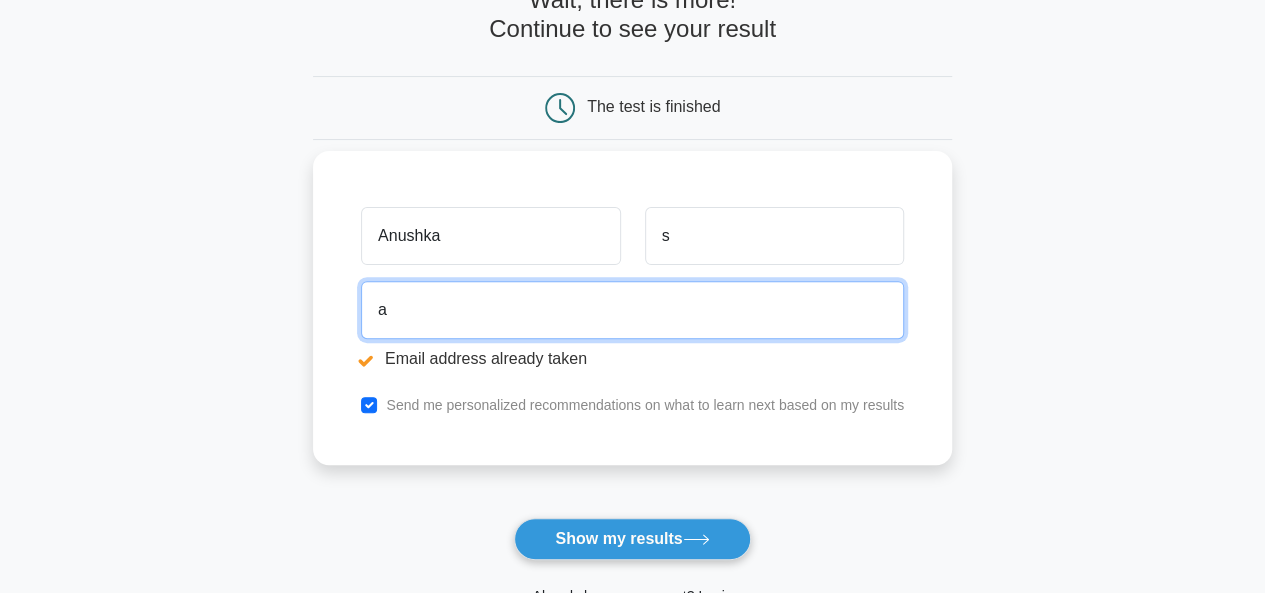 type on "anushkasorte@gmail.com" 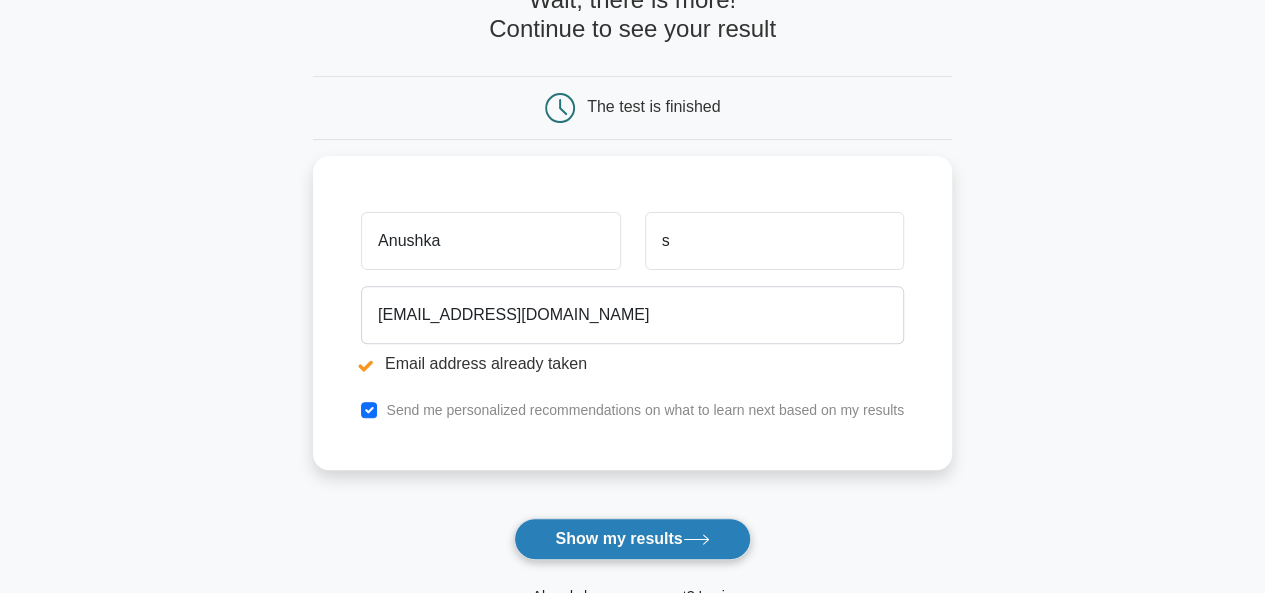 click on "Show my results" at bounding box center [632, 539] 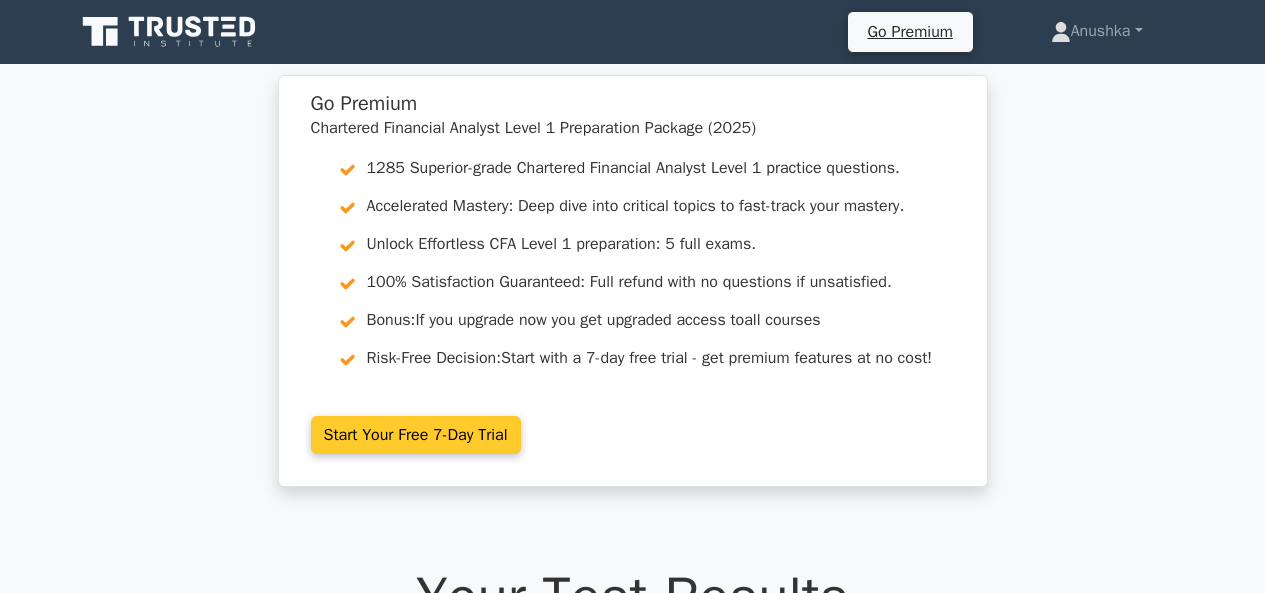 scroll, scrollTop: 0, scrollLeft: 0, axis: both 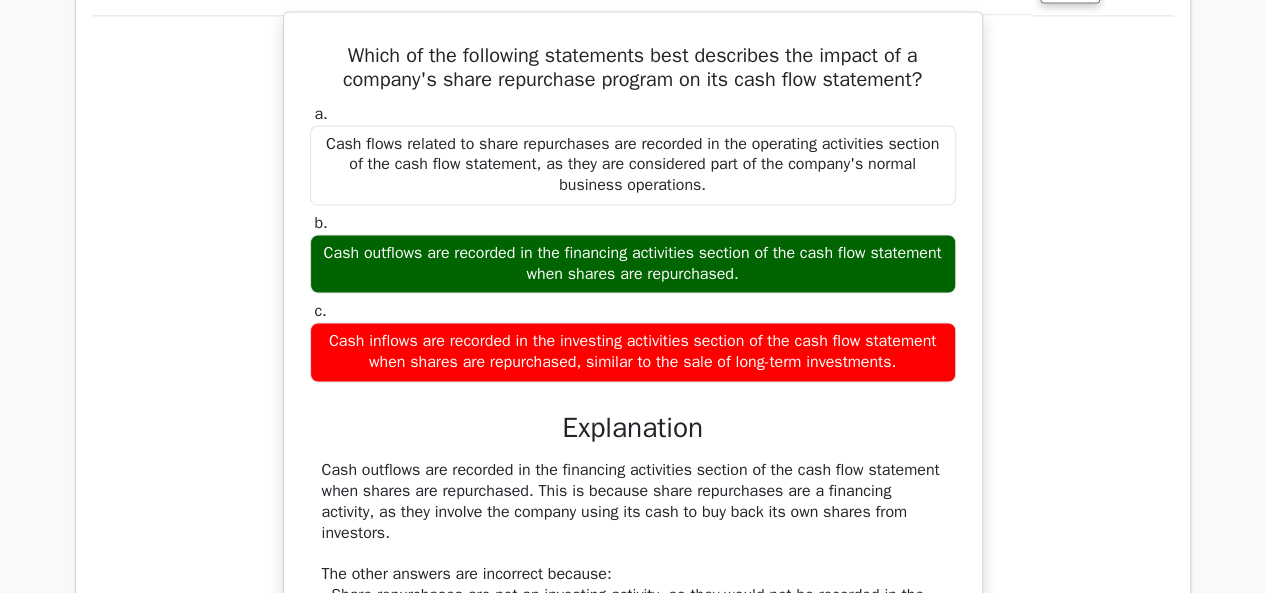 click on "Cash outflows are recorded in the financing activities section of the cash flow statement when shares are repurchased." at bounding box center (633, 264) 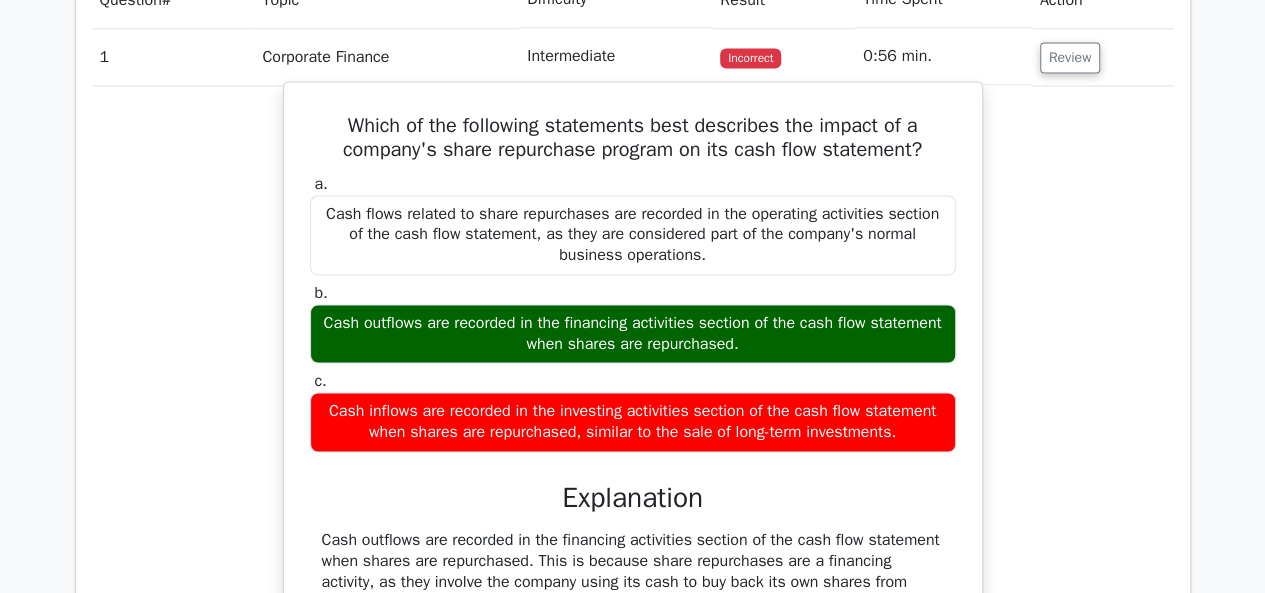 scroll, scrollTop: 1400, scrollLeft: 0, axis: vertical 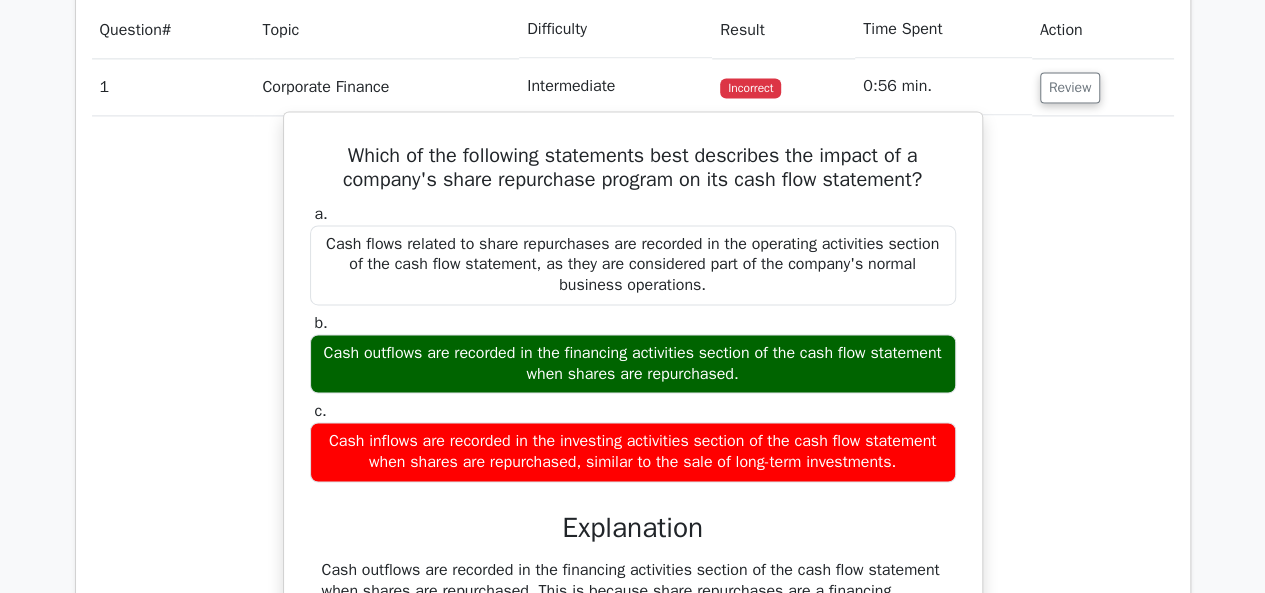 click on "Cash inflows are recorded in the investing activities section of the cash flow statement when shares are repurchased, similar to the sale of long-term investments." at bounding box center [633, 452] 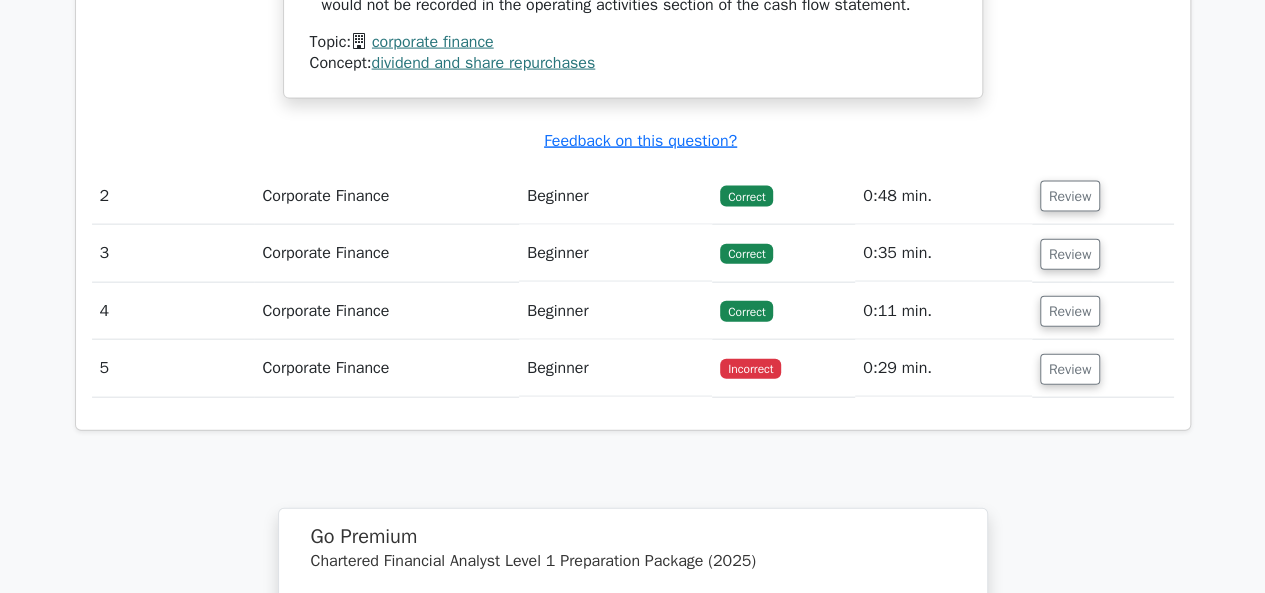scroll, scrollTop: 2200, scrollLeft: 0, axis: vertical 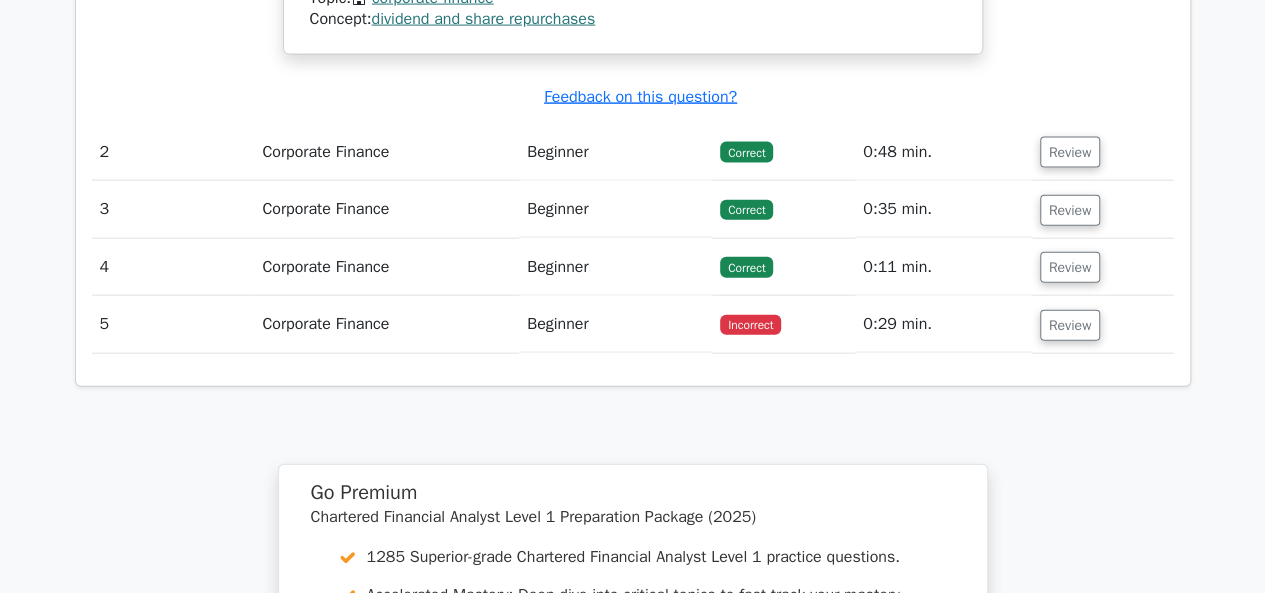 click on "Beginner" at bounding box center (615, 324) 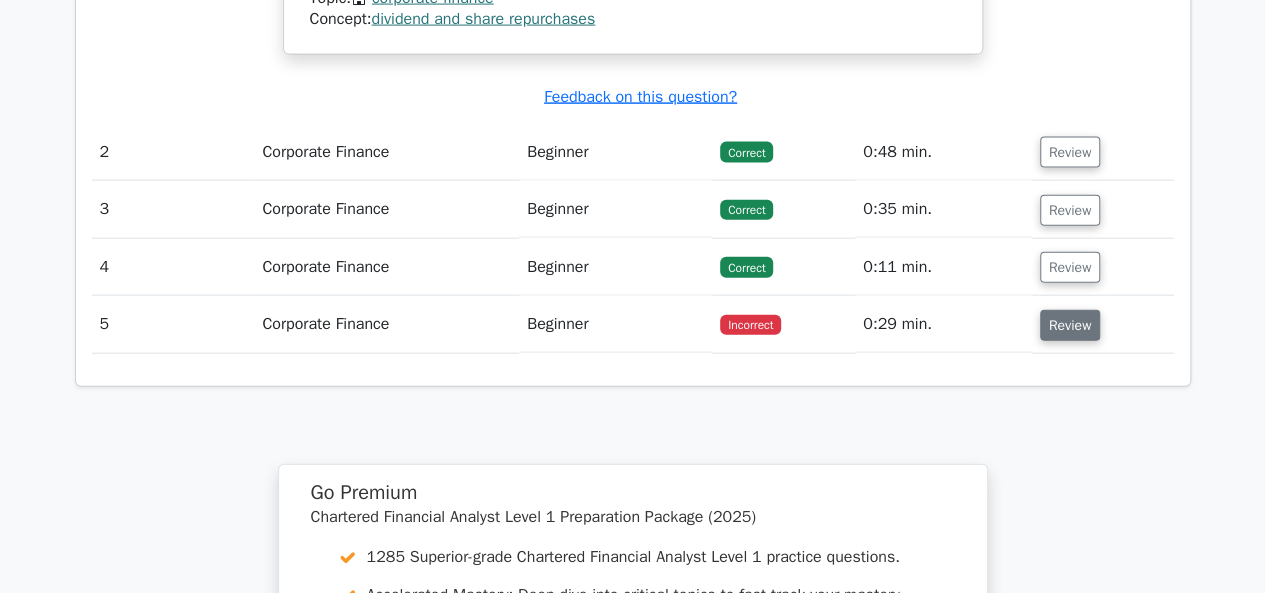click on "Review" at bounding box center [1070, 325] 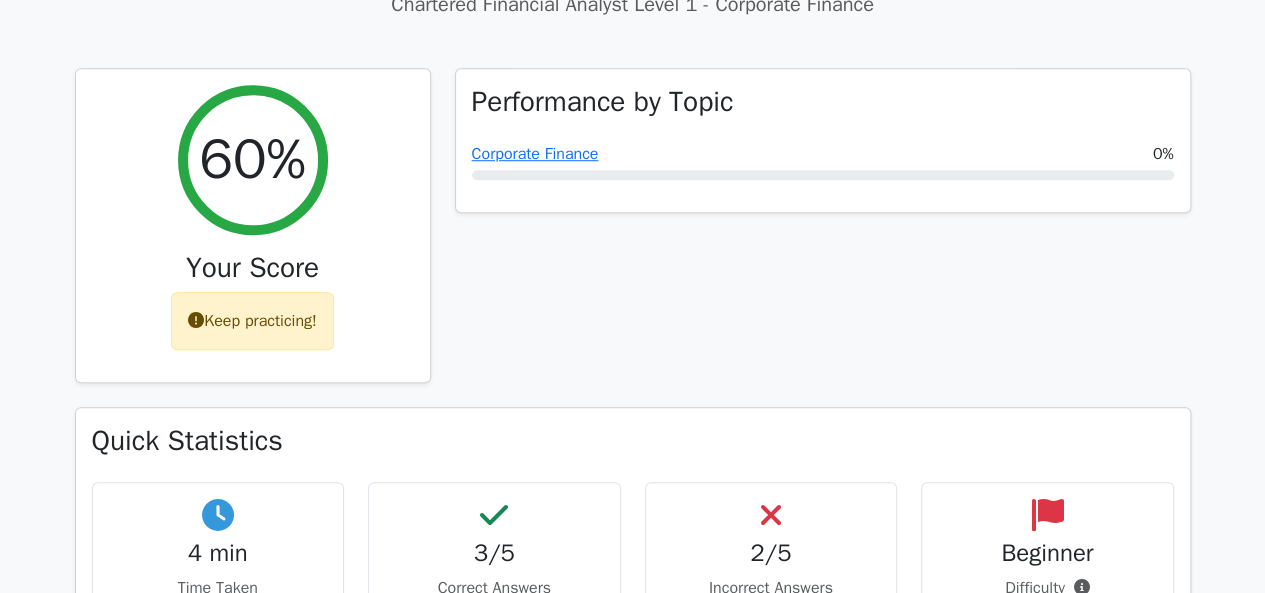 scroll, scrollTop: 700, scrollLeft: 0, axis: vertical 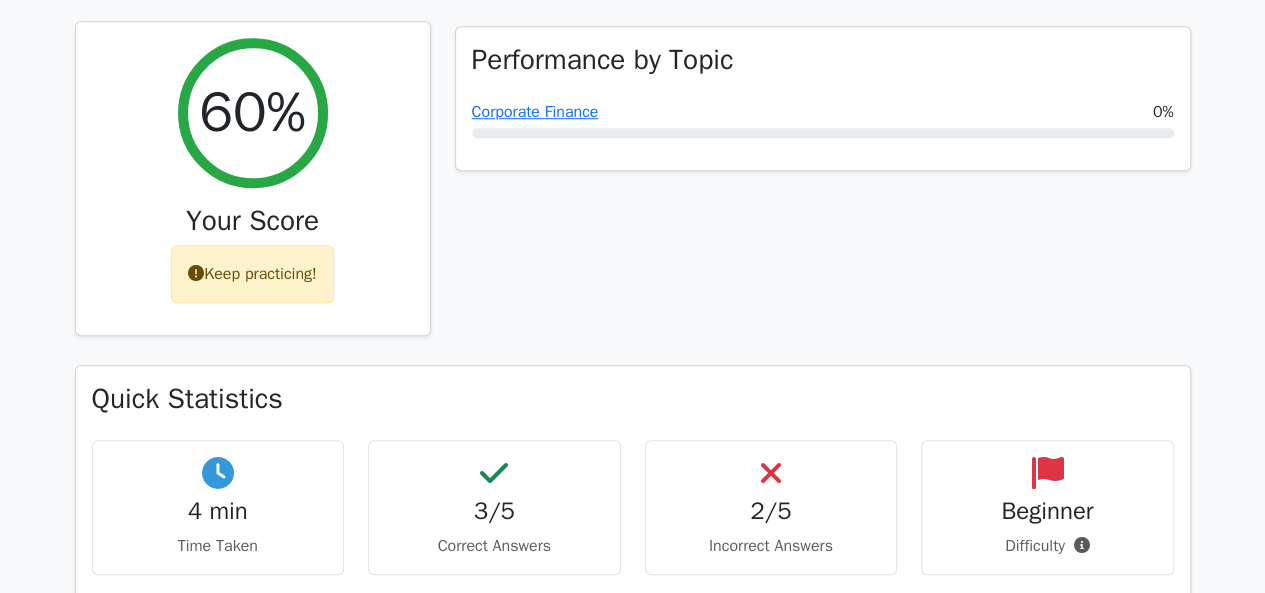 click on "Keep practicing!" at bounding box center (252, 274) 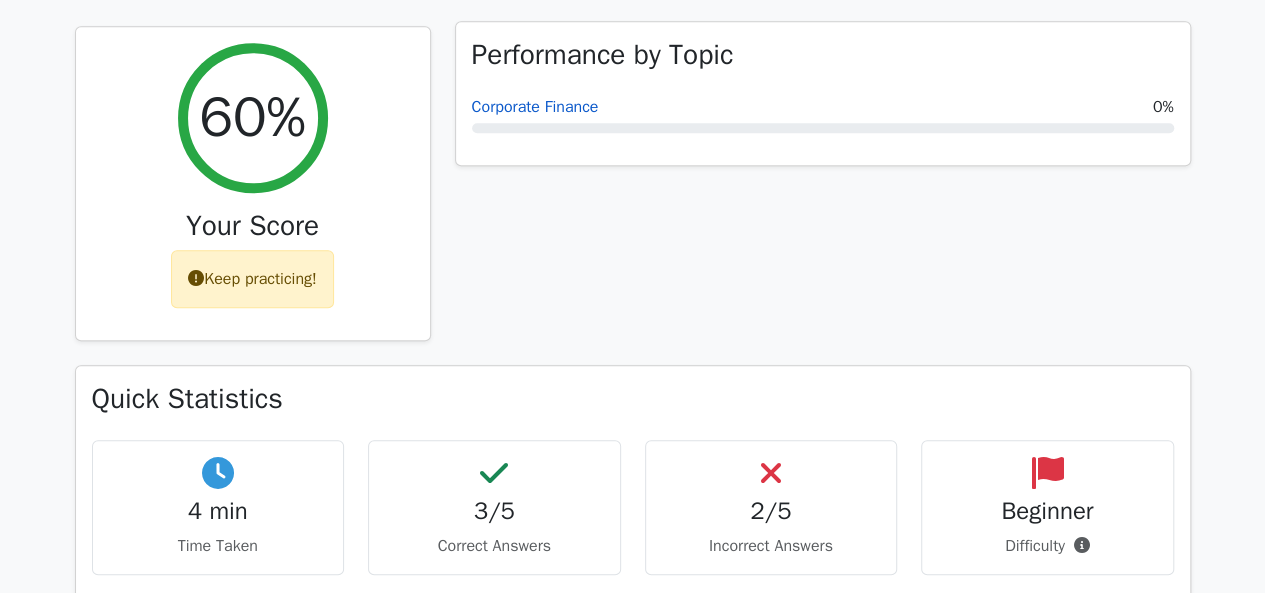 click on "Corporate Finance" at bounding box center [535, 107] 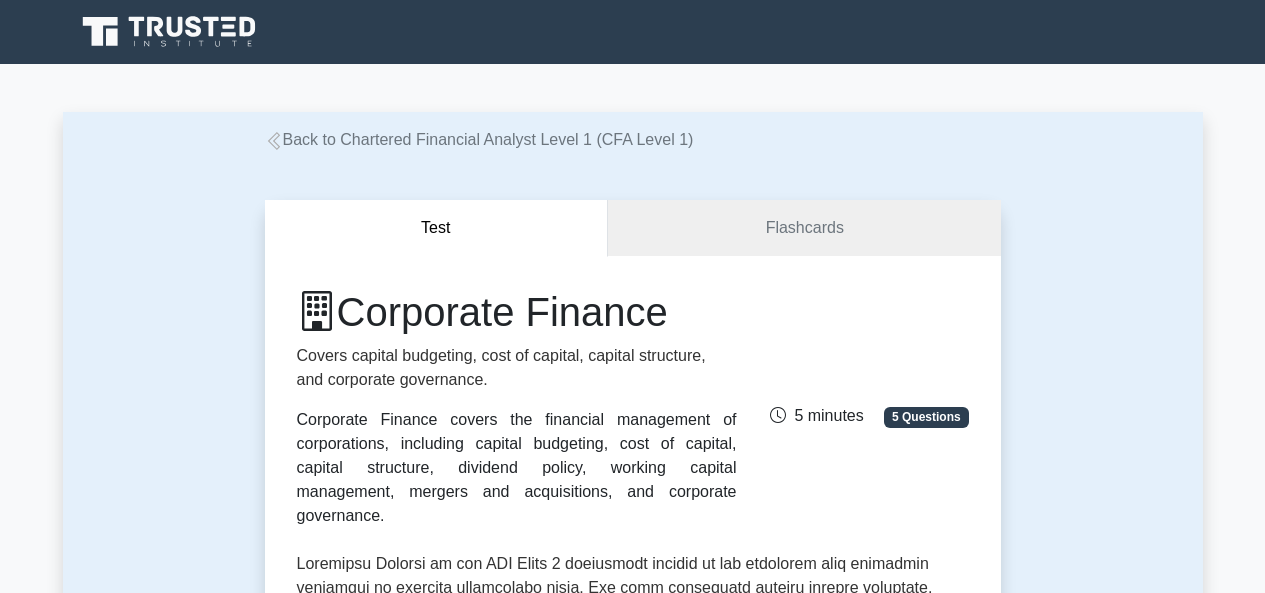 scroll, scrollTop: 0, scrollLeft: 0, axis: both 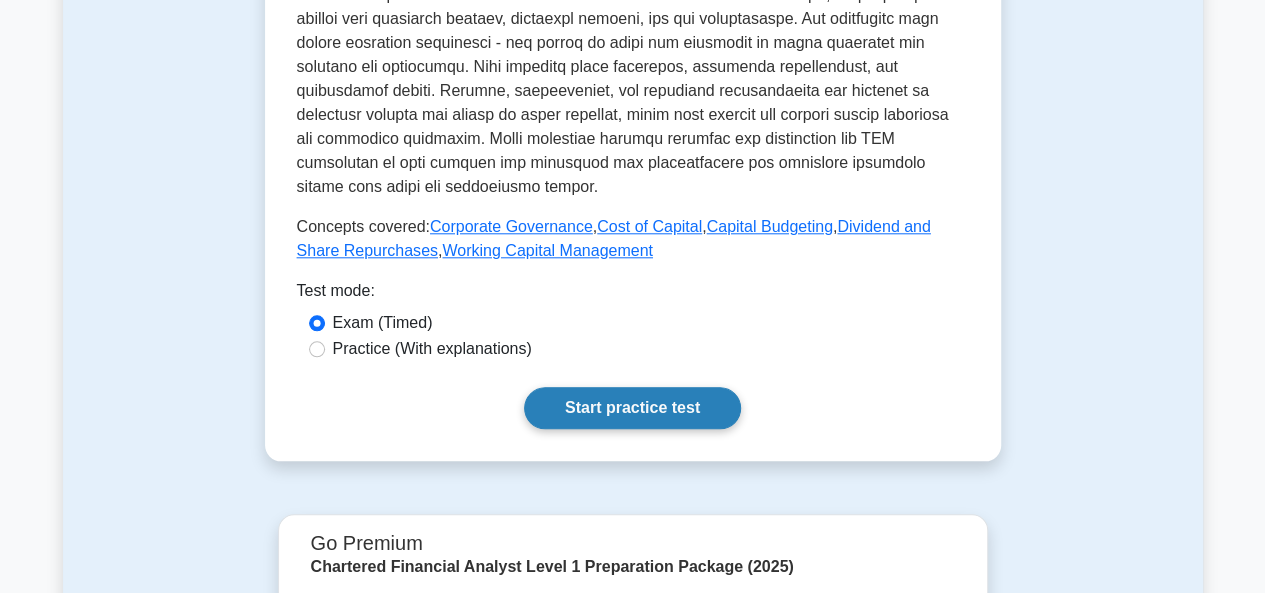 click on "Start practice test" at bounding box center [632, 408] 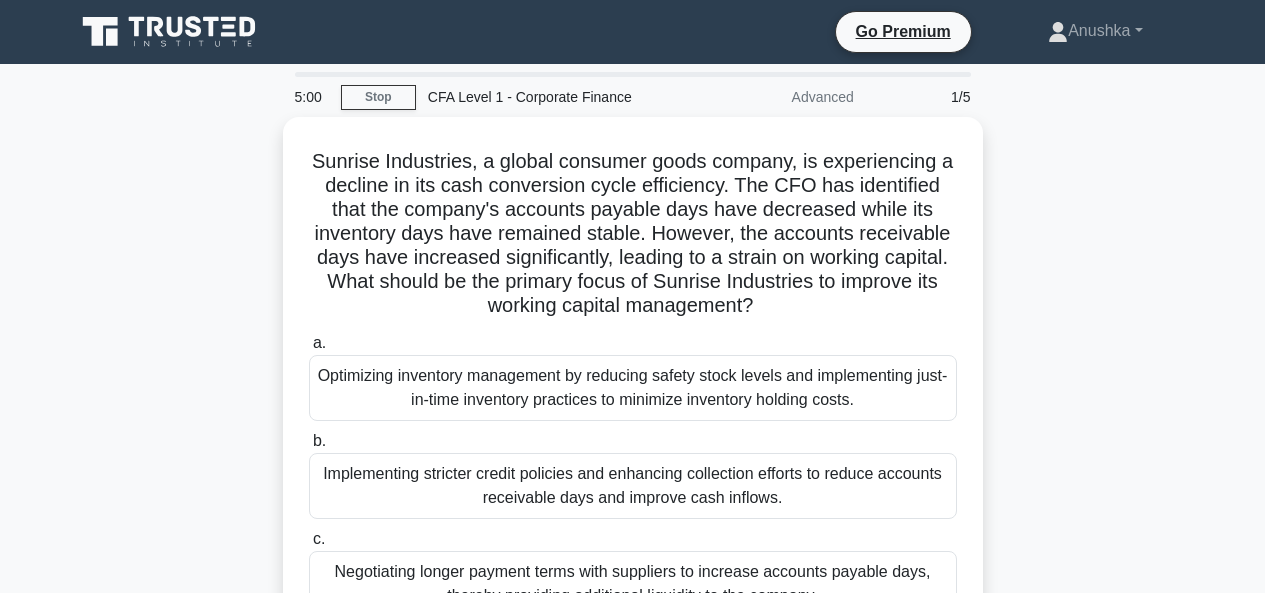 scroll, scrollTop: 0, scrollLeft: 0, axis: both 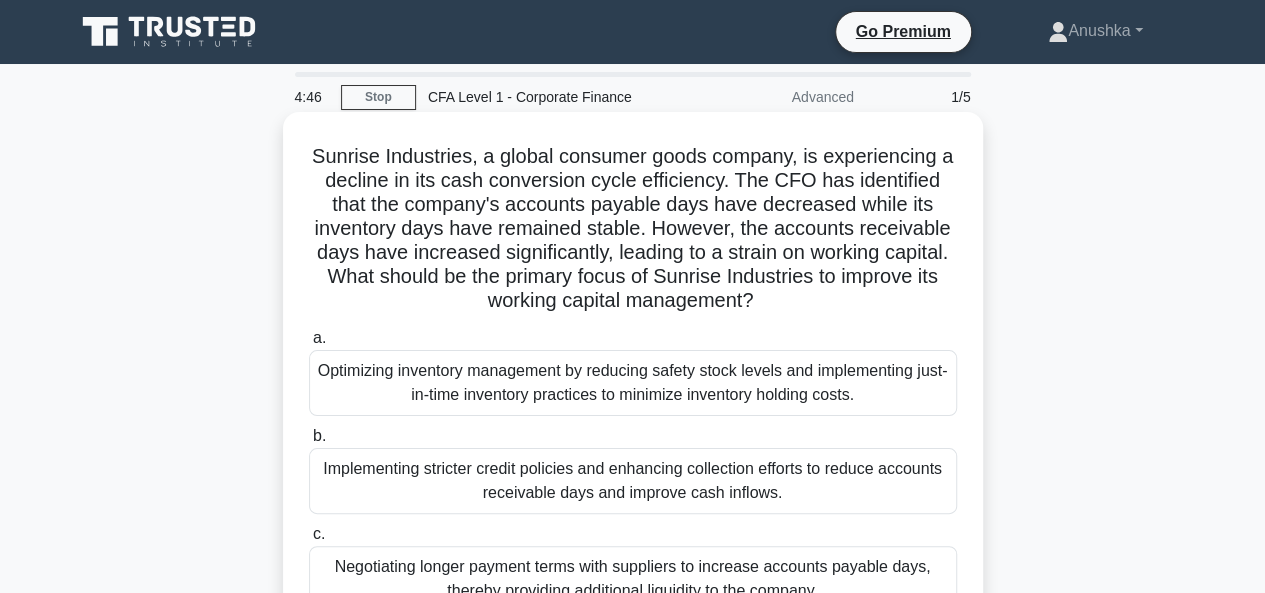 click on "Sunrise Industries, a global consumer goods company, is experiencing a decline in its cash conversion cycle efficiency. The CFO has identified that the company's accounts payable days have decreased while its inventory days have remained stable. However, the accounts receivable days have increased significantly, leading to a strain on working capital. What should be the primary focus of Sunrise Industries to improve its working capital management?
.spinner_0XTQ{transform-origin:center;animation:spinner_y6GP .75s linear infinite}@keyframes spinner_y6GP{100%{transform:rotate(360deg)}}
a." at bounding box center [633, 376] 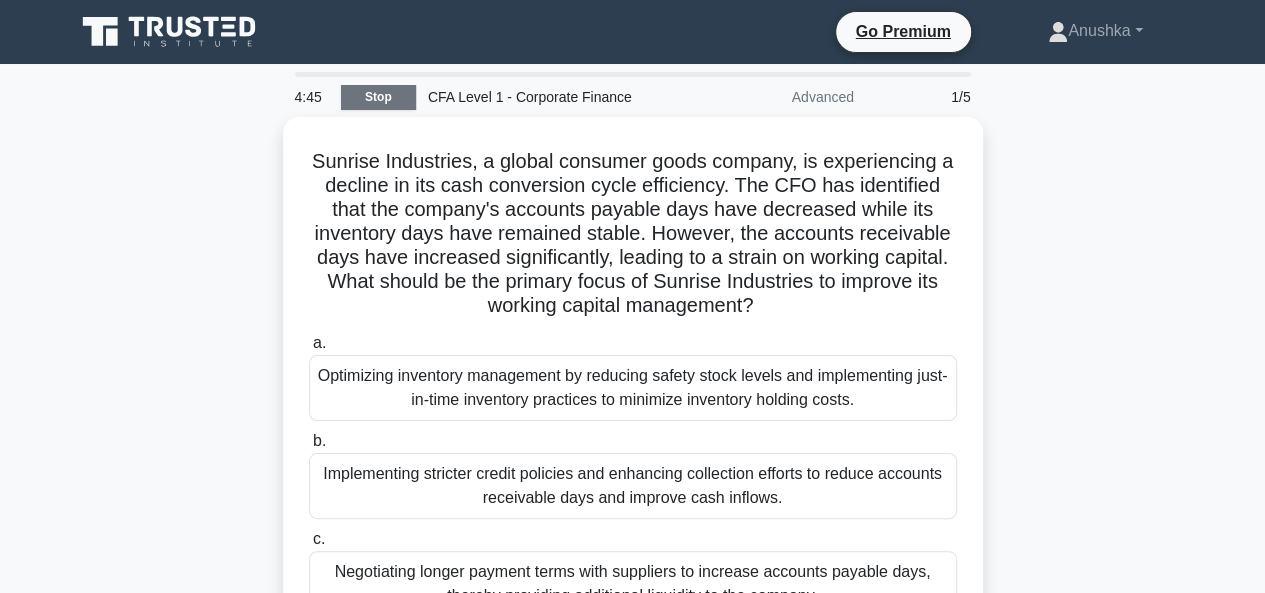 click on "Stop" at bounding box center [378, 97] 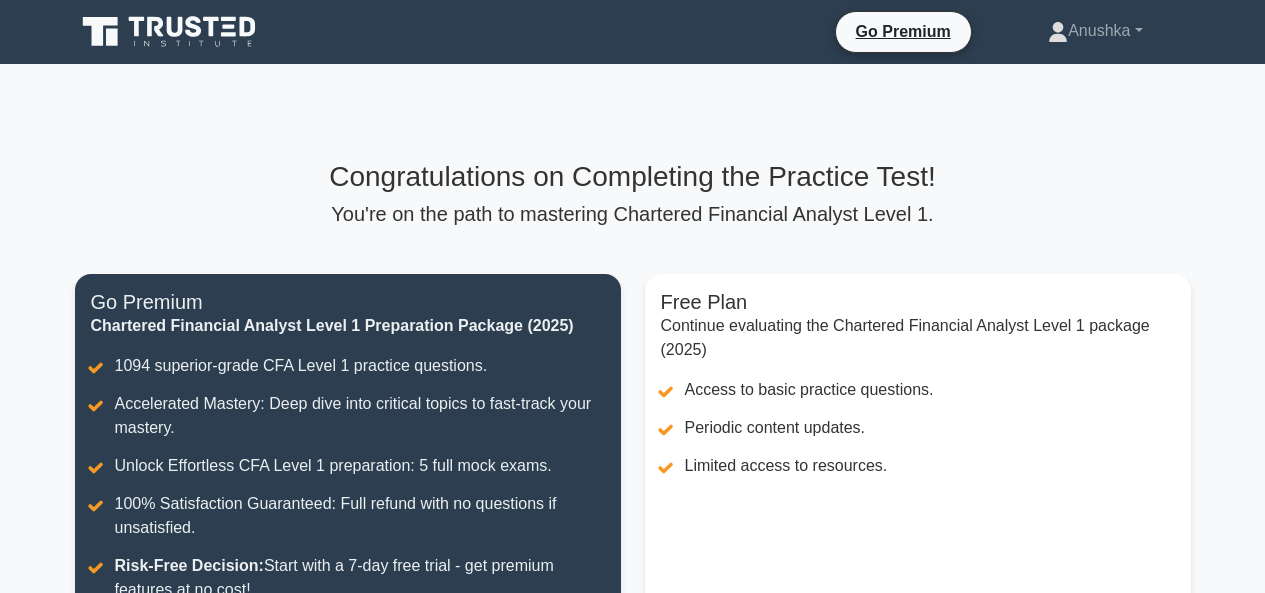 scroll, scrollTop: 0, scrollLeft: 0, axis: both 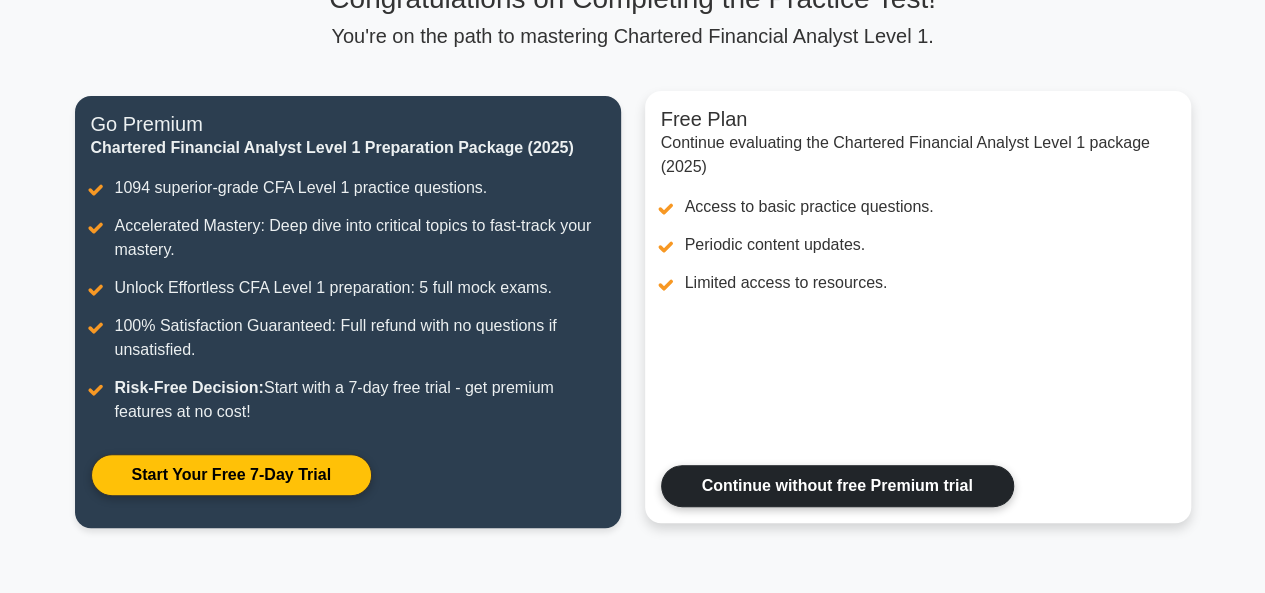 click on "Continue without free Premium trial" at bounding box center (837, 486) 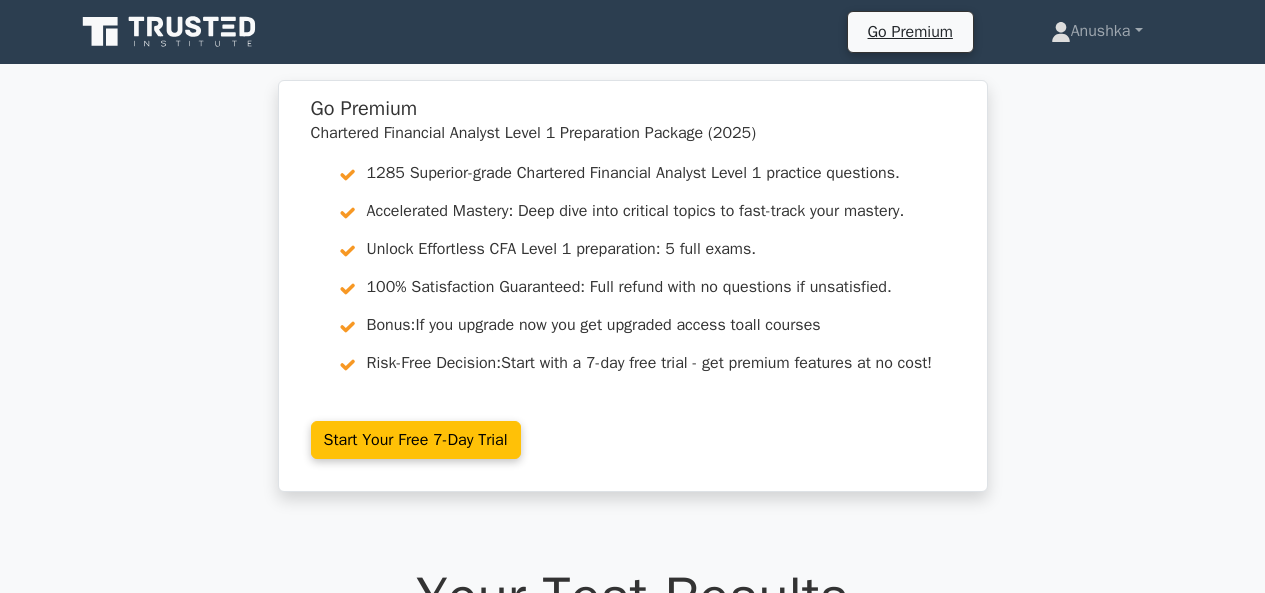 scroll, scrollTop: 0, scrollLeft: 0, axis: both 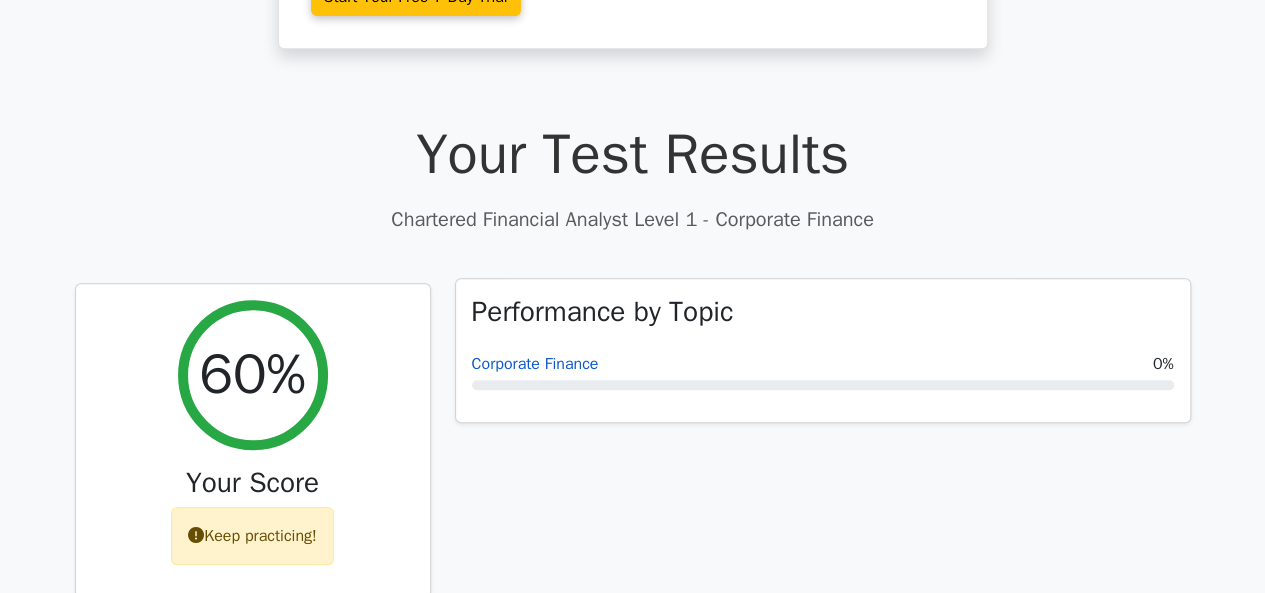 click on "Corporate Finance" at bounding box center (535, 364) 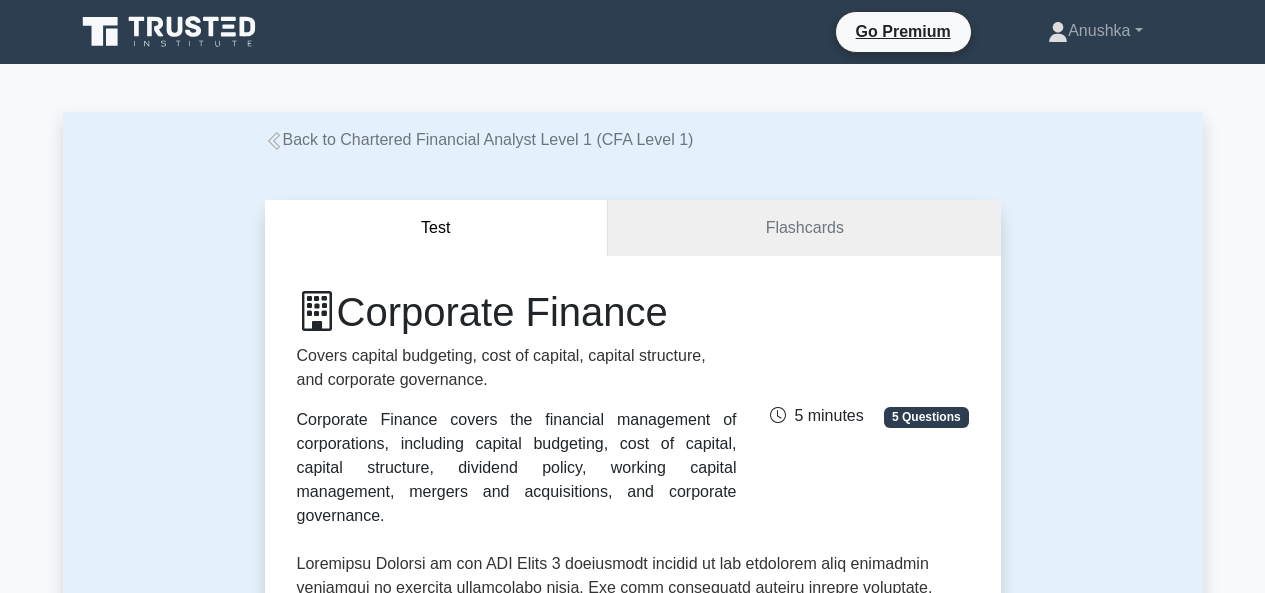 scroll, scrollTop: 0, scrollLeft: 0, axis: both 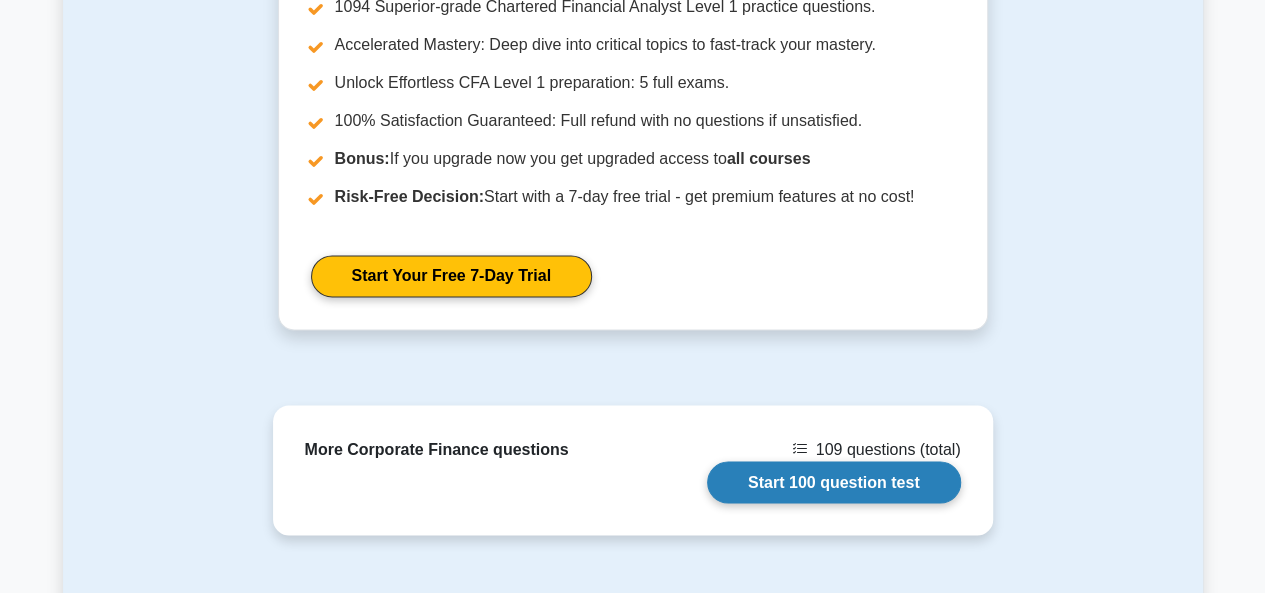 click on "Start 100 question test" at bounding box center [834, 482] 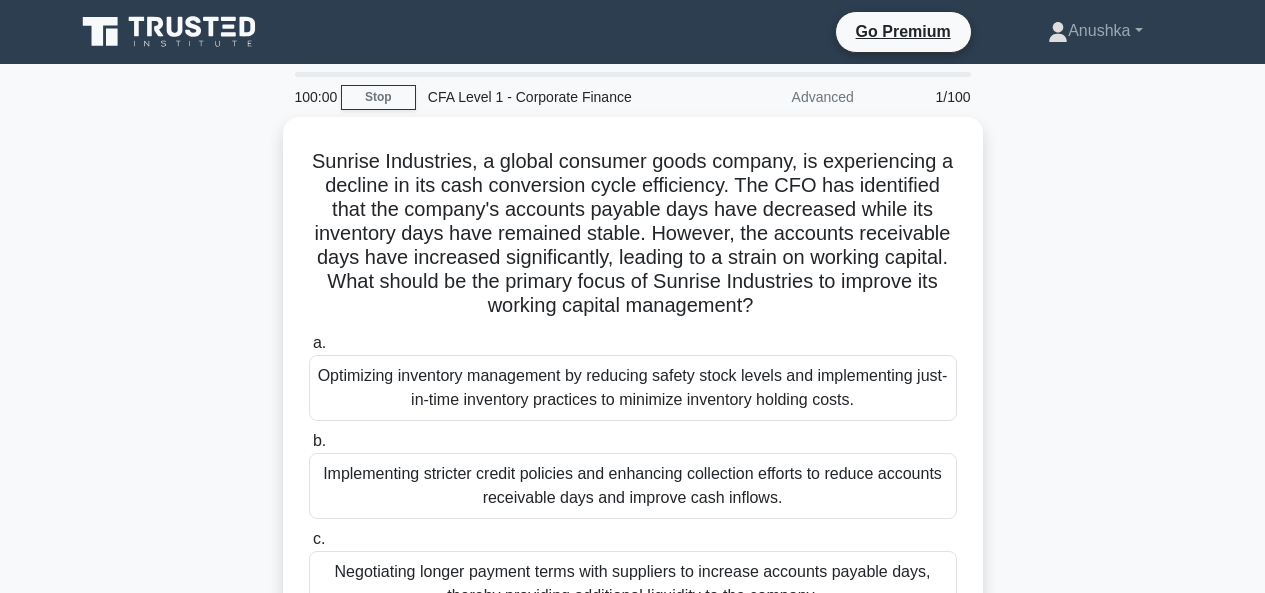 scroll, scrollTop: 0, scrollLeft: 0, axis: both 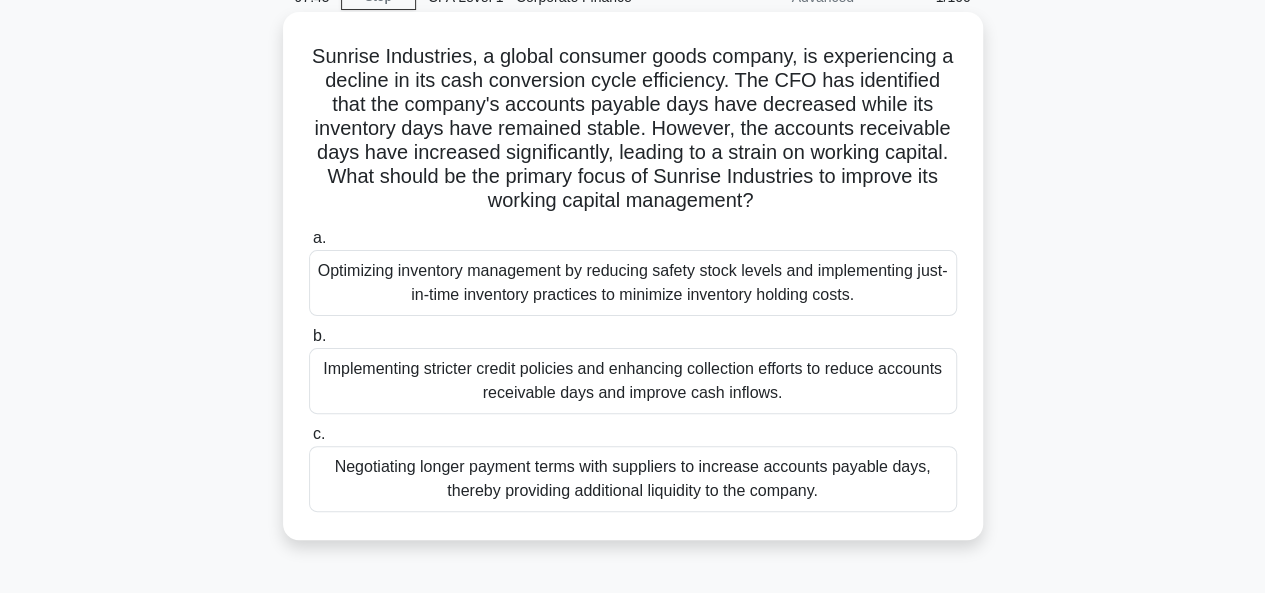click on "Negotiating longer payment terms with suppliers to increase accounts payable days, thereby providing additional liquidity to the company." at bounding box center [633, 479] 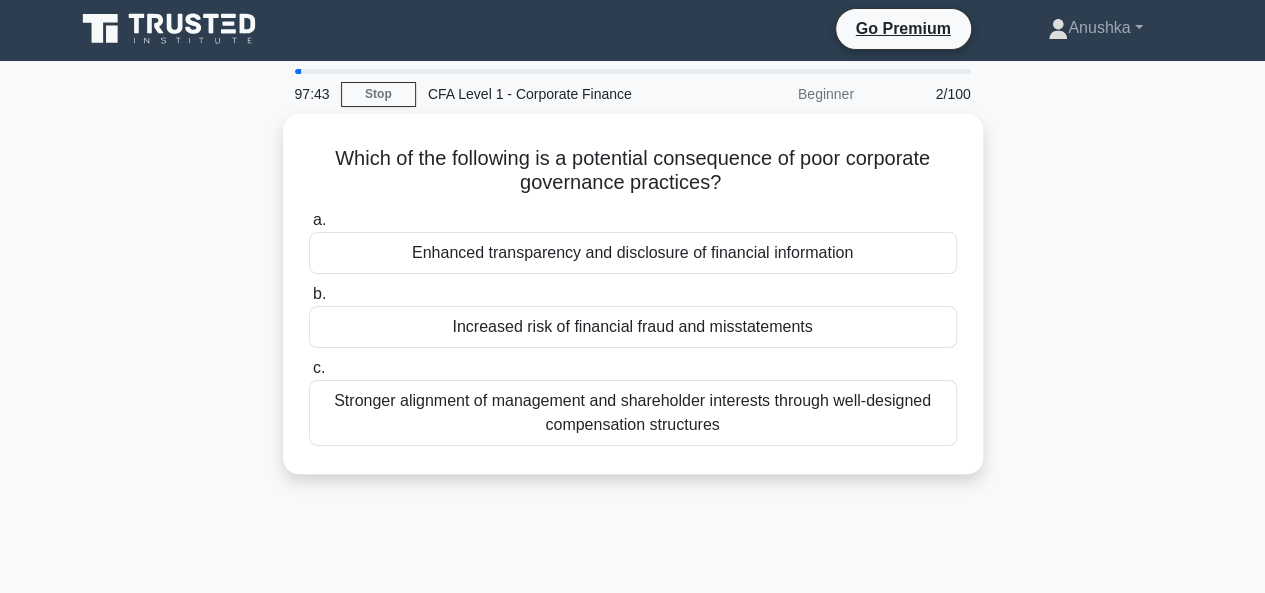 scroll, scrollTop: 0, scrollLeft: 0, axis: both 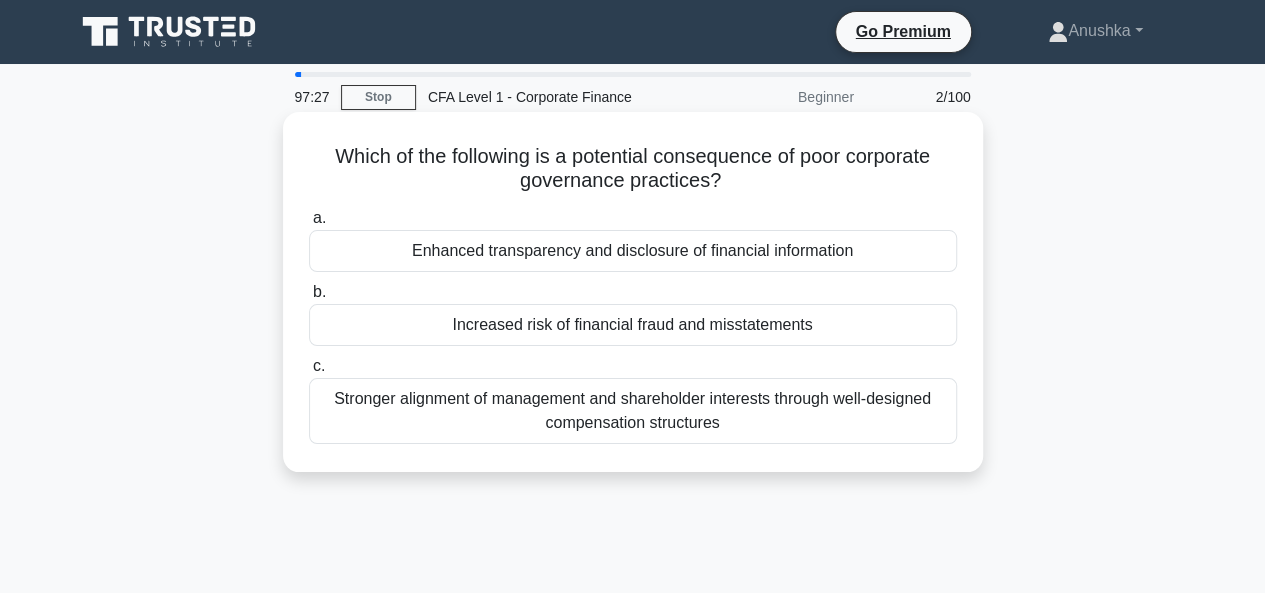 click on "Increased risk of financial fraud and misstatements" at bounding box center [633, 325] 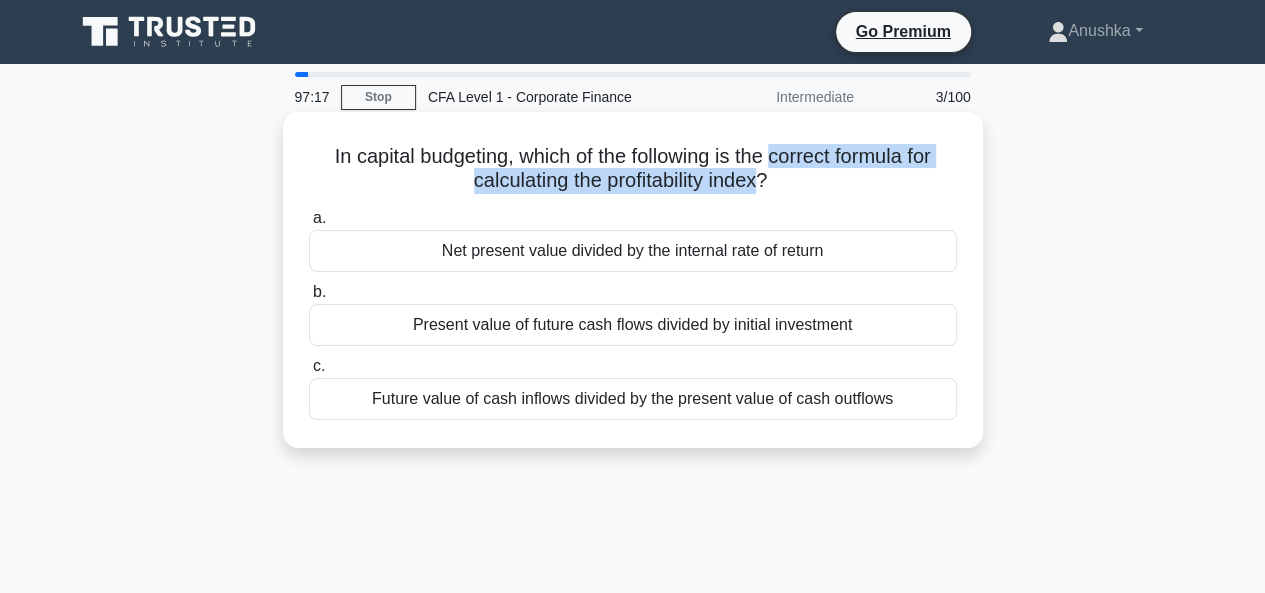 drag, startPoint x: 776, startPoint y: 161, endPoint x: 765, endPoint y: 181, distance: 22.825424 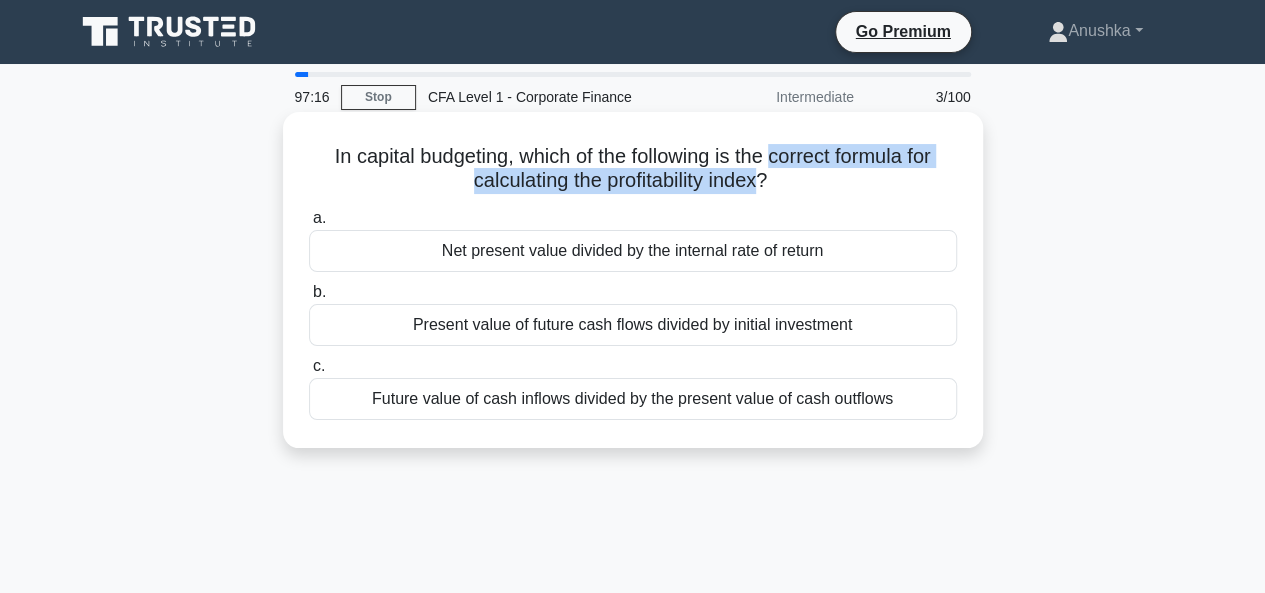 click on "In capital budgeting, which of the following is the correct formula for calculating the profitability index?
.spinner_0XTQ{transform-origin:center;animation:spinner_y6GP .75s linear infinite}@keyframes spinner_y6GP{100%{transform:rotate(360deg)}}" at bounding box center (633, 169) 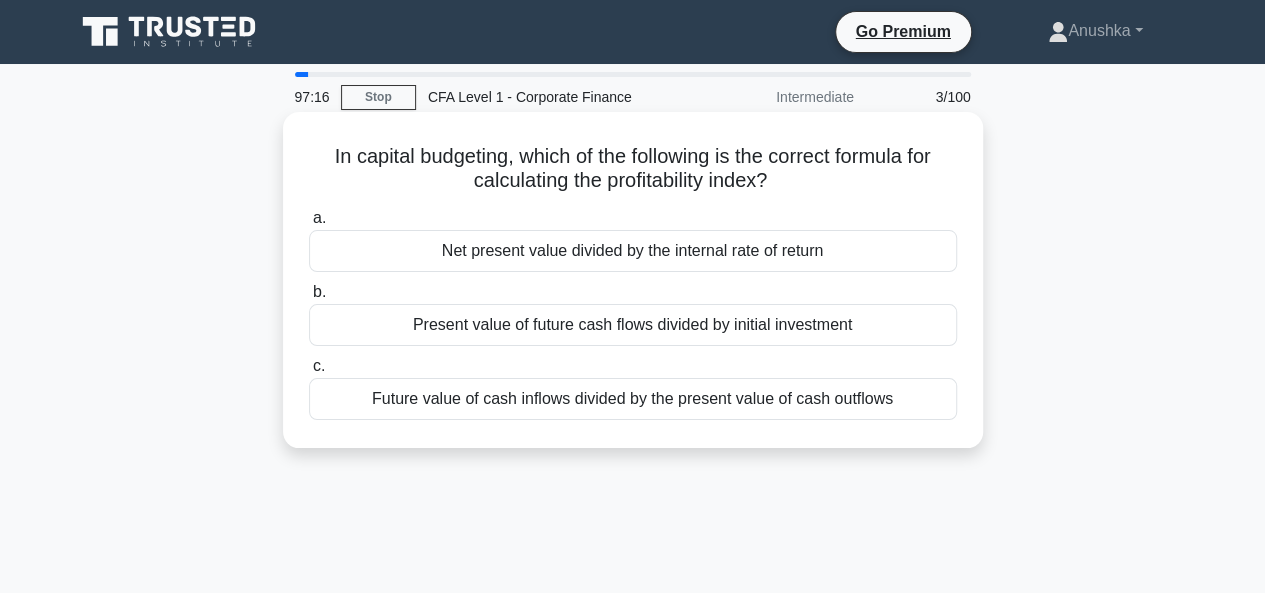 click on "In capital budgeting, which of the following is the correct formula for calculating the profitability index?
.spinner_0XTQ{transform-origin:center;animation:spinner_y6GP .75s linear infinite}@keyframes spinner_y6GP{100%{transform:rotate(360deg)}}" at bounding box center [633, 169] 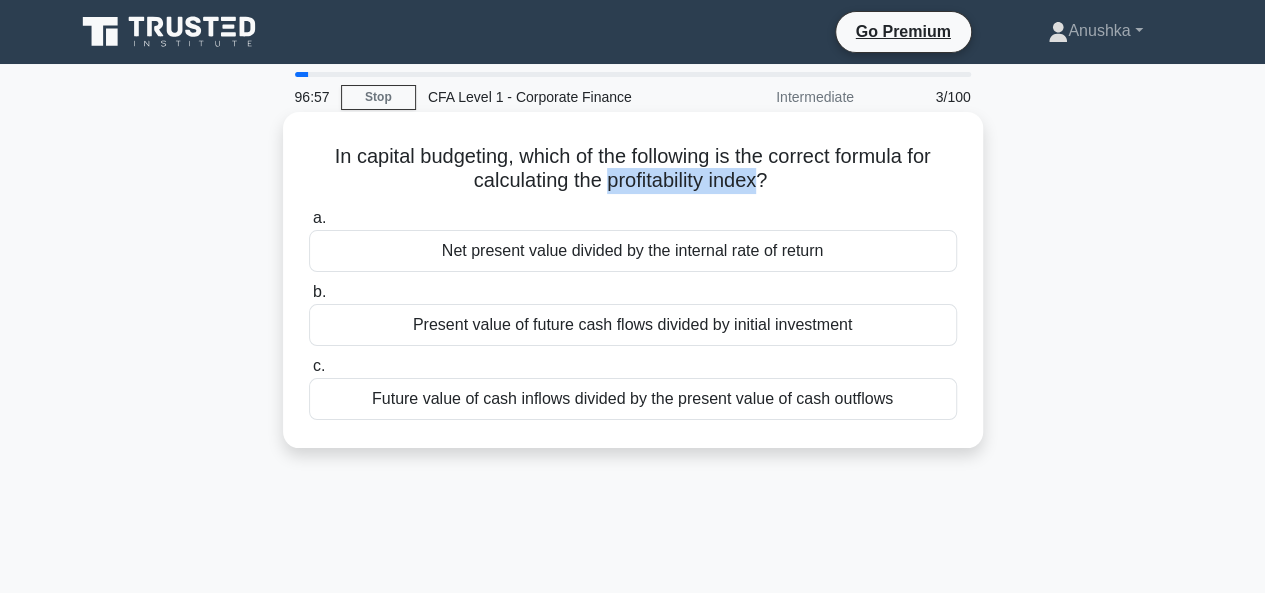 drag, startPoint x: 600, startPoint y: 183, endPoint x: 766, endPoint y: 183, distance: 166 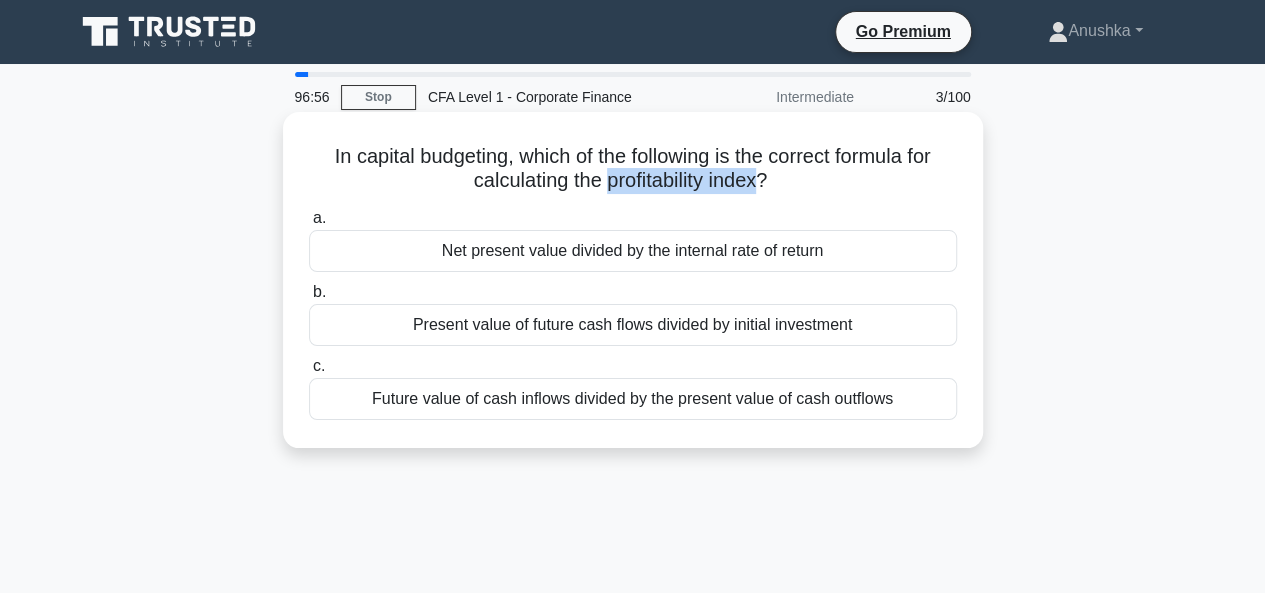 copy on "profitability index" 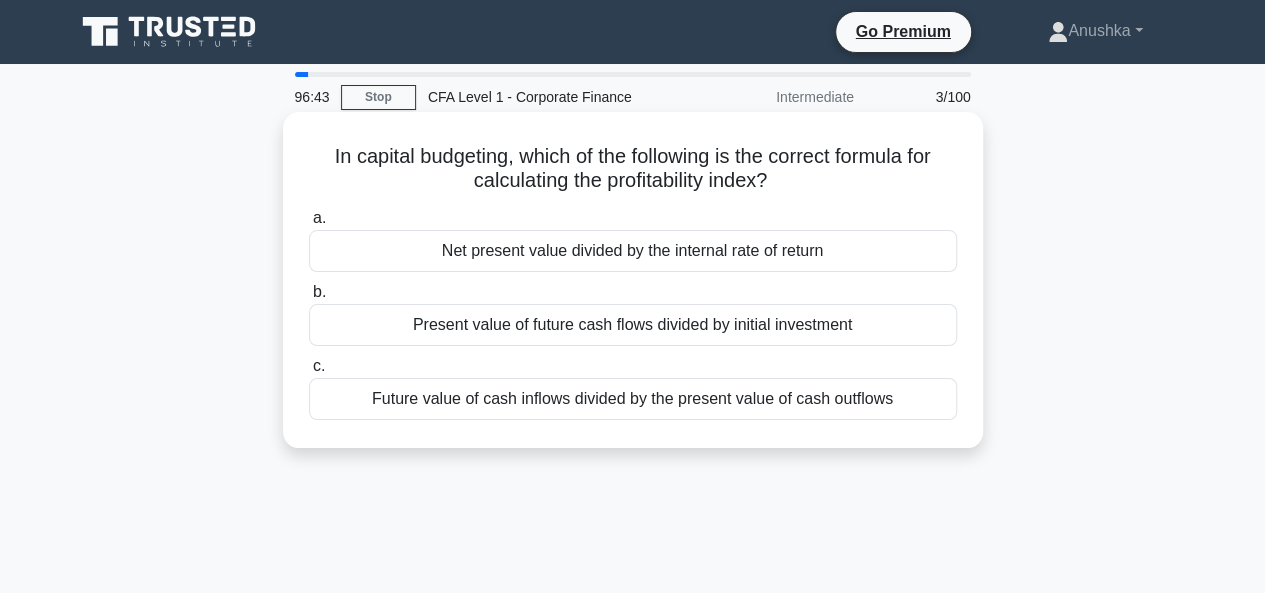 click on "In capital budgeting, which of the following is the correct formula for calculating the profitability index?
.spinner_0XTQ{transform-origin:center;animation:spinner_y6GP .75s linear infinite}@keyframes spinner_y6GP{100%{transform:rotate(360deg)}}" at bounding box center [633, 169] 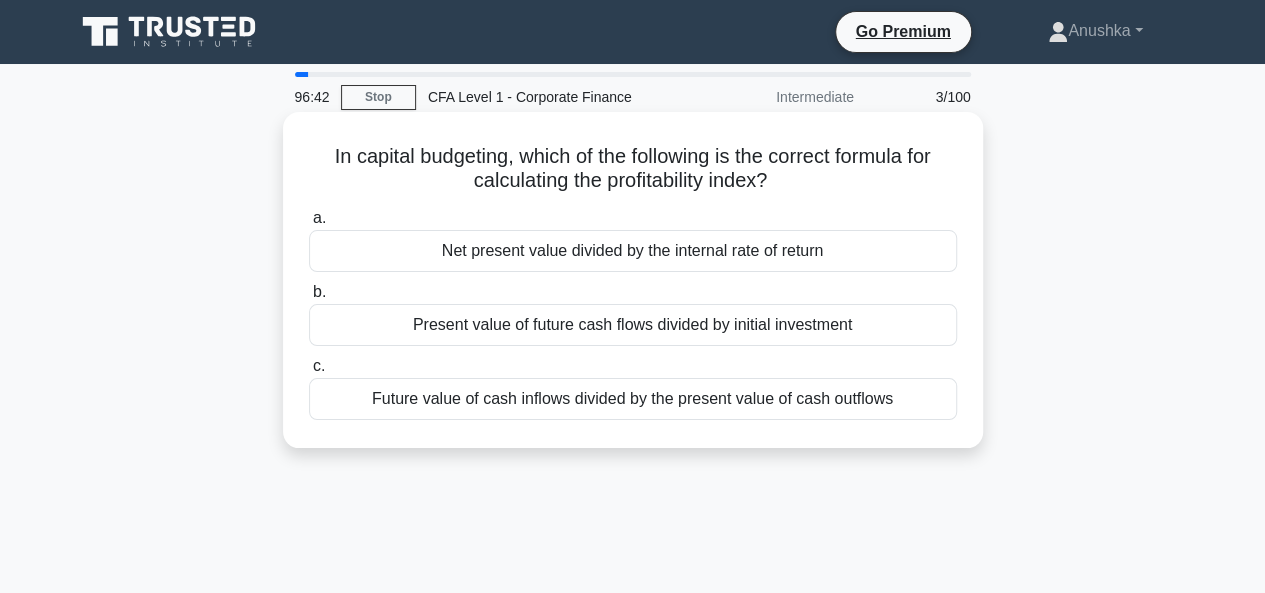click on "Present value of future cash flows divided by initial investment" at bounding box center [633, 325] 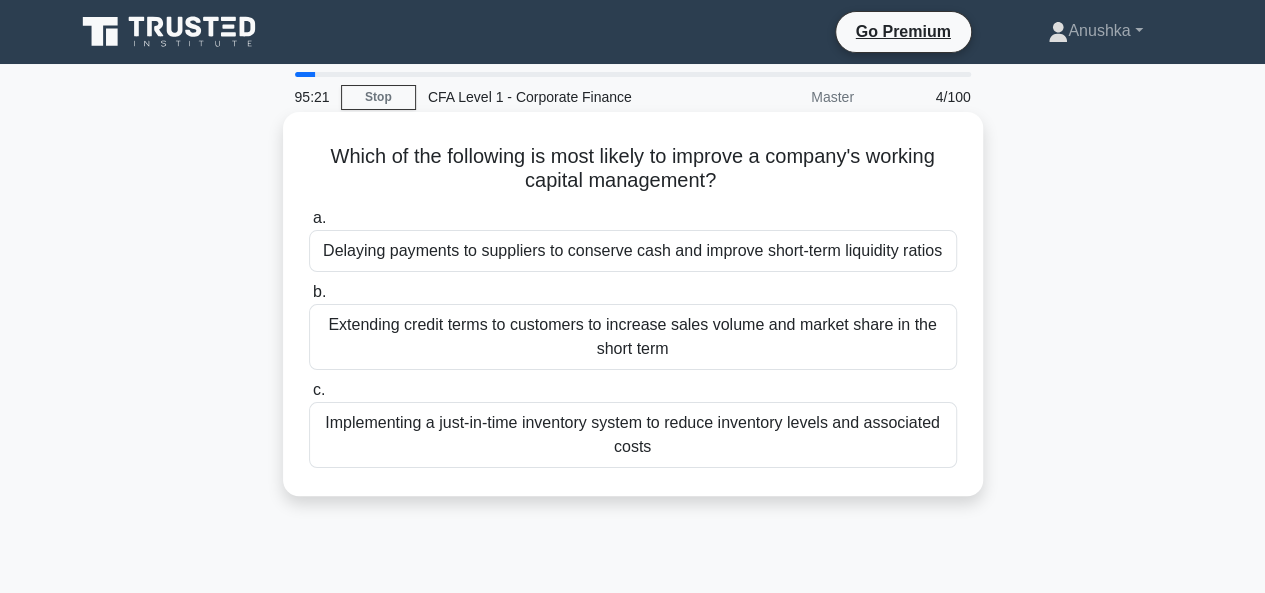 click on "Extending credit terms to customers to increase sales volume and market share in the short term" at bounding box center (633, 337) 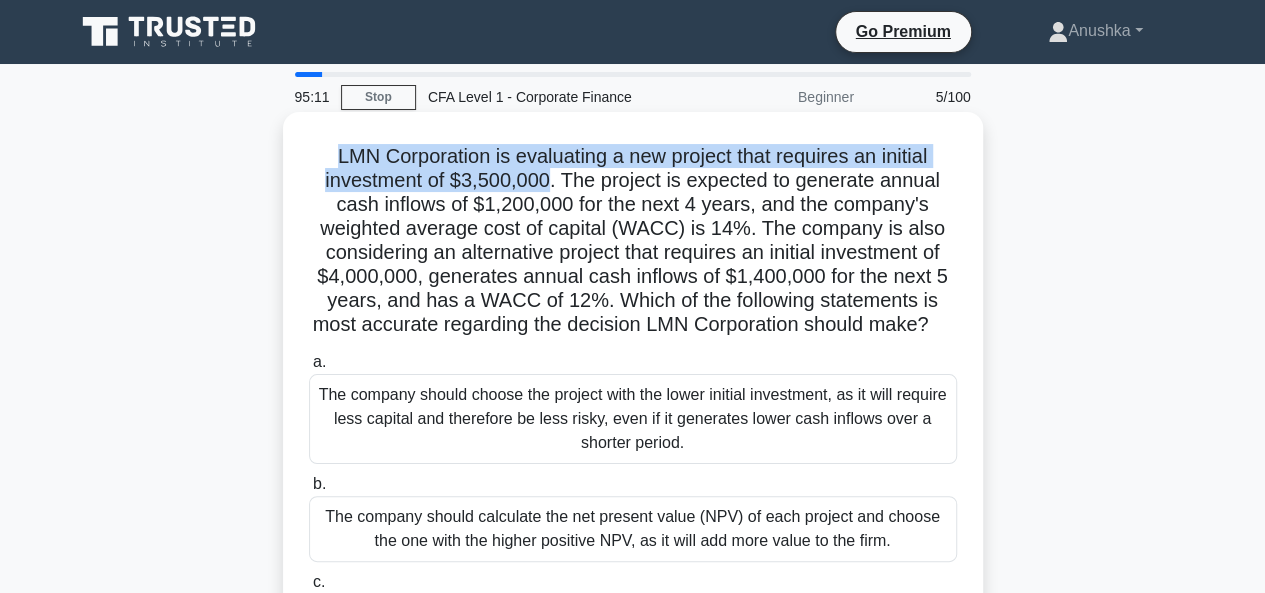 drag, startPoint x: 326, startPoint y: 157, endPoint x: 543, endPoint y: 189, distance: 219.34676 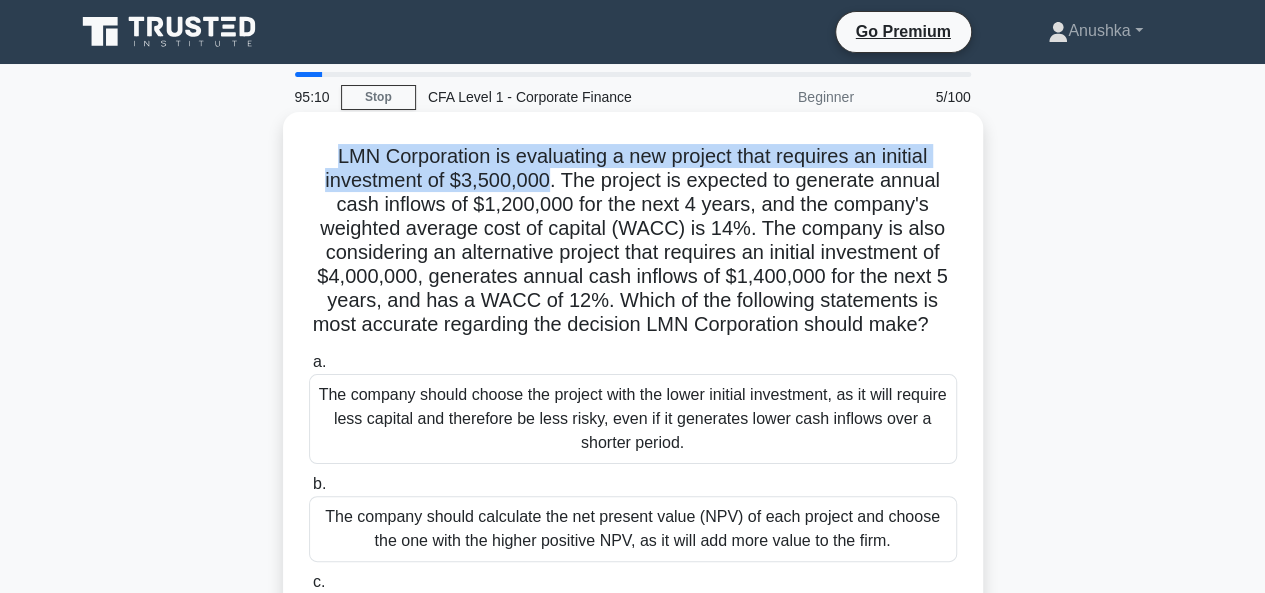 click on "LMN Corporation is evaluating a new project that requires an initial investment of $3,500,000. The project is expected to generate annual cash inflows of $1,200,000 for the next 4 years, and the company's weighted average cost of capital (WACC) is 14%. The company is also considering an alternative project that requires an initial investment of $4,000,000, generates annual cash inflows of $1,400,000 for the next 5 years, and has a WACC of 12%. Which of the following statements is most accurate regarding the decision LMN Corporation should make?
.spinner_0XTQ{transform-origin:center;animation:spinner_y6GP .75s linear infinite}@keyframes spinner_y6GP{100%{transform:rotate(360deg)}}" at bounding box center [633, 241] 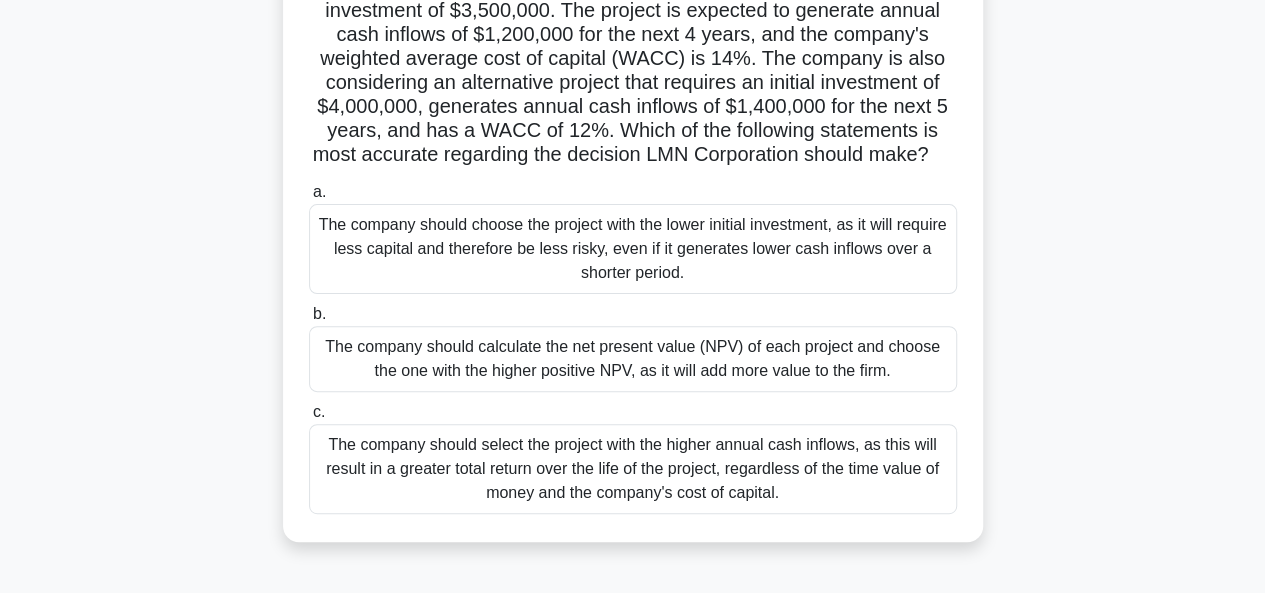 scroll, scrollTop: 200, scrollLeft: 0, axis: vertical 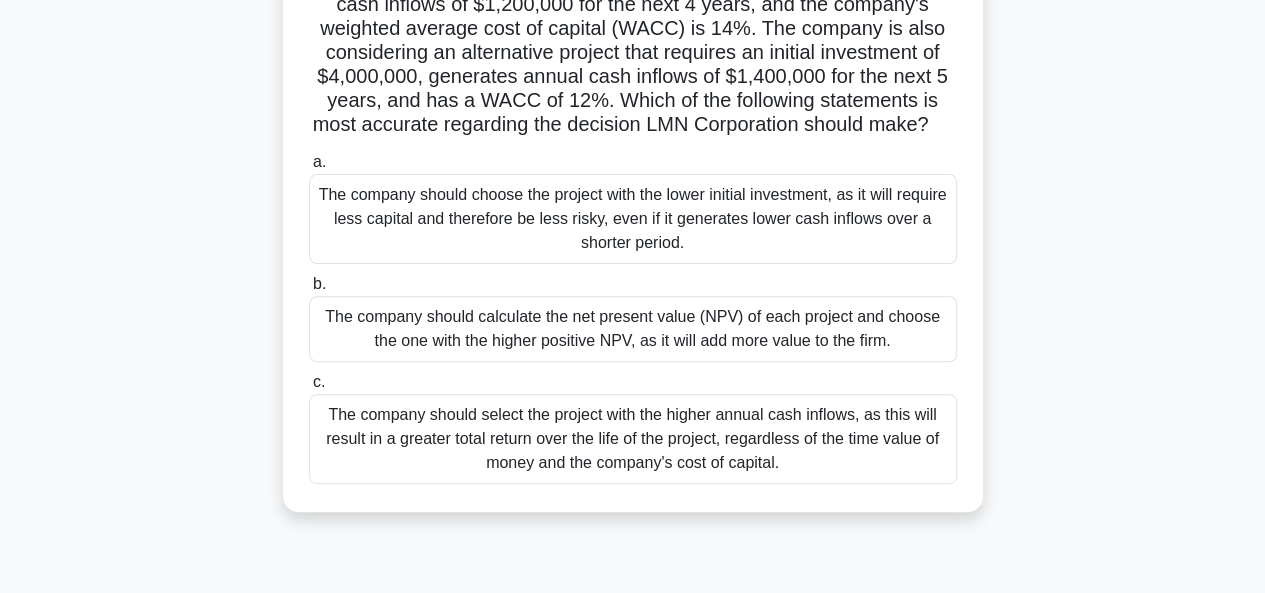 click on "The company should calculate the net present value (NPV) of each project and choose the one with the higher positive NPV, as it will add more value to the firm." at bounding box center (633, 329) 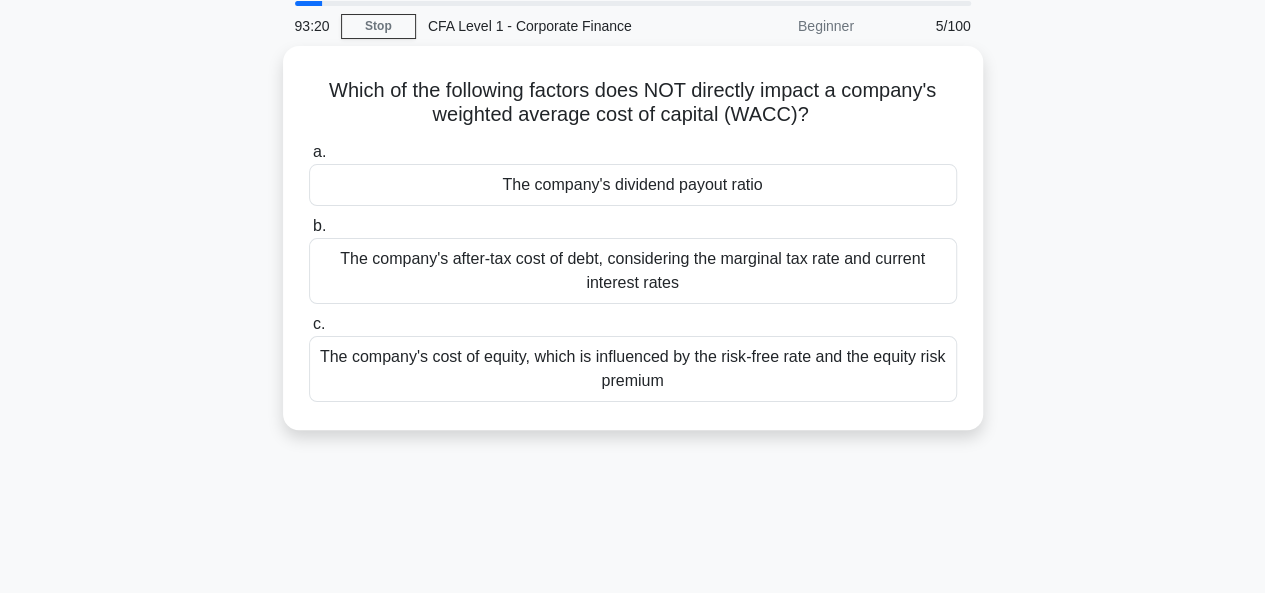 scroll, scrollTop: 0, scrollLeft: 0, axis: both 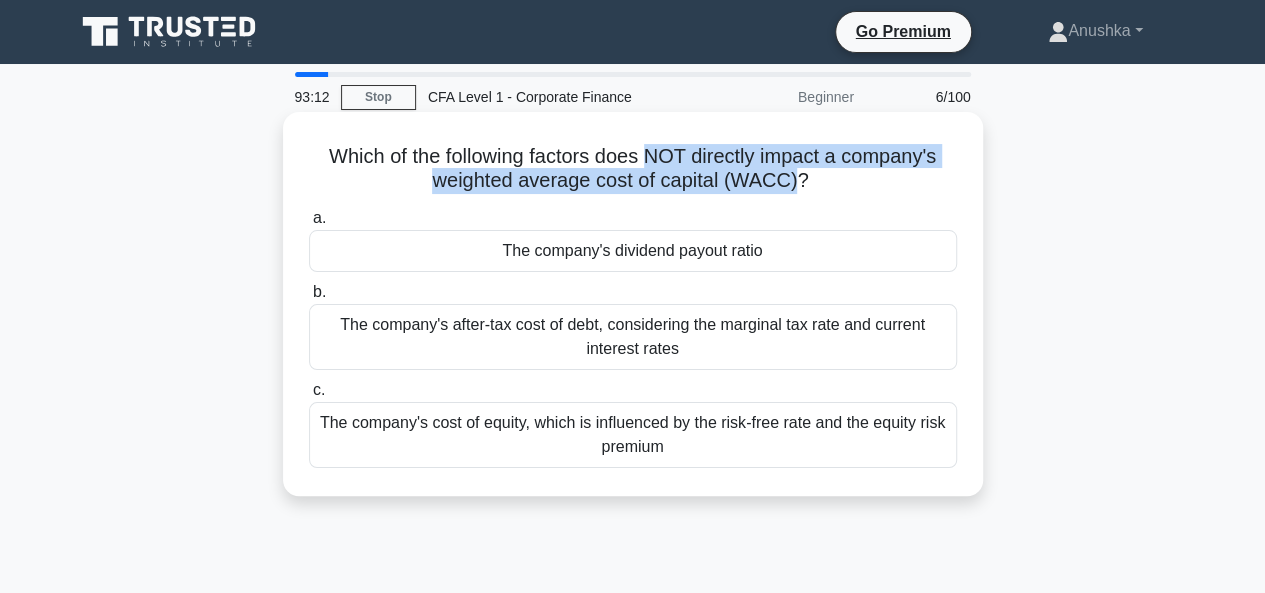 drag, startPoint x: 646, startPoint y: 153, endPoint x: 797, endPoint y: 184, distance: 154.14928 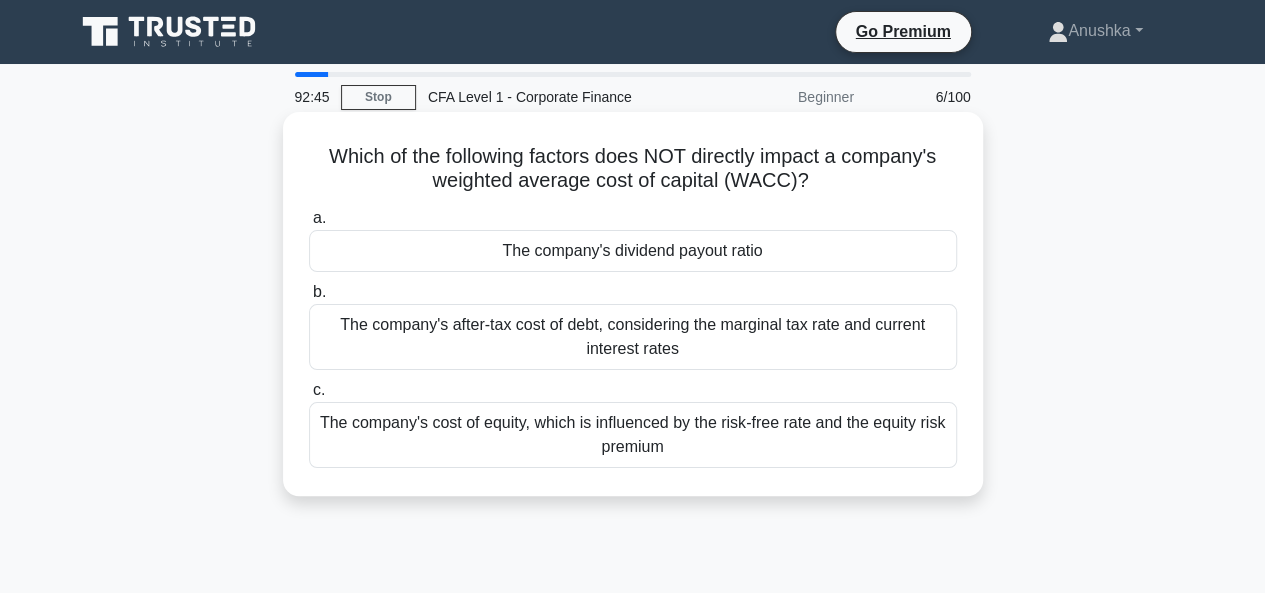 click on "Which of the following factors does NOT directly impact a company's weighted average cost of capital (WACC)?
.spinner_0XTQ{transform-origin:center;animation:spinner_y6GP .75s linear infinite}@keyframes spinner_y6GP{100%{transform:rotate(360deg)}}" at bounding box center (633, 169) 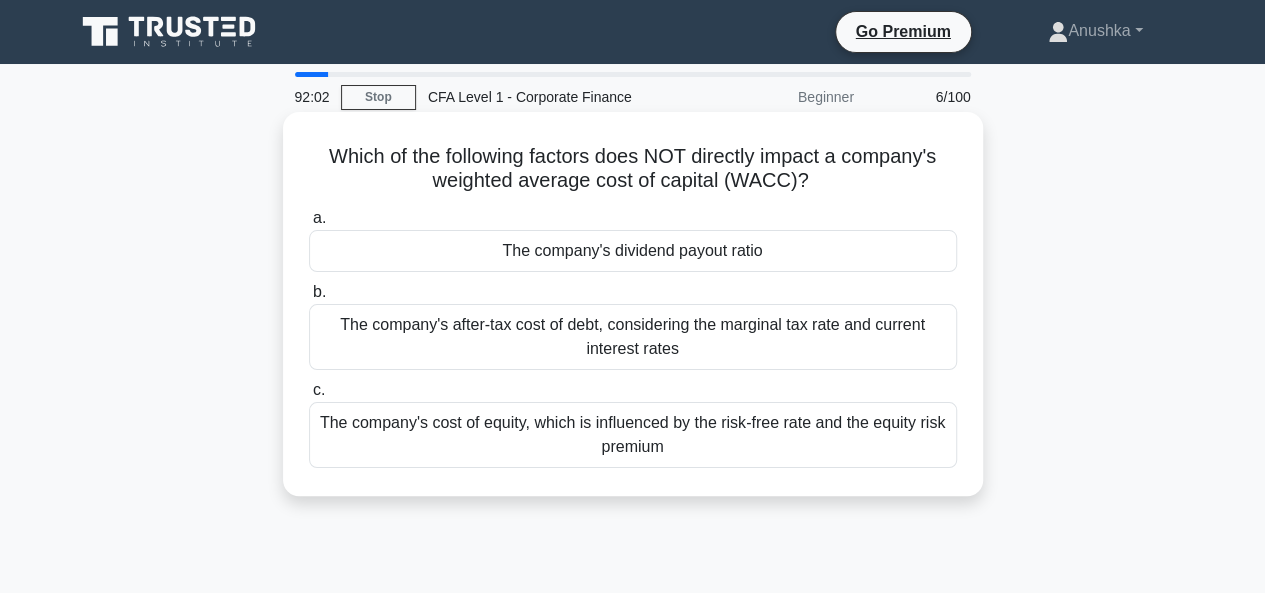 click on "The company's dividend payout ratio" at bounding box center [633, 251] 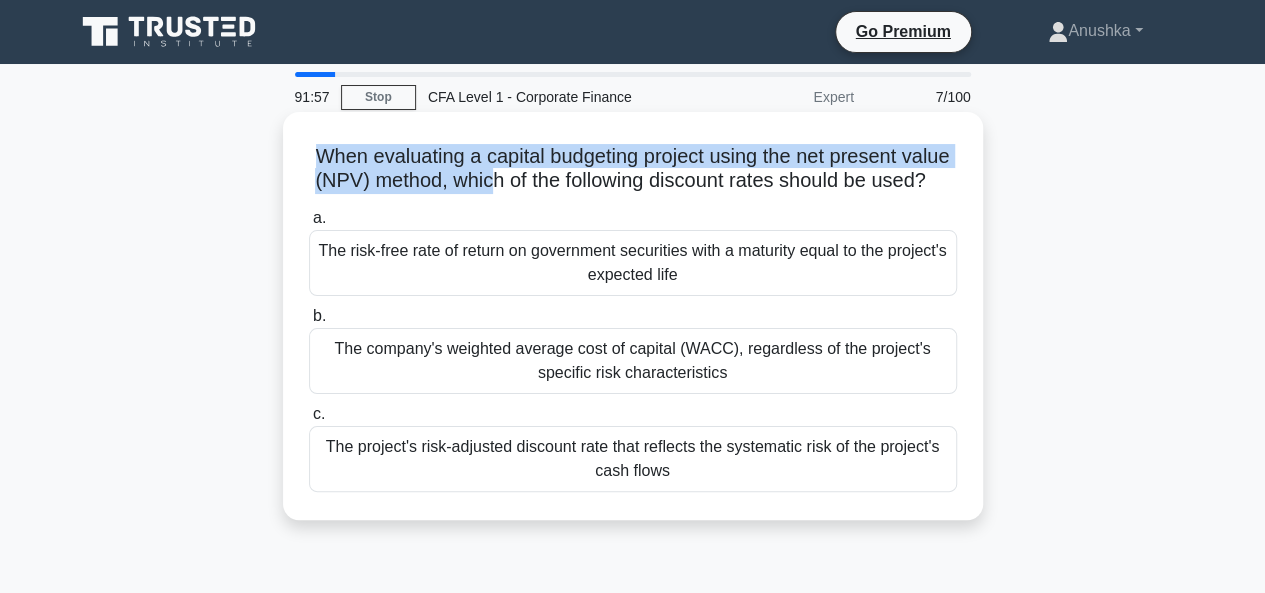 drag, startPoint x: 328, startPoint y: 156, endPoint x: 554, endPoint y: 171, distance: 226.49724 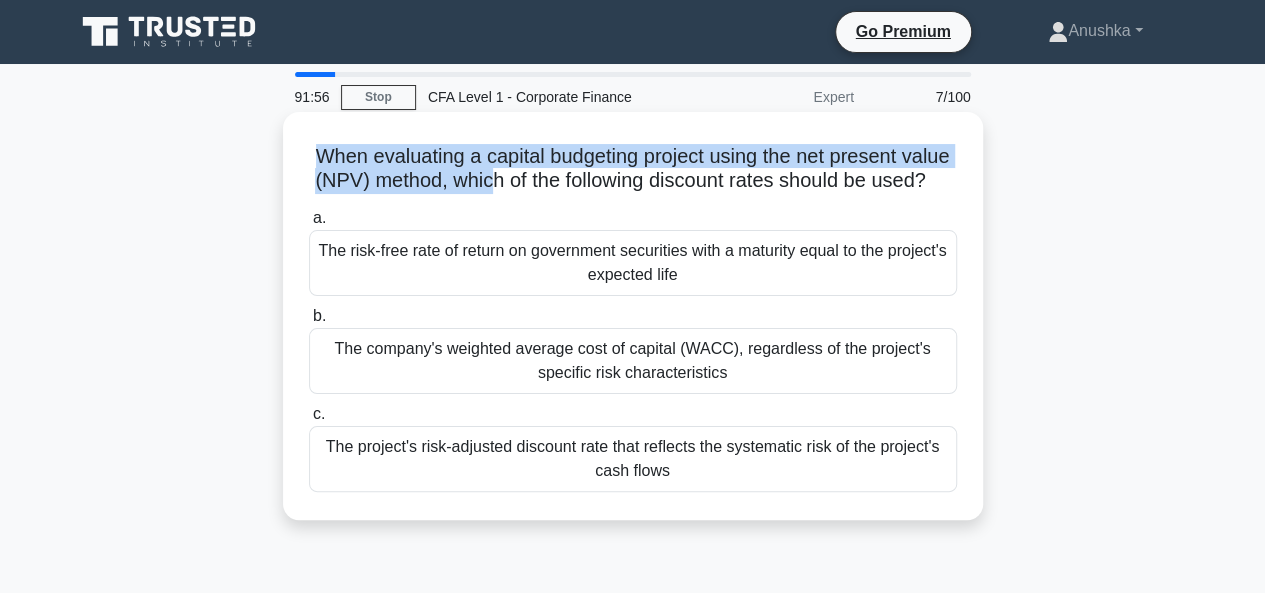 click on "When evaluating a capital budgeting project using the net present value (NPV) method, which of the following discount rates should be used?
.spinner_0XTQ{transform-origin:center;animation:spinner_y6GP .75s linear infinite}@keyframes spinner_y6GP{100%{transform:rotate(360deg)}}" at bounding box center (633, 169) 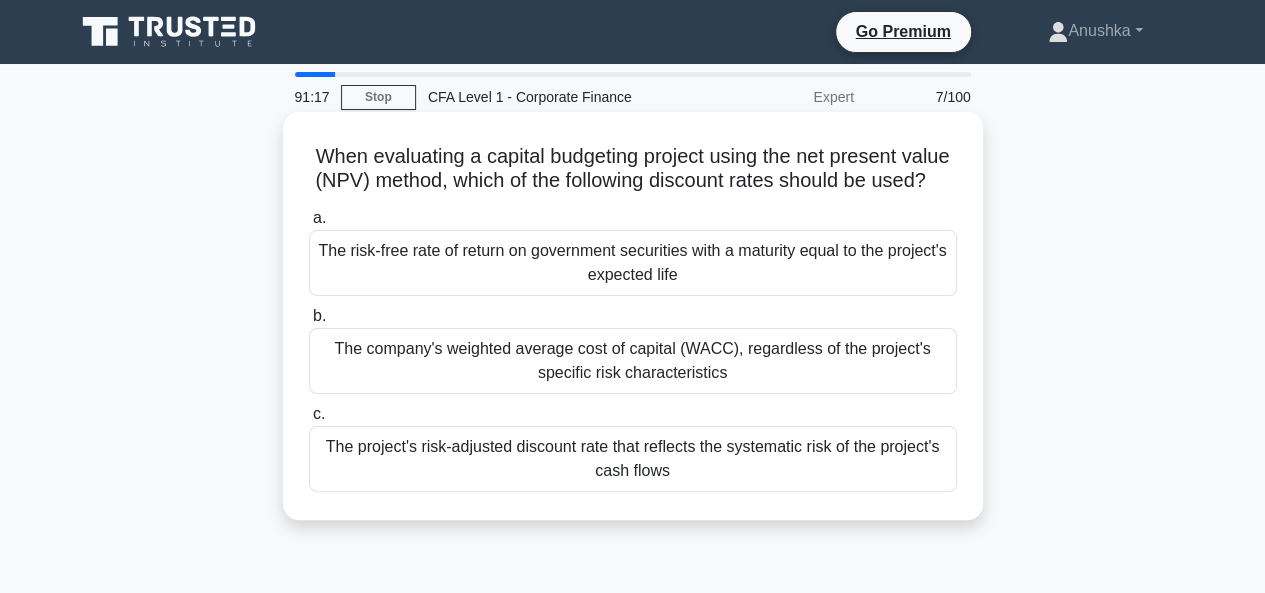 click on "The project's risk-adjusted discount rate that reflects the systematic risk of the project's cash flows" at bounding box center (633, 459) 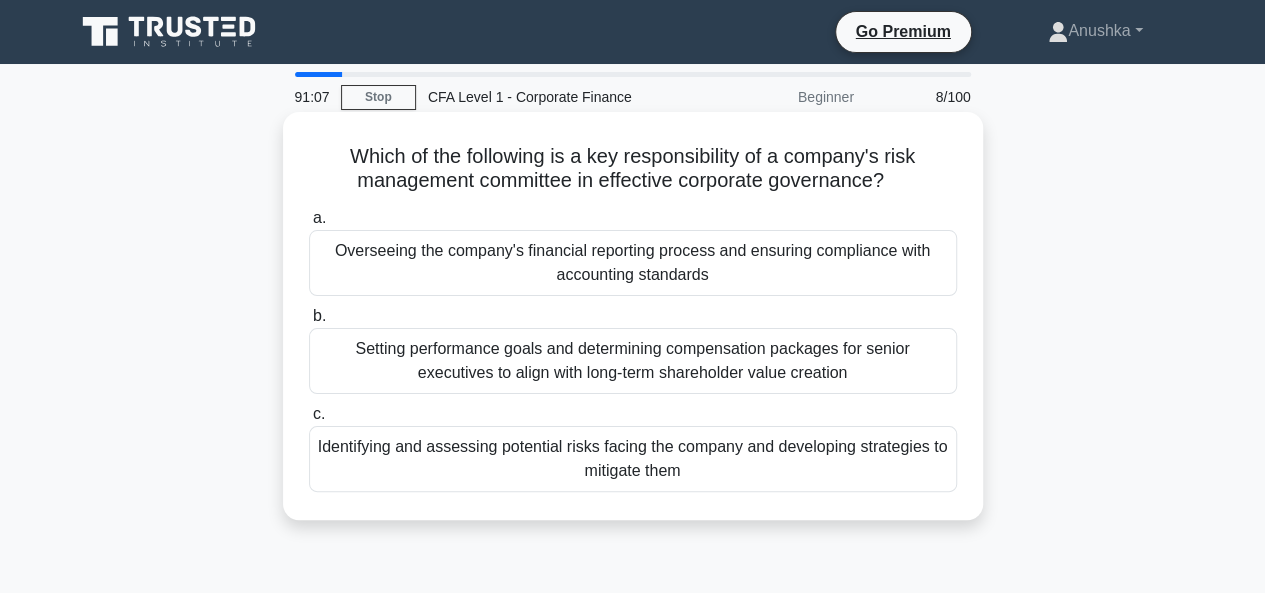 drag, startPoint x: 586, startPoint y: 155, endPoint x: 892, endPoint y: 195, distance: 308.6033 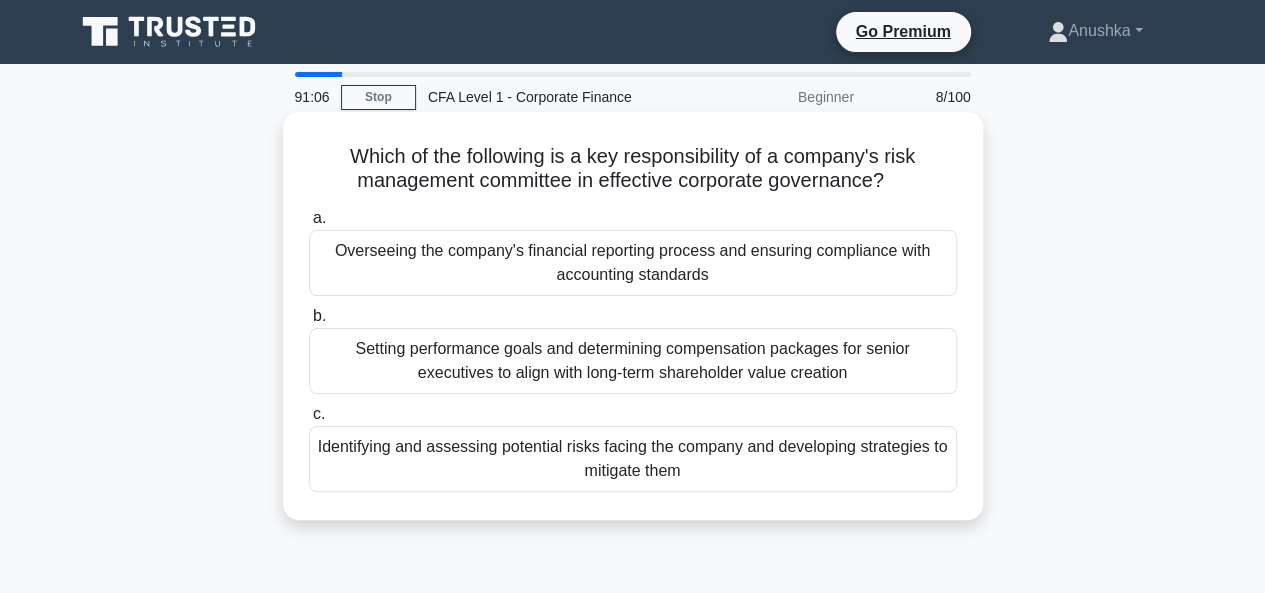 click on "Which of the following is a key responsibility of a company's risk management committee in effective corporate governance?
.spinner_0XTQ{transform-origin:center;animation:spinner_y6GP .75s linear infinite}@keyframes spinner_y6GP{100%{transform:rotate(360deg)}}" at bounding box center (633, 169) 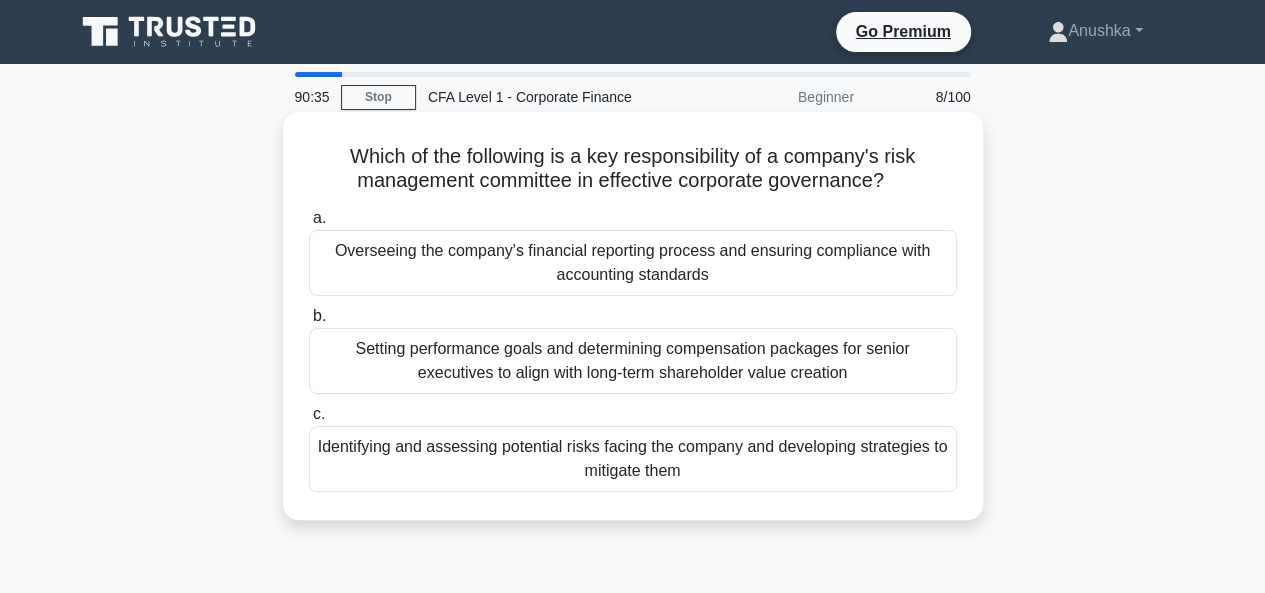 click on "Identifying and assessing potential risks facing the company and developing strategies to mitigate them" at bounding box center [633, 459] 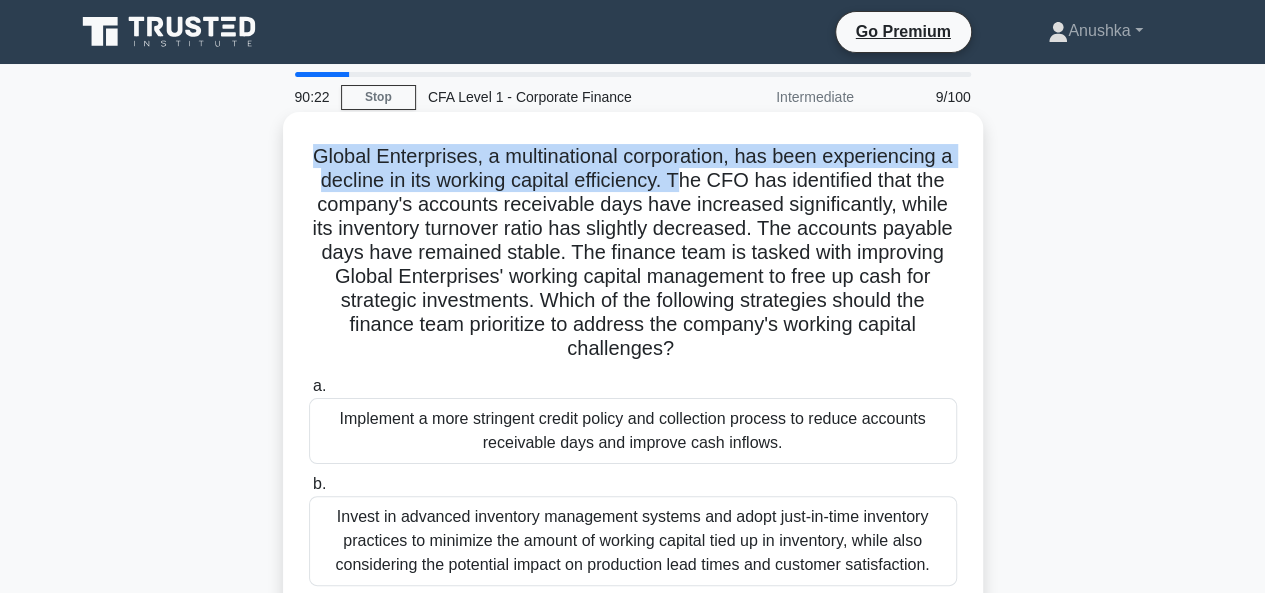 drag, startPoint x: 315, startPoint y: 164, endPoint x: 704, endPoint y: 184, distance: 389.5138 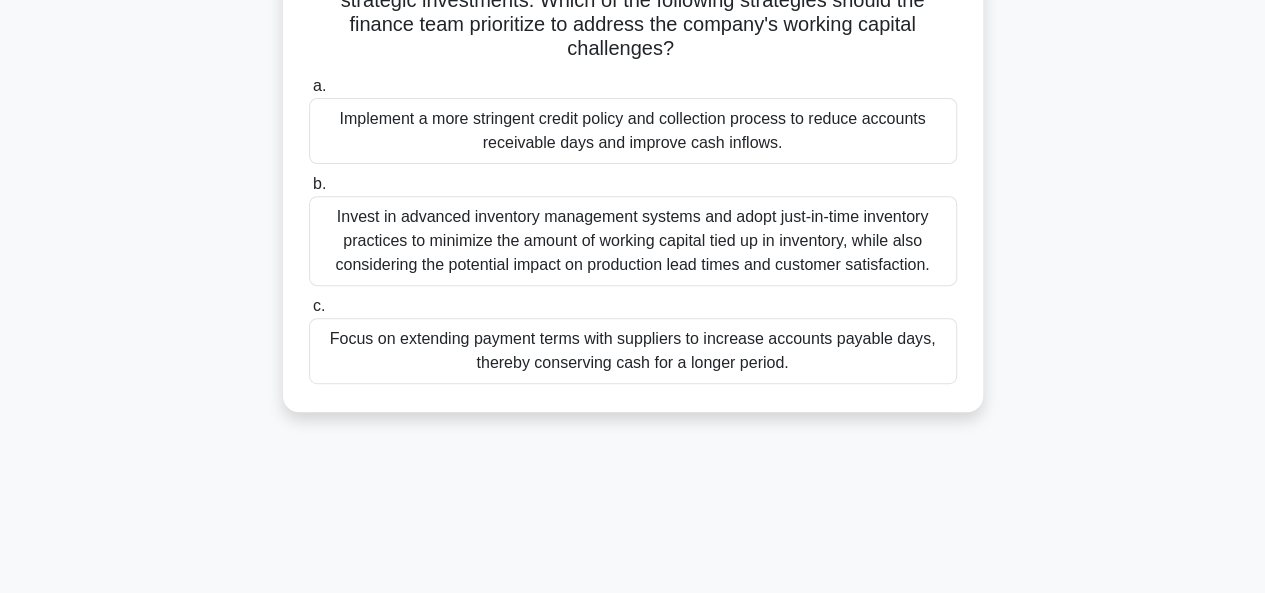 scroll, scrollTop: 200, scrollLeft: 0, axis: vertical 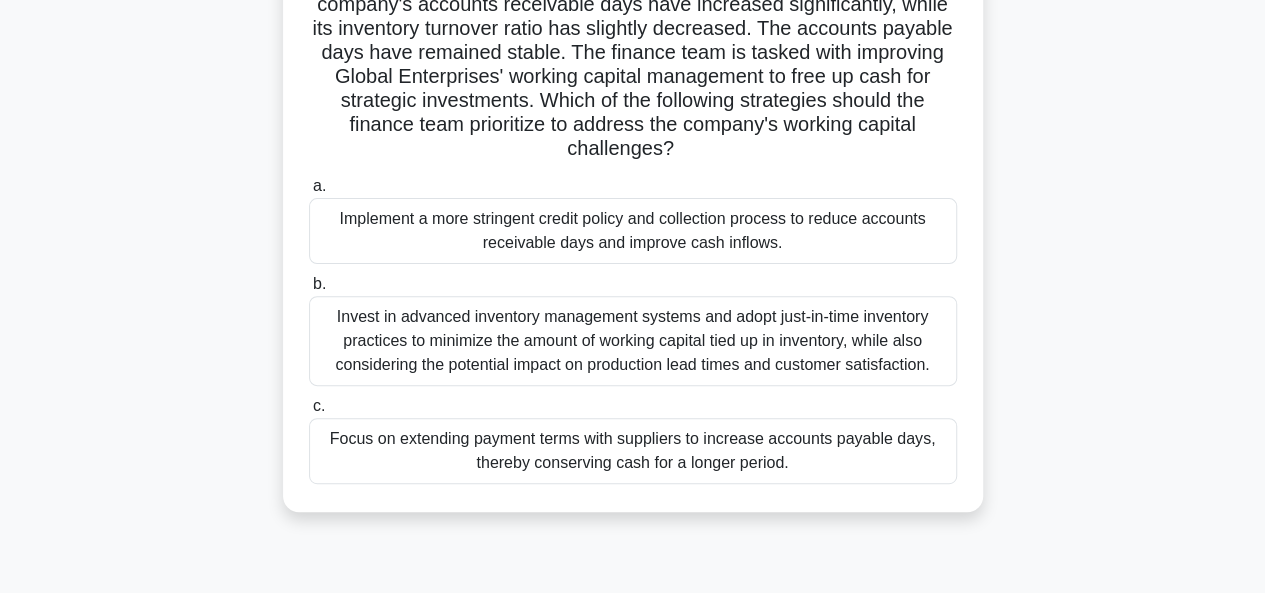 click on "Invest in advanced inventory management systems and adopt just-in-time inventory practices to minimize the amount of working capital tied up in inventory, while also considering the potential impact on production lead times and customer satisfaction." at bounding box center [633, 341] 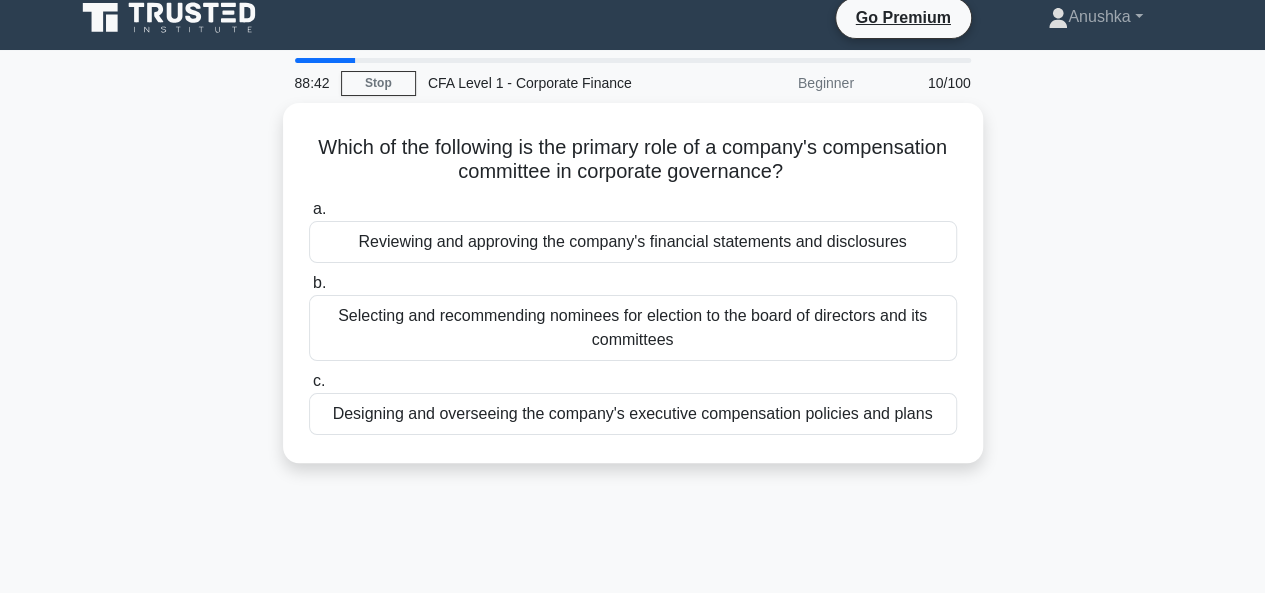 scroll, scrollTop: 0, scrollLeft: 0, axis: both 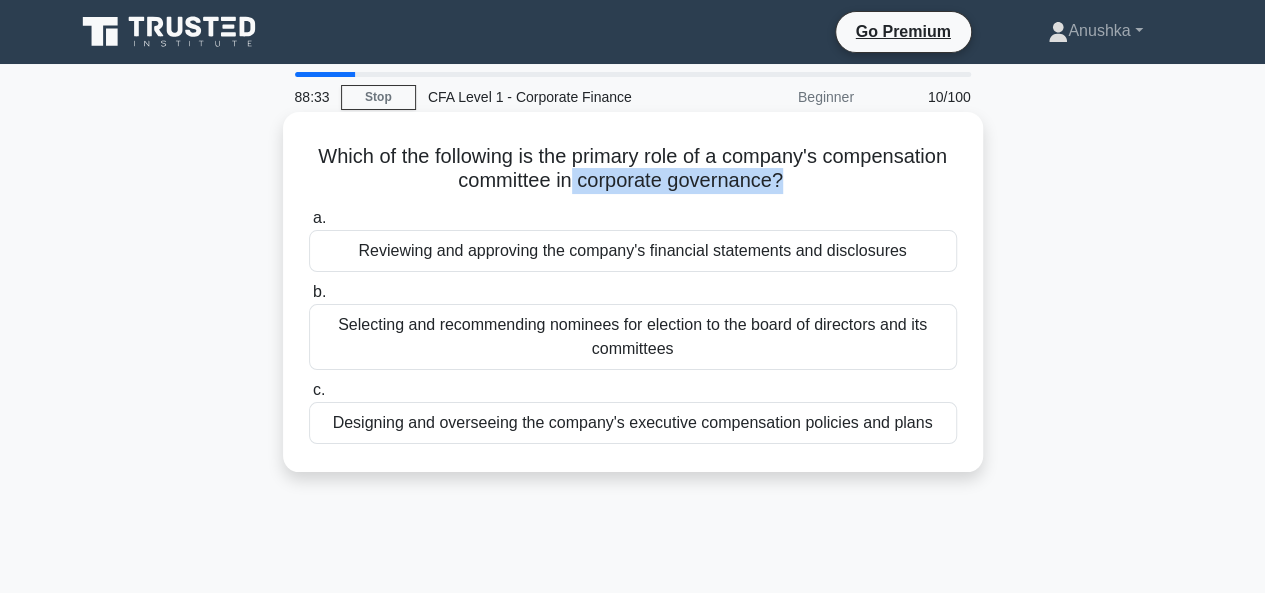 drag, startPoint x: 639, startPoint y: 181, endPoint x: 852, endPoint y: 197, distance: 213.6001 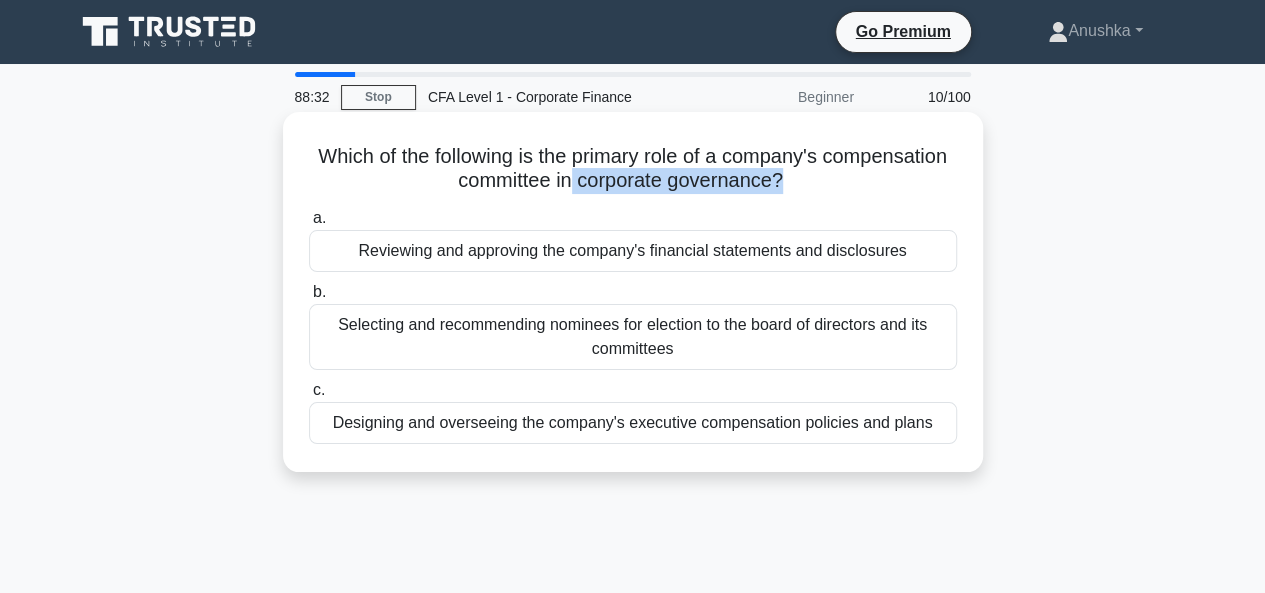 click on "Which of the following is the primary role of a company's compensation committee in corporate governance?
.spinner_0XTQ{transform-origin:center;animation:spinner_y6GP .75s linear infinite}@keyframes spinner_y6GP{100%{transform:rotate(360deg)}}" at bounding box center [633, 169] 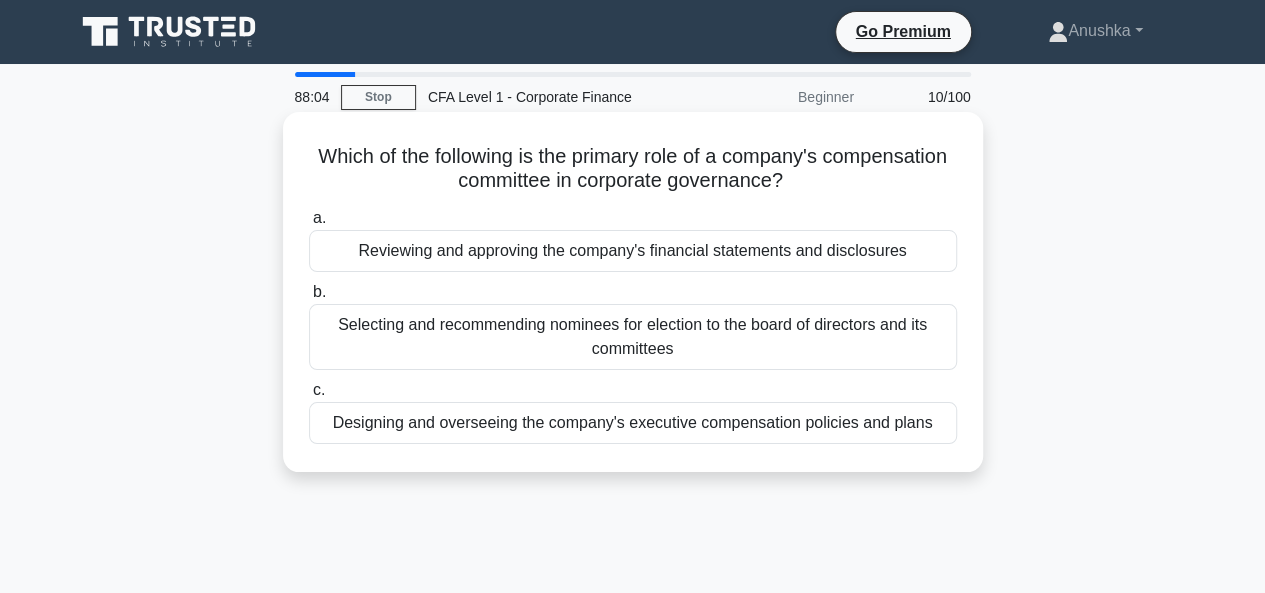 click on "Selecting and recommending nominees for election to the board of directors and its committees" at bounding box center [633, 337] 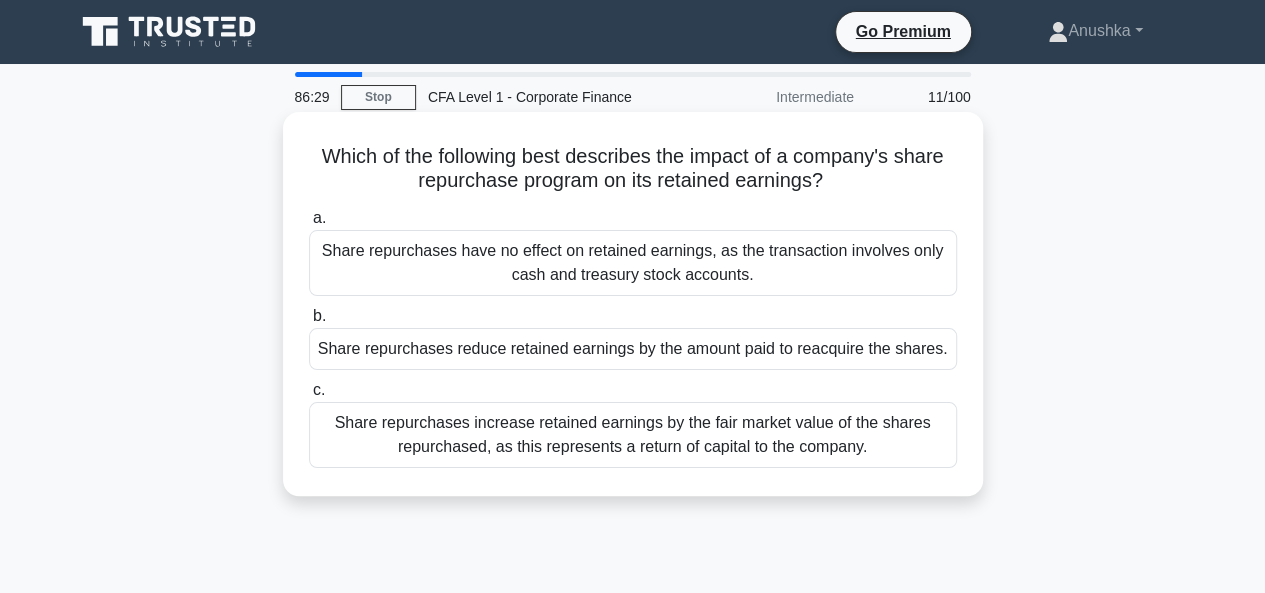 click on "Share repurchases have no effect on retained earnings, as the transaction involves only cash and treasury stock accounts." at bounding box center (633, 263) 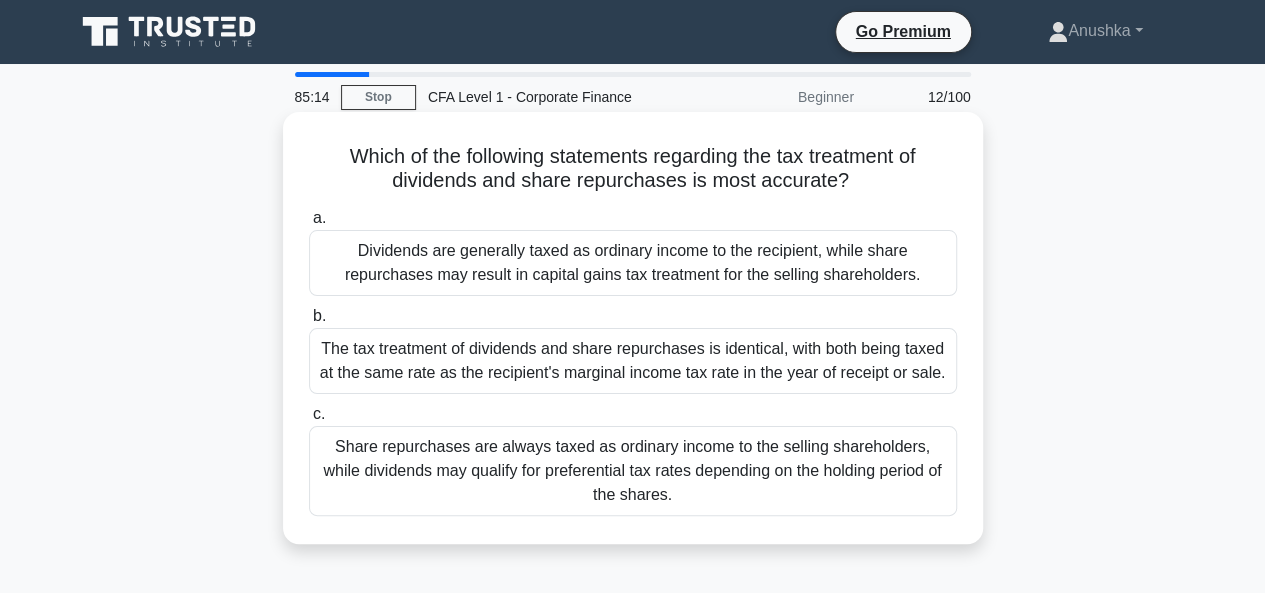 click on "Share repurchases are always taxed as ordinary income to the selling shareholders, while dividends may qualify for preferential tax rates depending on the holding period of the shares." at bounding box center [633, 471] 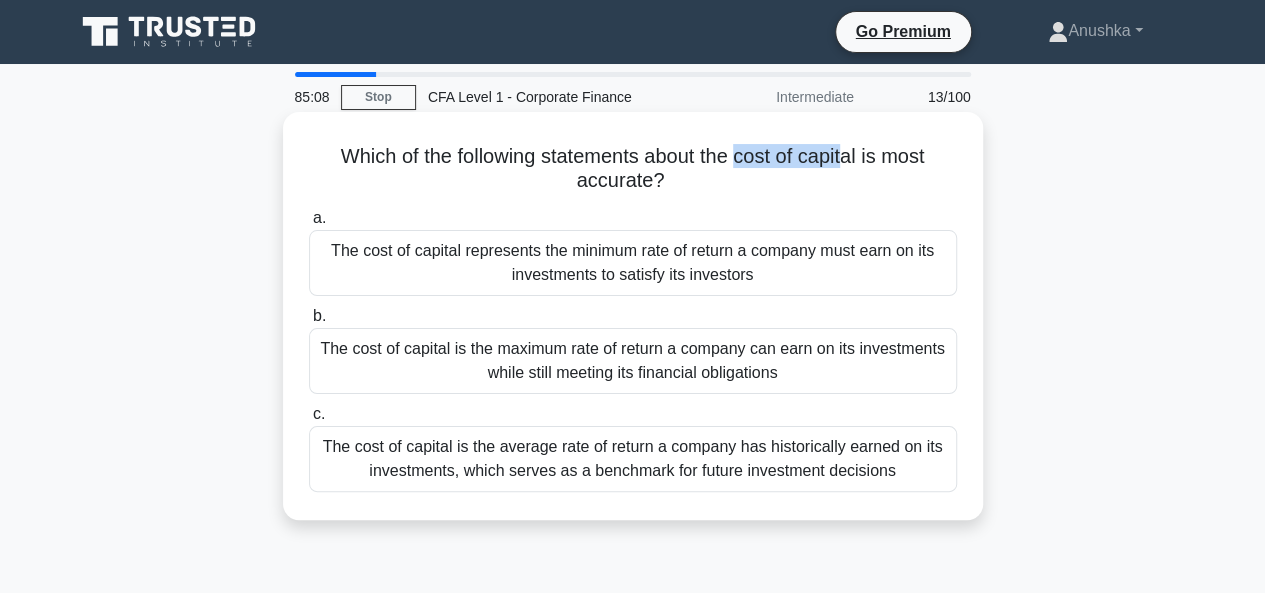 drag, startPoint x: 740, startPoint y: 161, endPoint x: 850, endPoint y: 164, distance: 110.0409 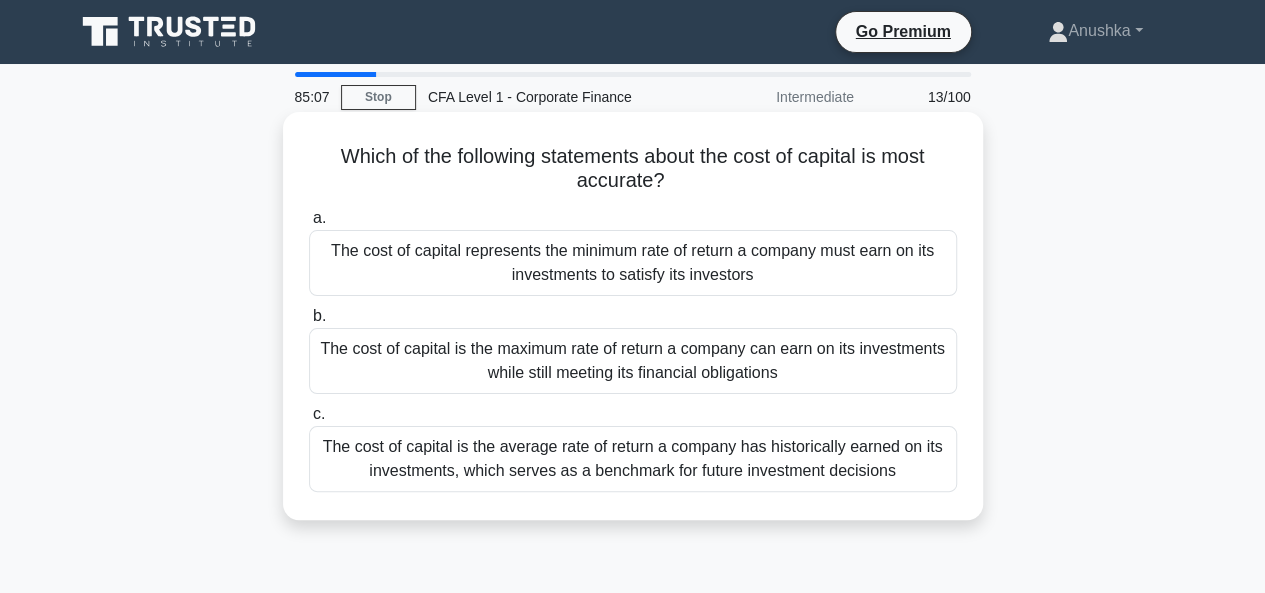 click on "Which of the following statements about the cost of capital is most accurate?
.spinner_0XTQ{transform-origin:center;animation:spinner_y6GP .75s linear infinite}@keyframes spinner_y6GP{100%{transform:rotate(360deg)}}" at bounding box center (633, 169) 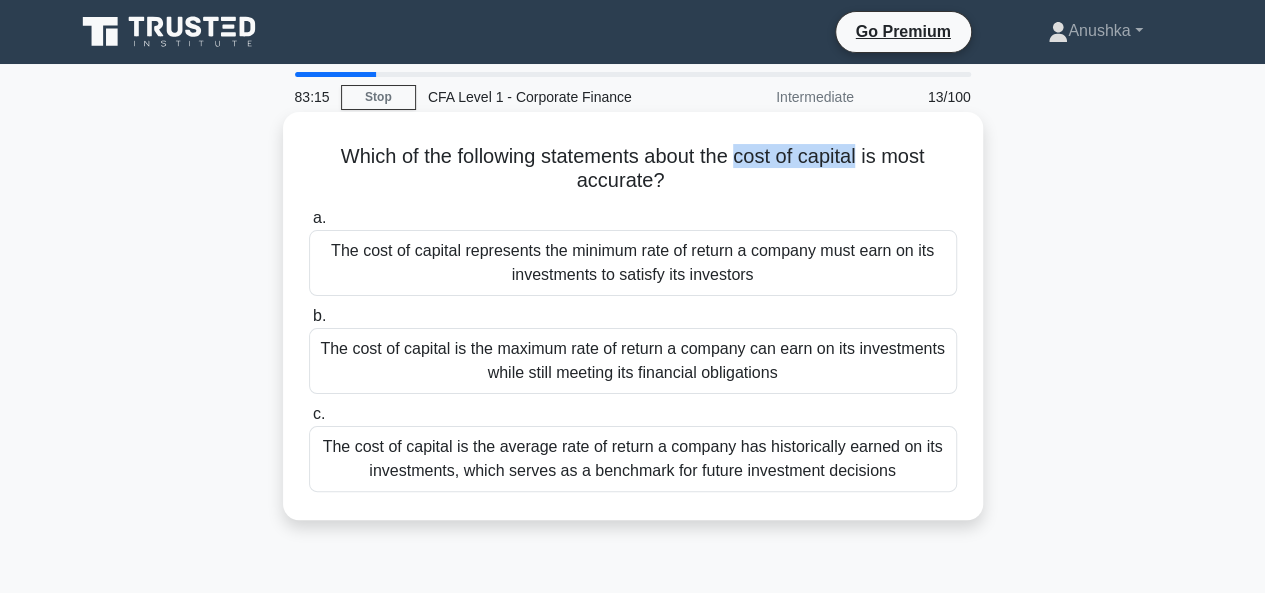 drag, startPoint x: 740, startPoint y: 158, endPoint x: 868, endPoint y: 155, distance: 128.03516 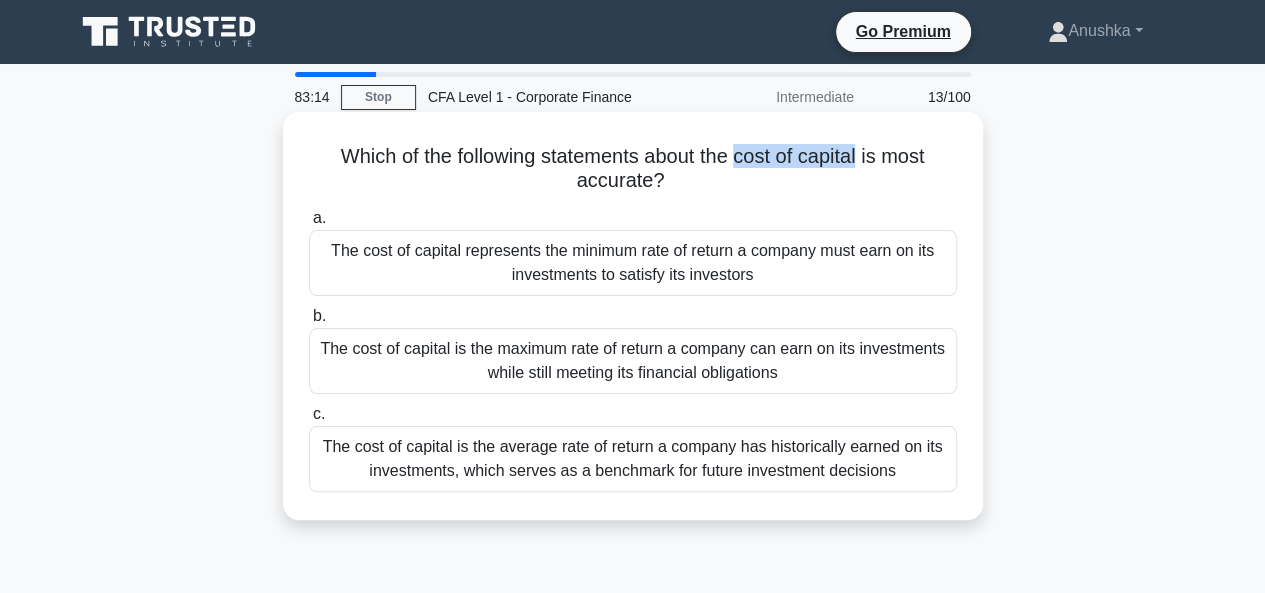 copy on "cost of capital" 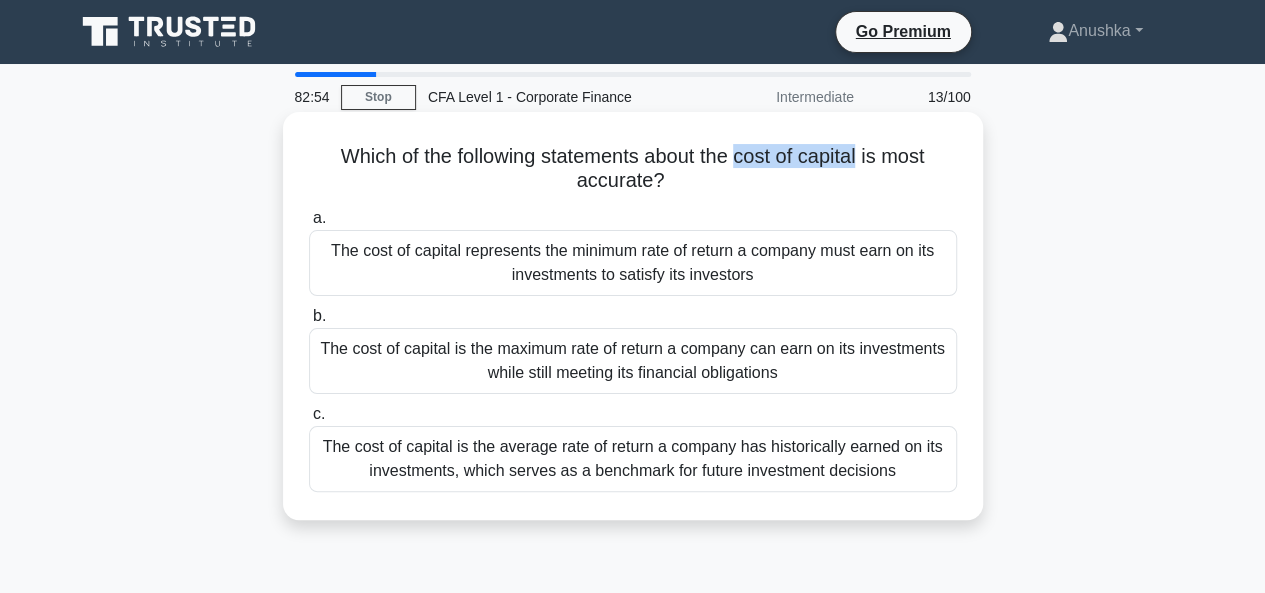 click on "Which of the following statements about the cost of capital is most accurate?
.spinner_0XTQ{transform-origin:center;animation:spinner_y6GP .75s linear infinite}@keyframes spinner_y6GP{100%{transform:rotate(360deg)}}" at bounding box center [633, 169] 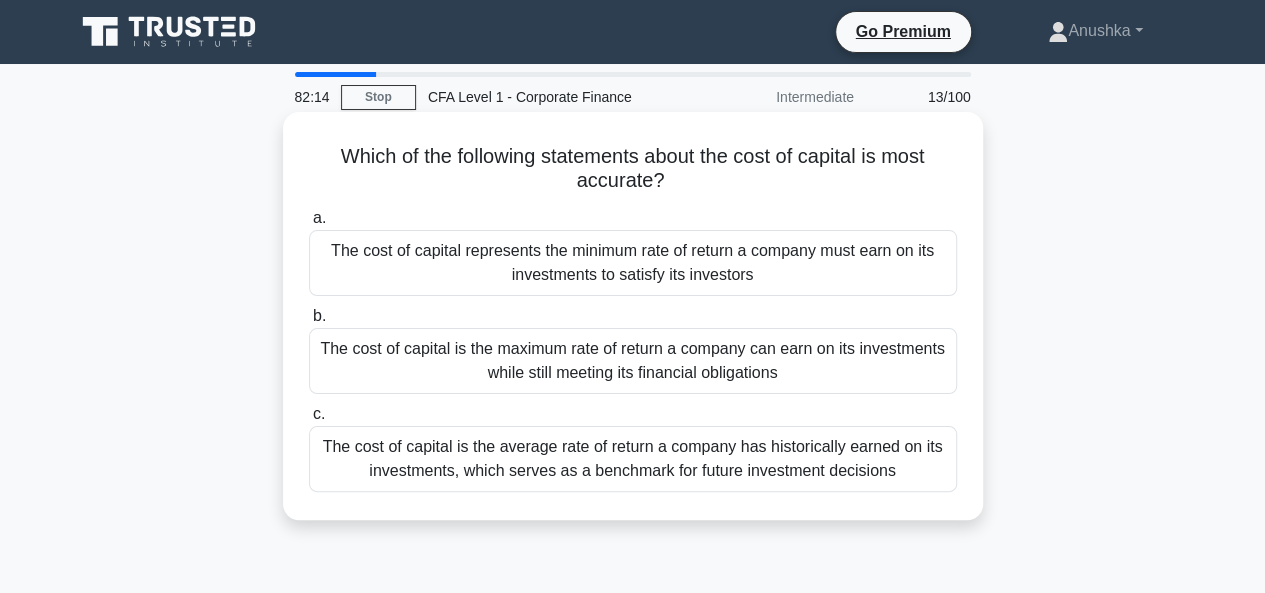 click on "The cost of capital represents the minimum rate of return a company must earn on its investments to satisfy its investors" at bounding box center (633, 263) 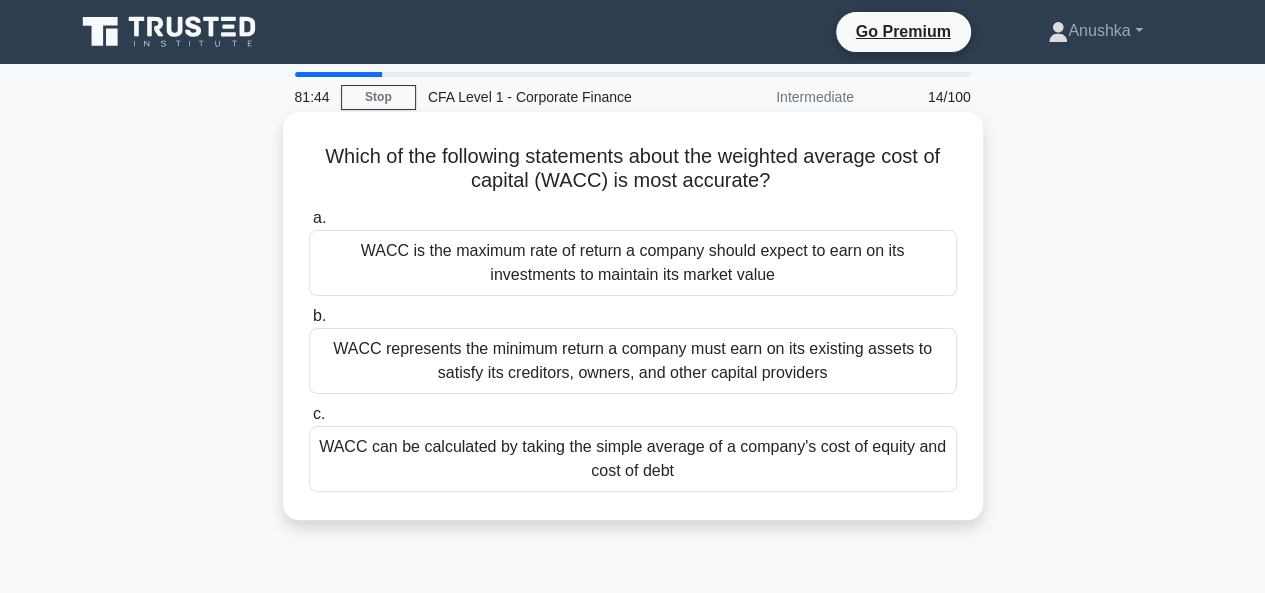click on "WACC represents the minimum return a company must earn on its existing assets to satisfy its creditors, owners, and other capital providers" at bounding box center [633, 361] 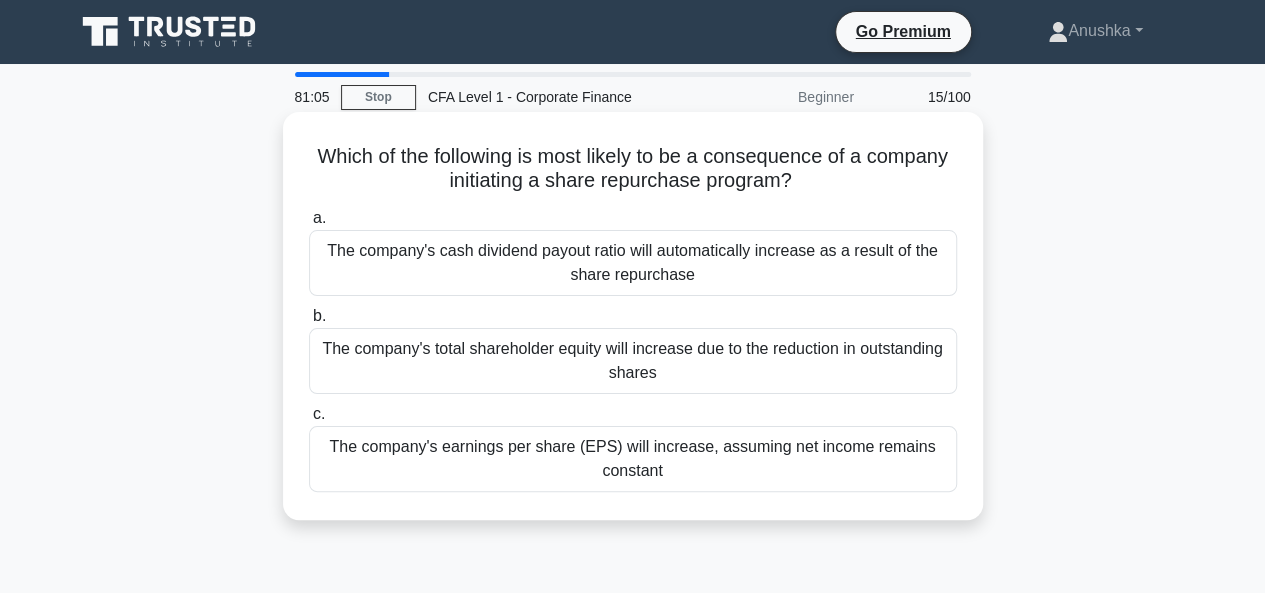 click on "The company's earnings per share (EPS) will increase, assuming net income remains constant" at bounding box center (633, 459) 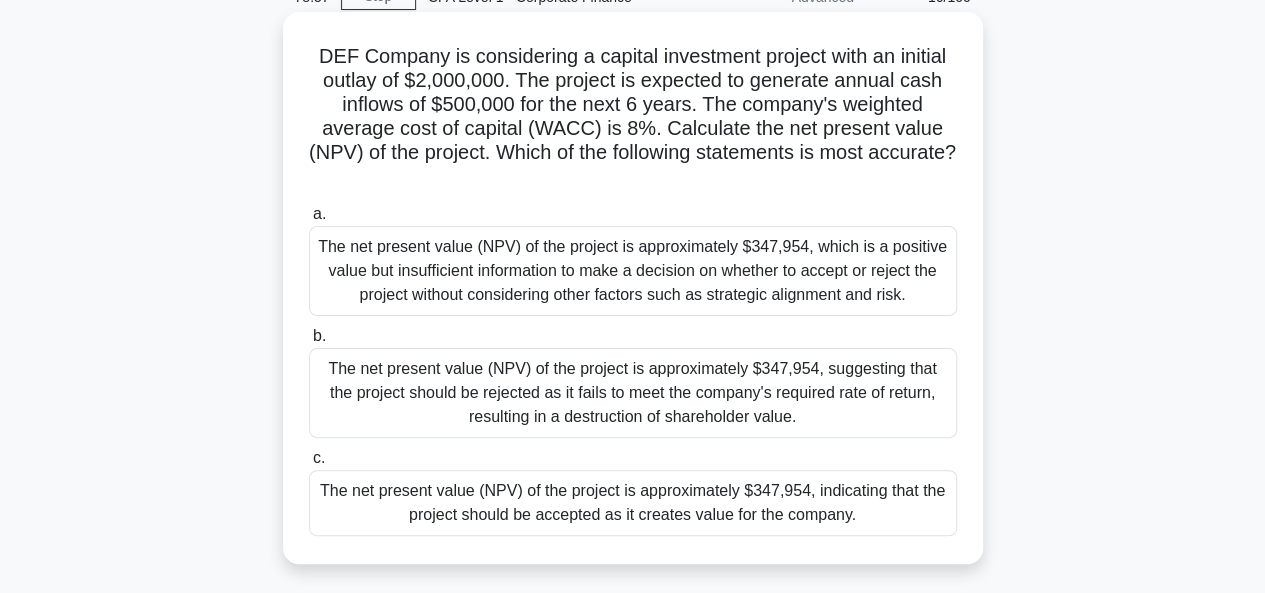 scroll, scrollTop: 0, scrollLeft: 0, axis: both 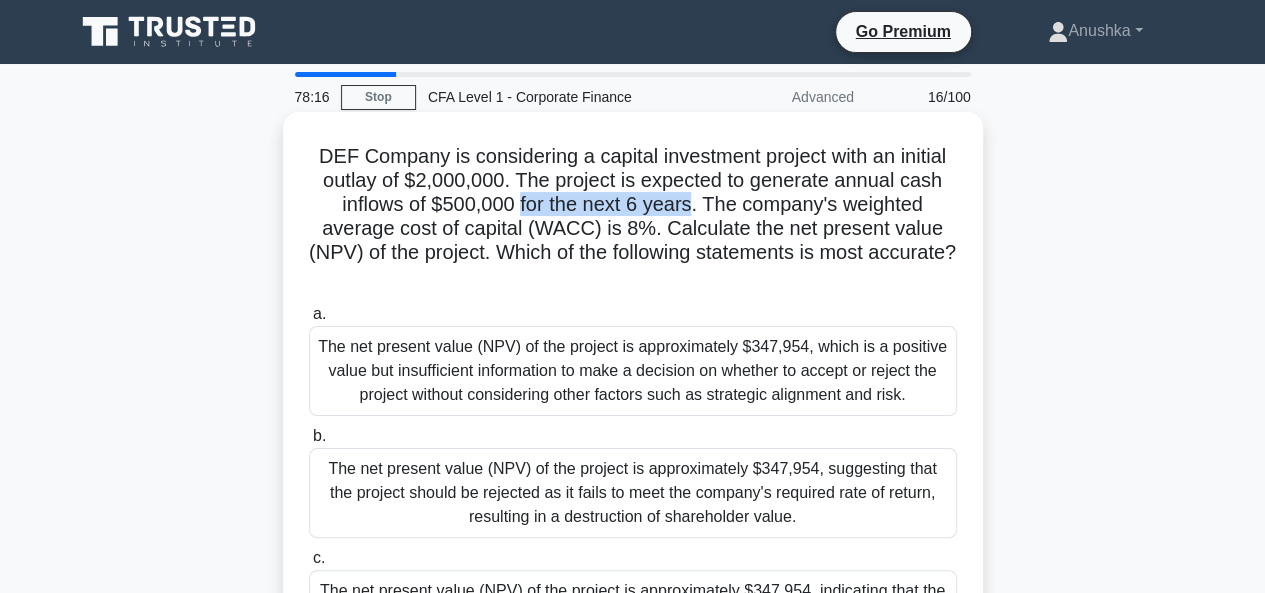 drag, startPoint x: 516, startPoint y: 202, endPoint x: 691, endPoint y: 203, distance: 175.00285 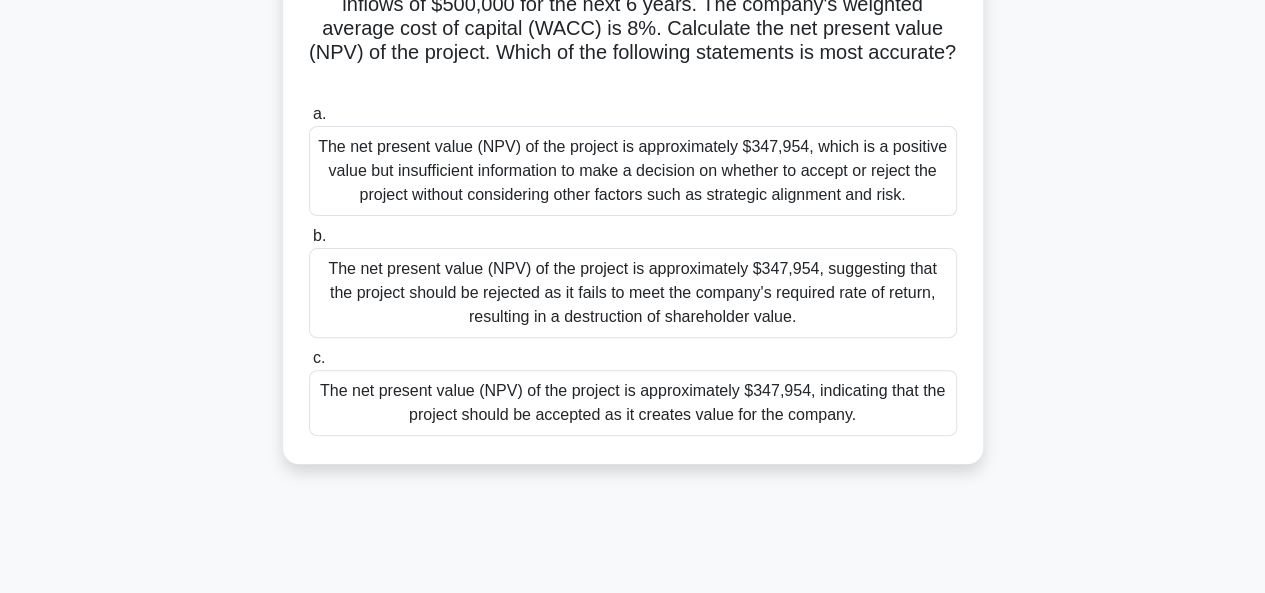 scroll, scrollTop: 100, scrollLeft: 0, axis: vertical 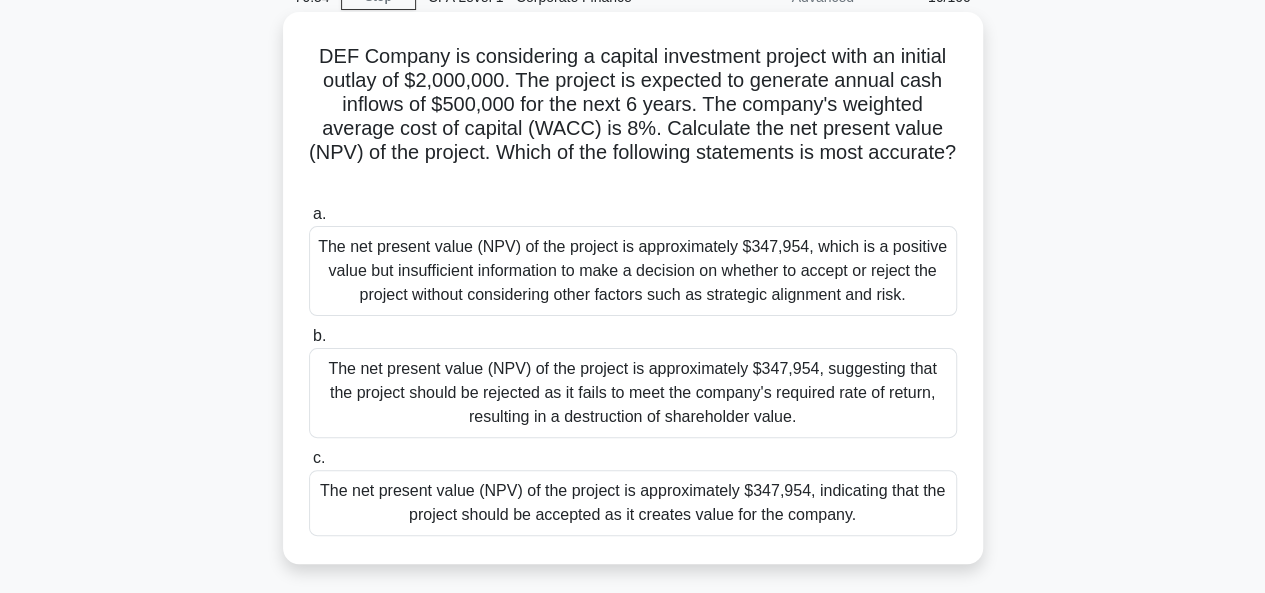 click on "The net present value (NPV) of the project is approximately $347,954, indicating that the project should be accepted as it creates value for the company." at bounding box center (633, 503) 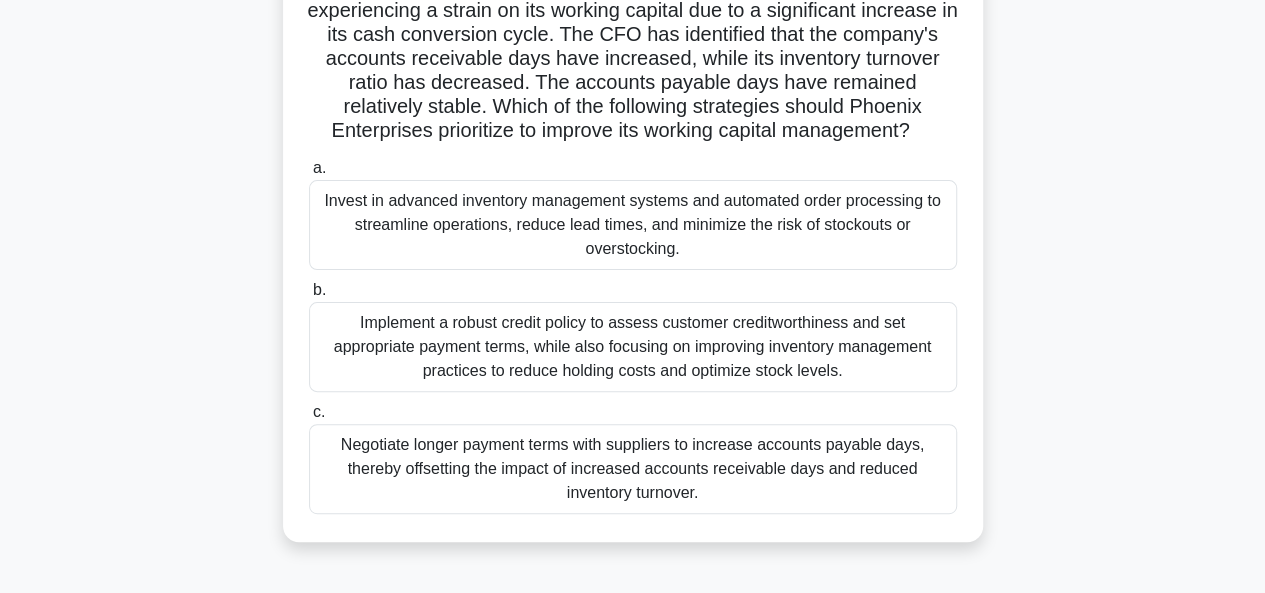 scroll, scrollTop: 200, scrollLeft: 0, axis: vertical 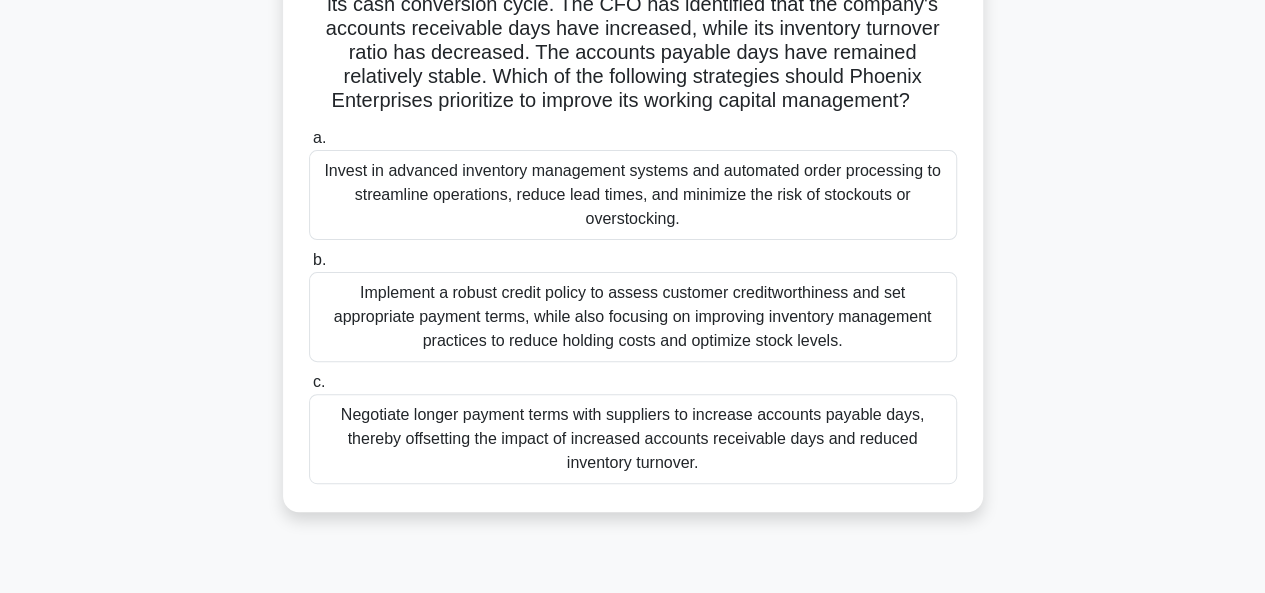 click on "Implement a robust credit policy to assess customer creditworthiness and set appropriate payment terms, while also focusing on improving inventory management practices to reduce holding costs and optimize stock levels." at bounding box center [633, 317] 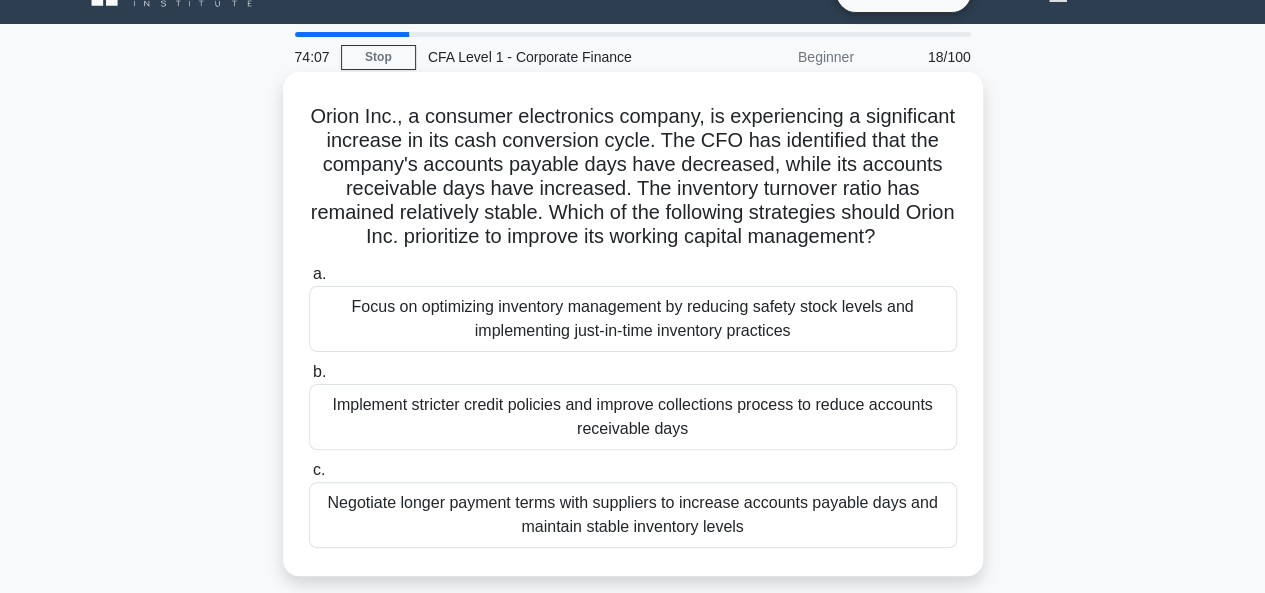 scroll, scrollTop: 100, scrollLeft: 0, axis: vertical 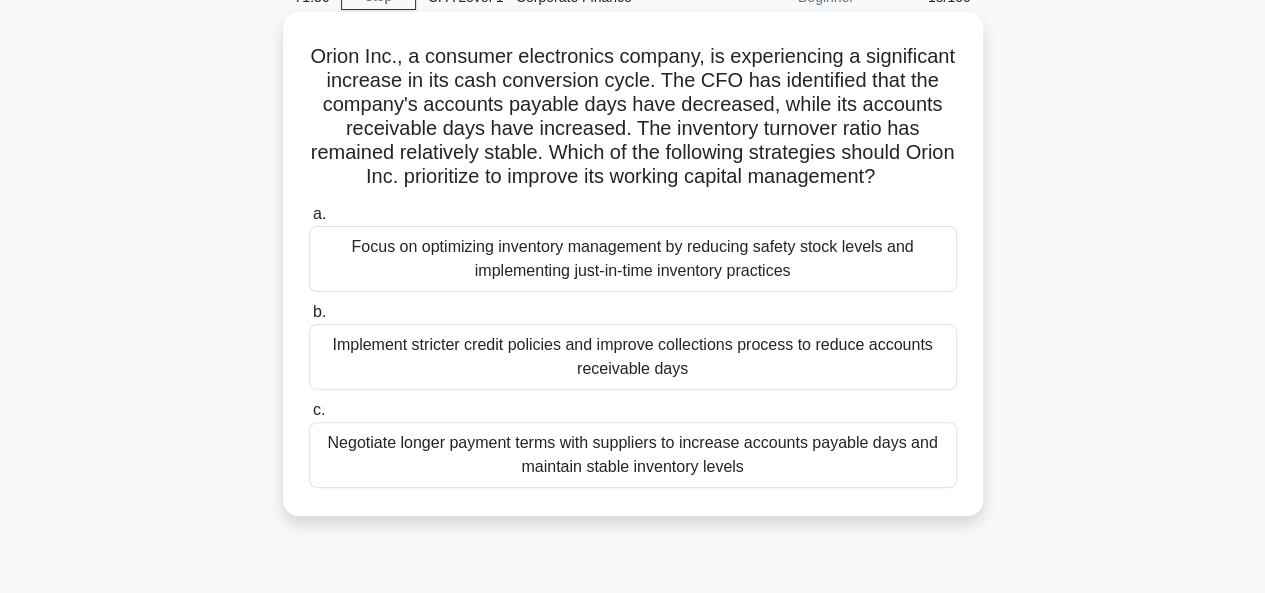 click on "Implement stricter credit policies and improve collections process to reduce accounts receivable days" at bounding box center [633, 357] 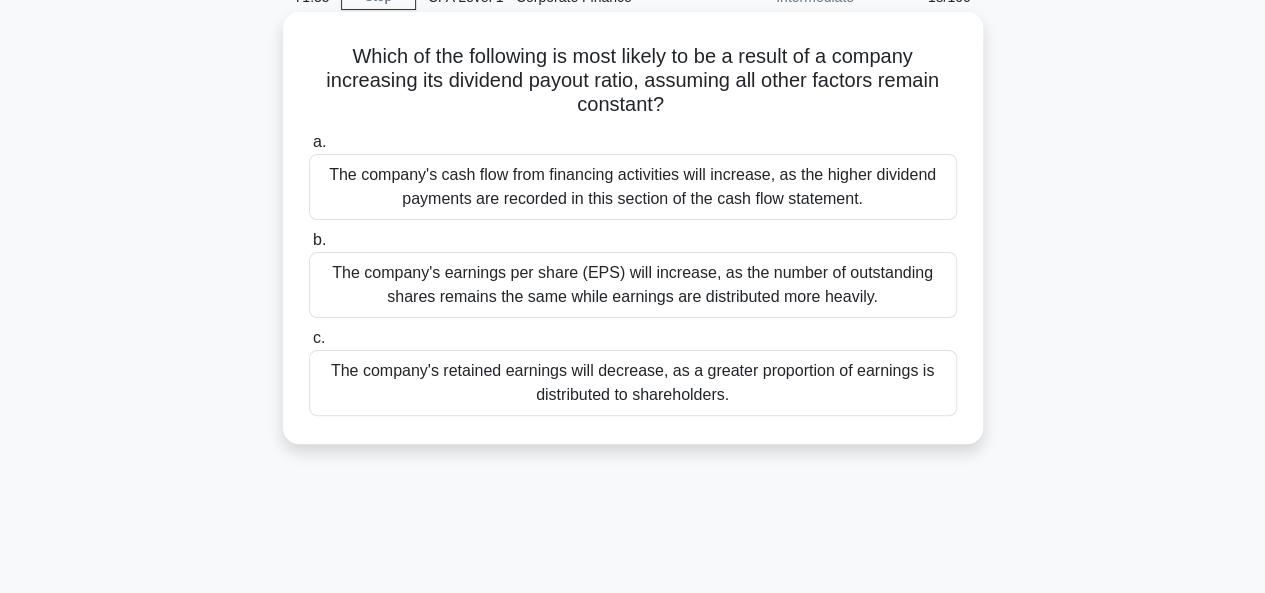scroll, scrollTop: 0, scrollLeft: 0, axis: both 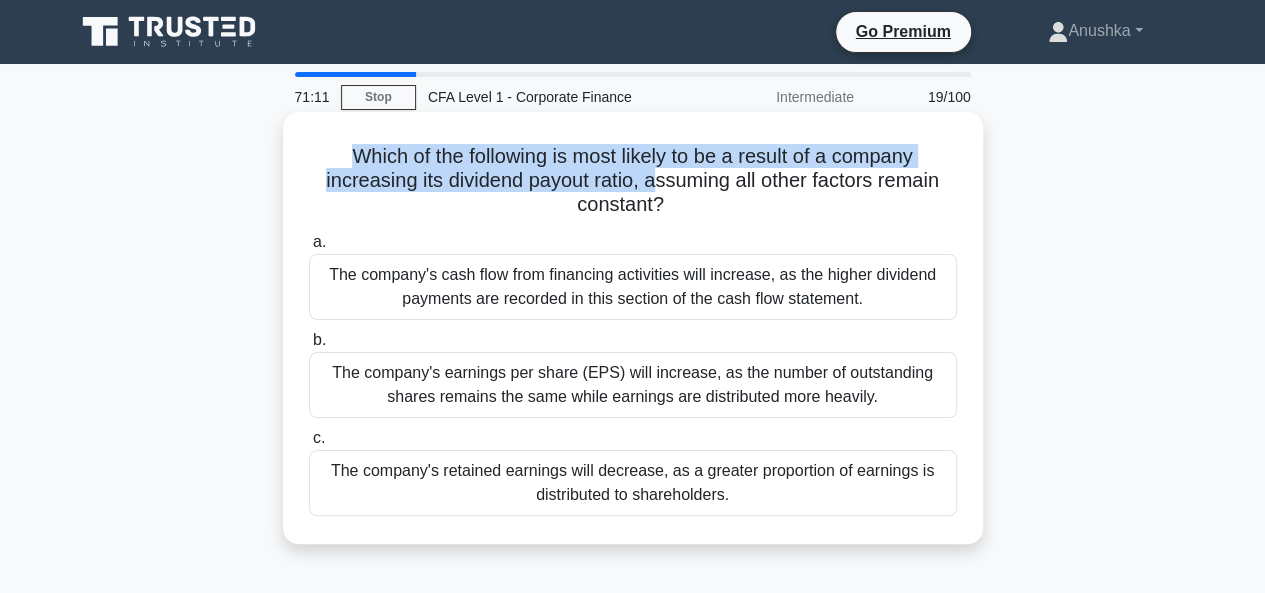 drag, startPoint x: 343, startPoint y: 151, endPoint x: 654, endPoint y: 183, distance: 312.64197 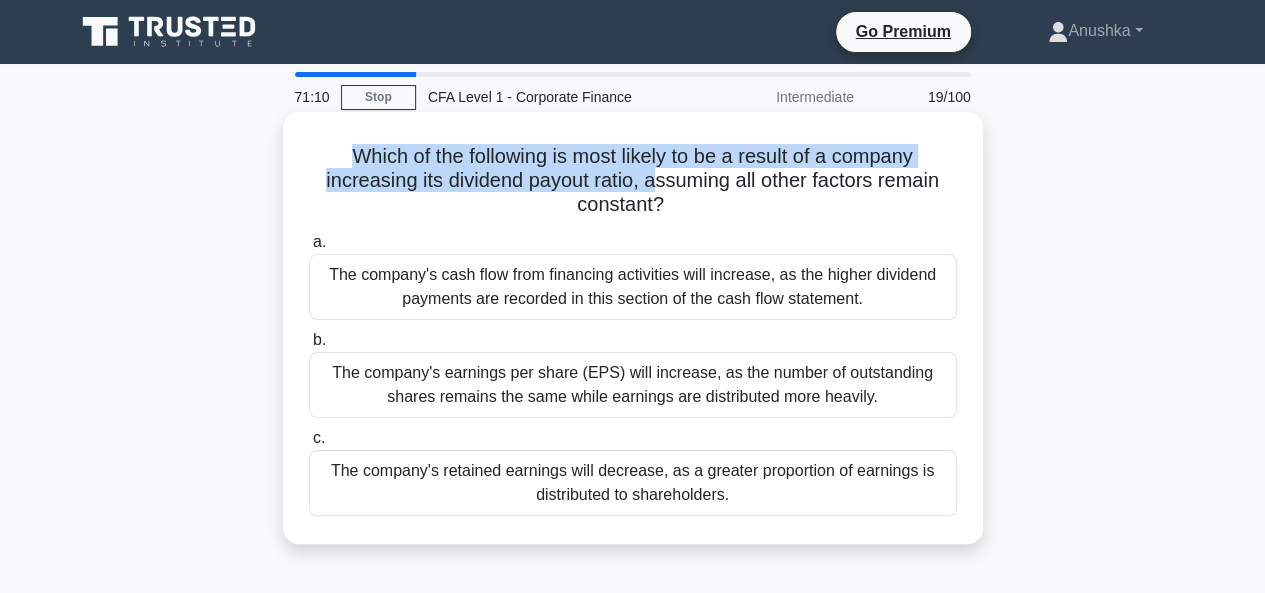 click on "Which of the following is most likely to be a result of a company increasing its dividend payout ratio, assuming all other factors remain constant?
.spinner_0XTQ{transform-origin:center;animation:spinner_y6GP .75s linear infinite}@keyframes spinner_y6GP{100%{transform:rotate(360deg)}}" at bounding box center (633, 181) 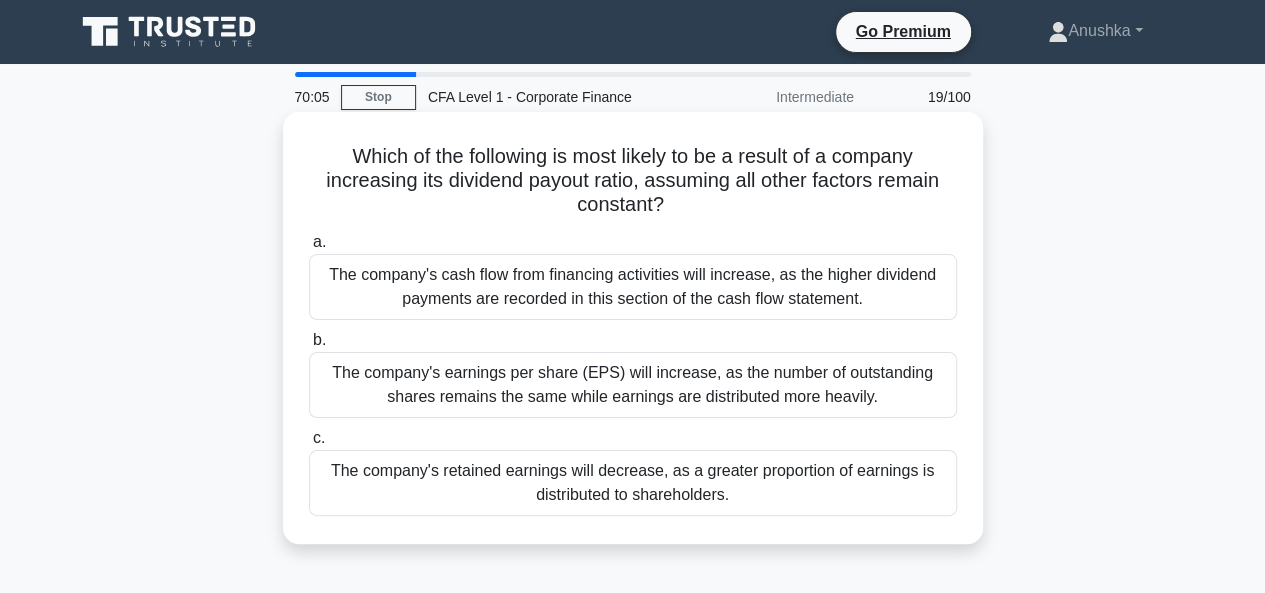 click on "The company's retained earnings will decrease, as a greater proportion of earnings is distributed to shareholders." at bounding box center (633, 483) 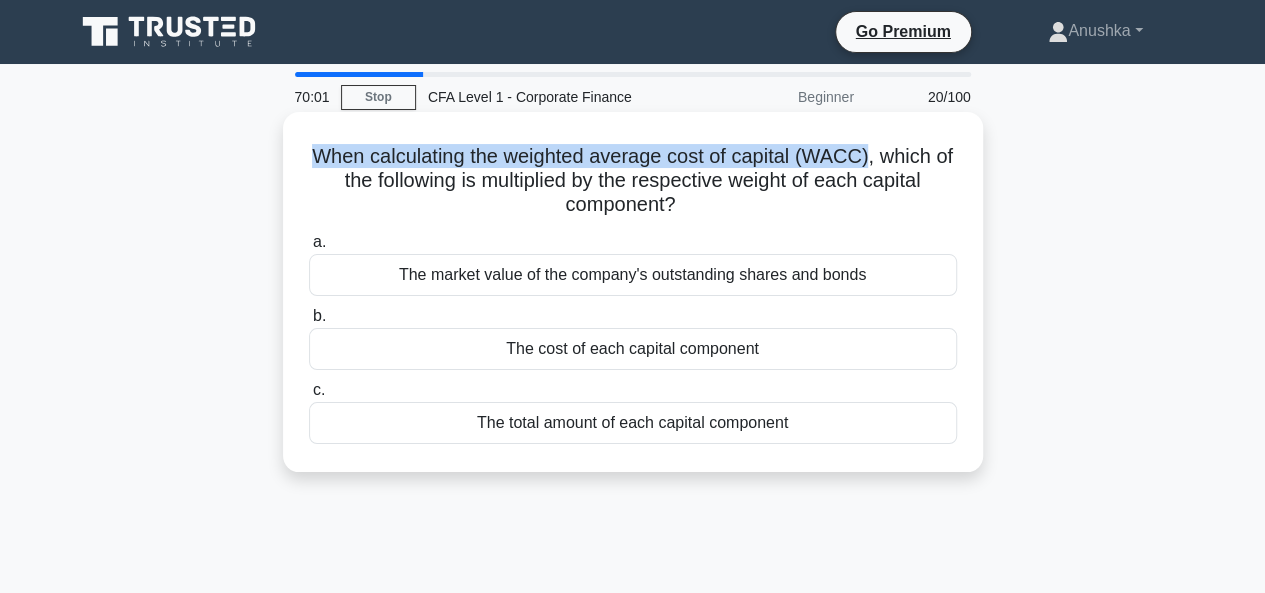 drag, startPoint x: 320, startPoint y: 157, endPoint x: 880, endPoint y: 162, distance: 560.02234 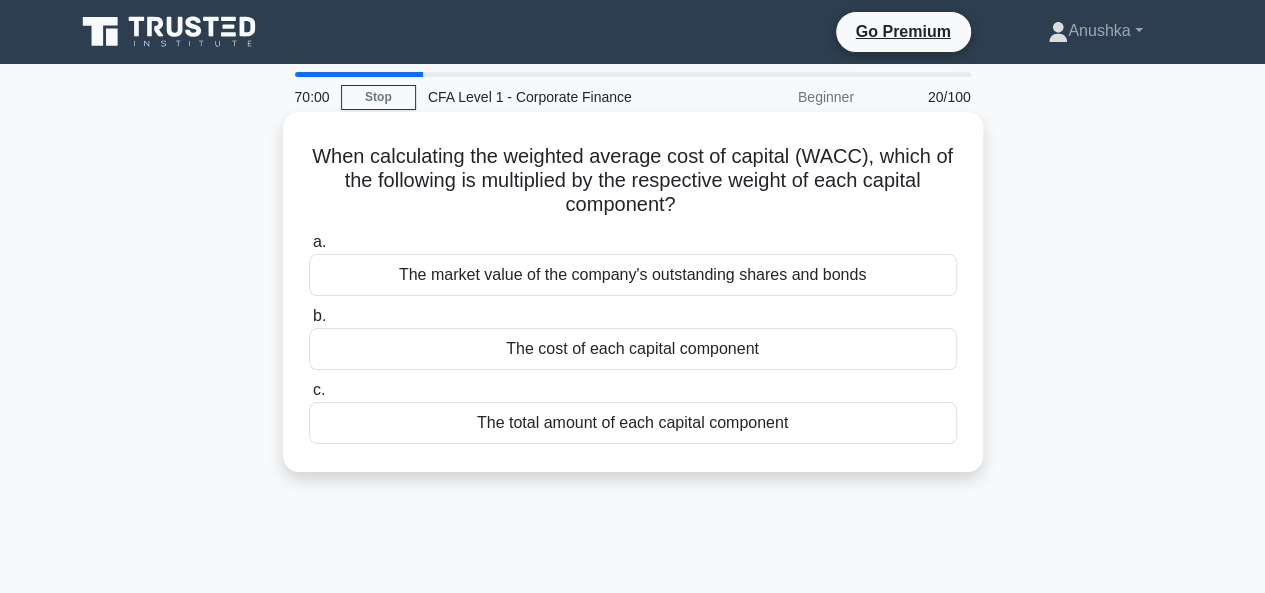 click on "When calculating the weighted average cost of capital (WACC), which of the following is multiplied by the respective weight of each capital component?
.spinner_0XTQ{transform-origin:center;animation:spinner_y6GP .75s linear infinite}@keyframes spinner_y6GP{100%{transform:rotate(360deg)}}" at bounding box center (633, 181) 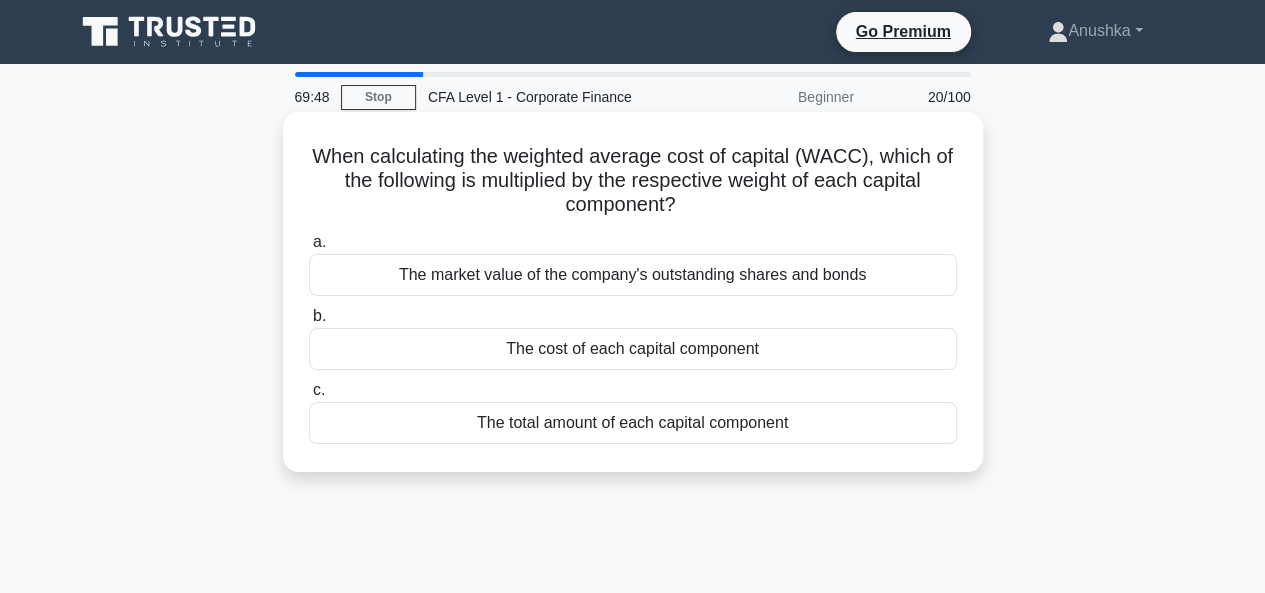 click on "The cost of each capital component" at bounding box center (633, 349) 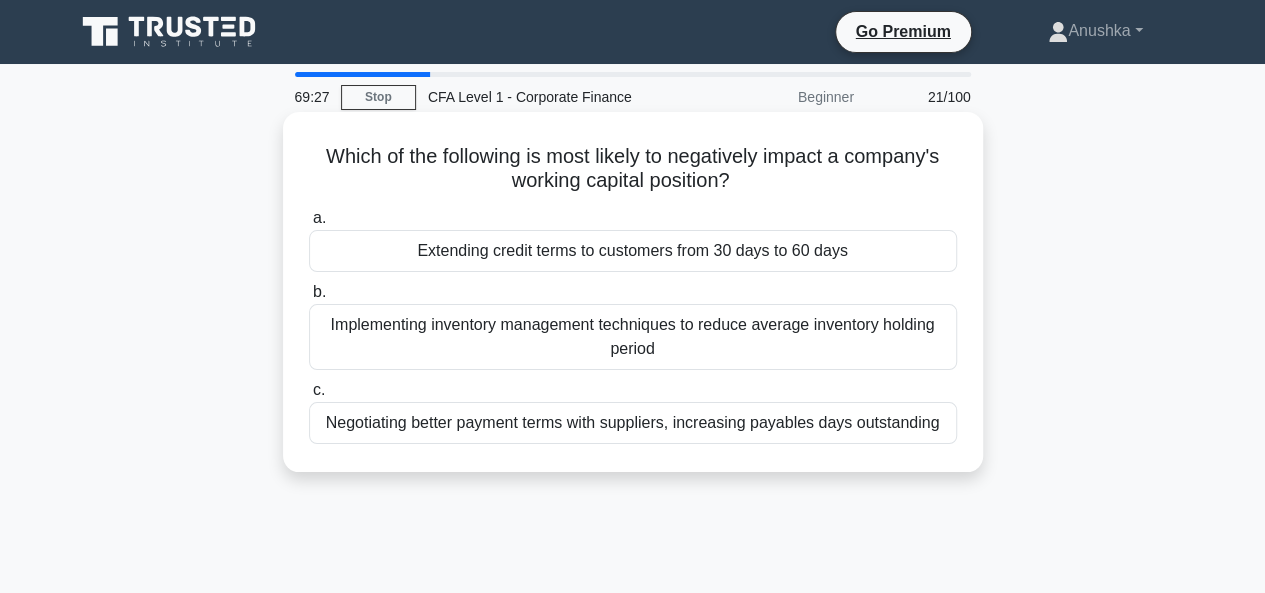 click on "Extending credit terms to customers from 30 days to 60 days" at bounding box center (633, 251) 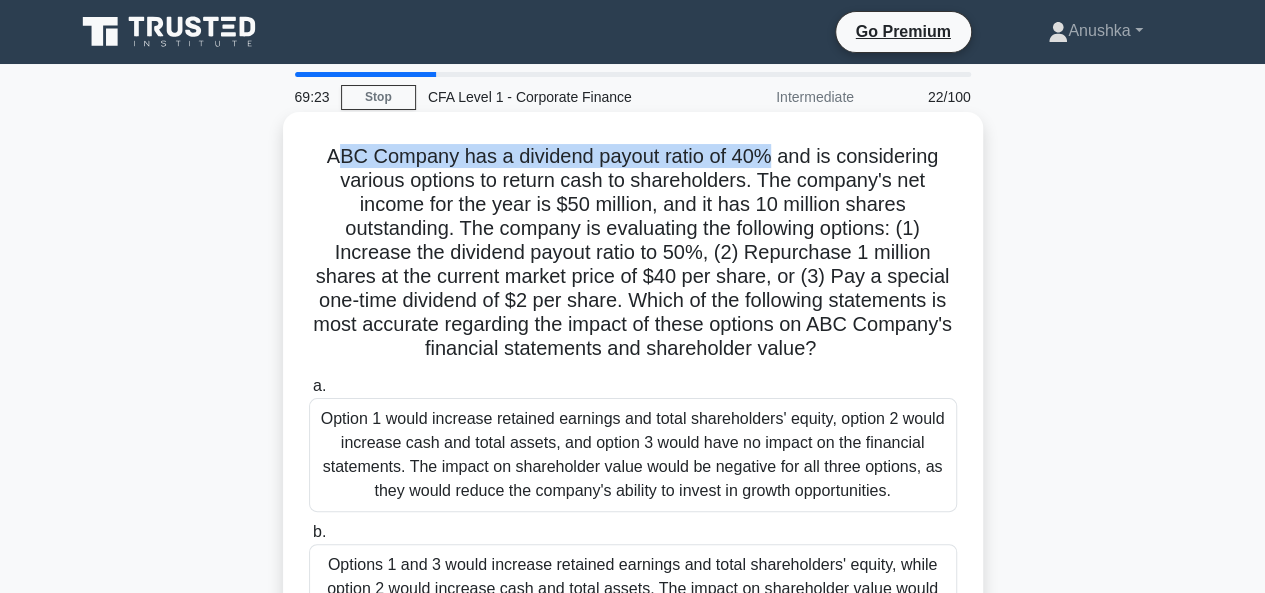 drag, startPoint x: 329, startPoint y: 160, endPoint x: 769, endPoint y: 159, distance: 440.00113 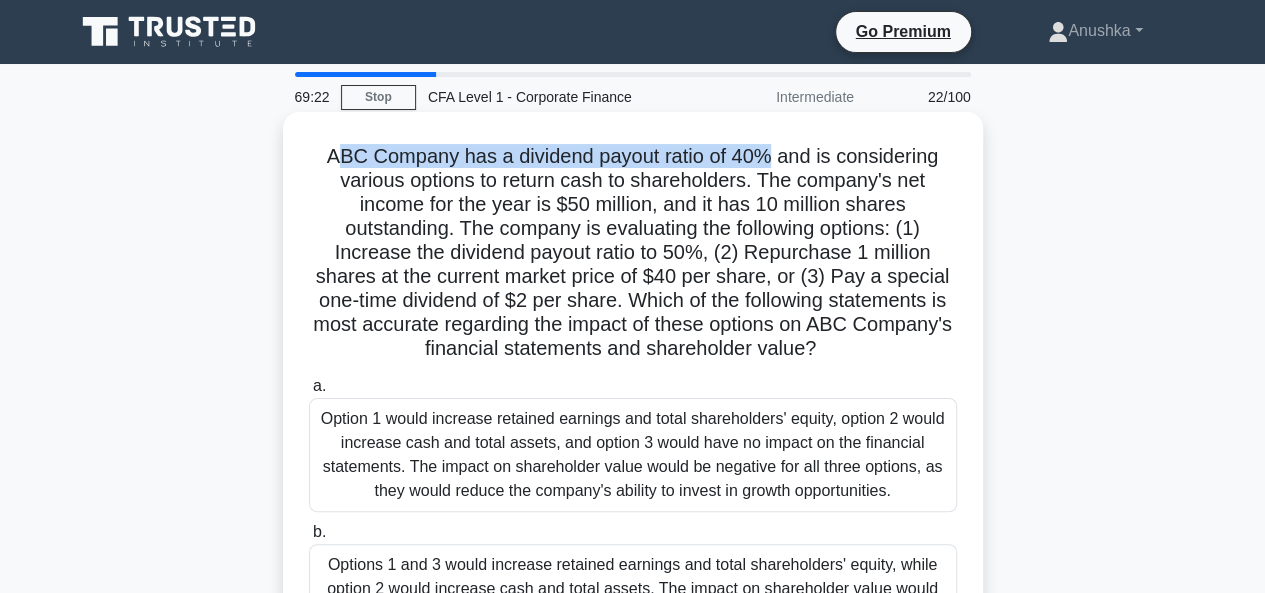 click on "ABC Company has a dividend payout ratio of 40% and is considering various options to return cash to shareholders. The company's net income for the year is $50 million, and it has 10 million shares outstanding. The company is evaluating the following options: (1) Increase the dividend payout ratio to 50%, (2) Repurchase 1 million shares at the current market price of $40 per share, or (3) Pay a special one-time dividend of $2 per share. Which of the following statements is most accurate regarding the impact of these options on ABC Company's financial statements and shareholder value?
.spinner_0XTQ{transform-origin:center;animation:spinner_y6GP .75s linear infinite}@keyframes spinner_y6GP{100%{transform:rotate(360deg)}}" at bounding box center (633, 253) 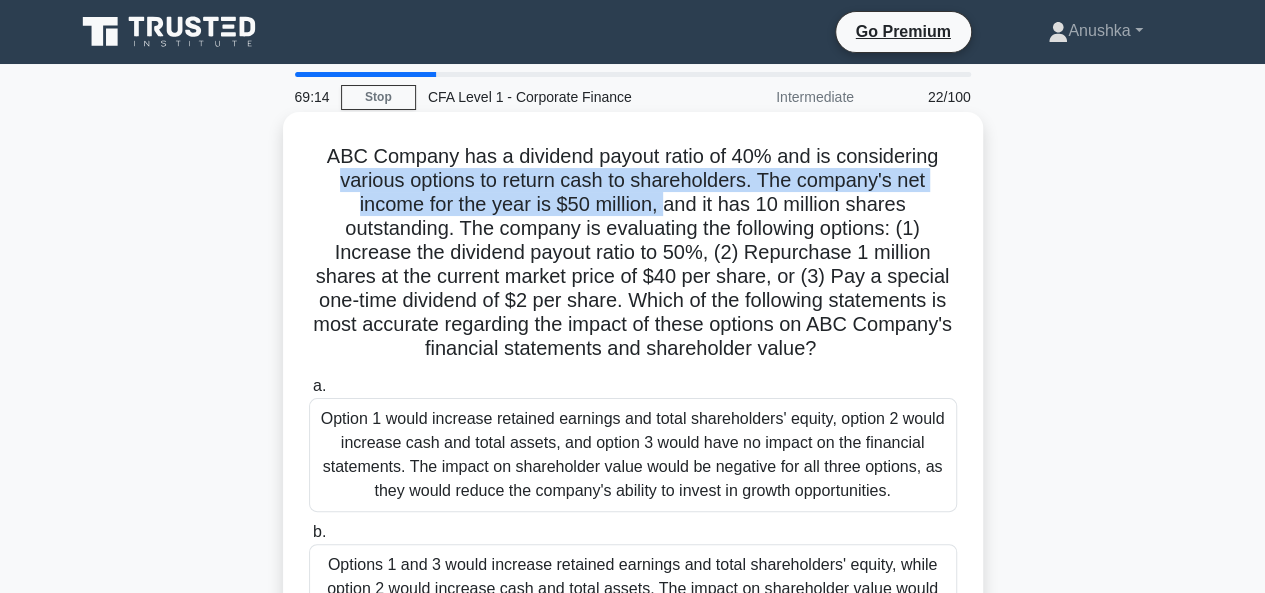 drag, startPoint x: 336, startPoint y: 180, endPoint x: 664, endPoint y: 206, distance: 329.02887 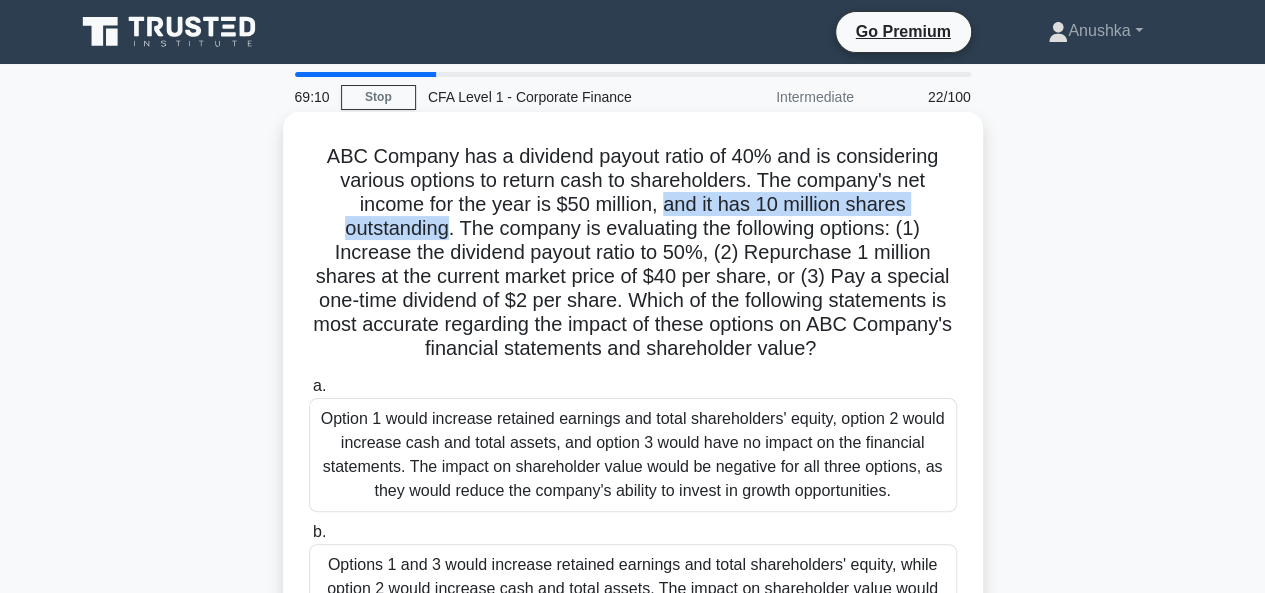 drag, startPoint x: 664, startPoint y: 206, endPoint x: 442, endPoint y: 229, distance: 223.18826 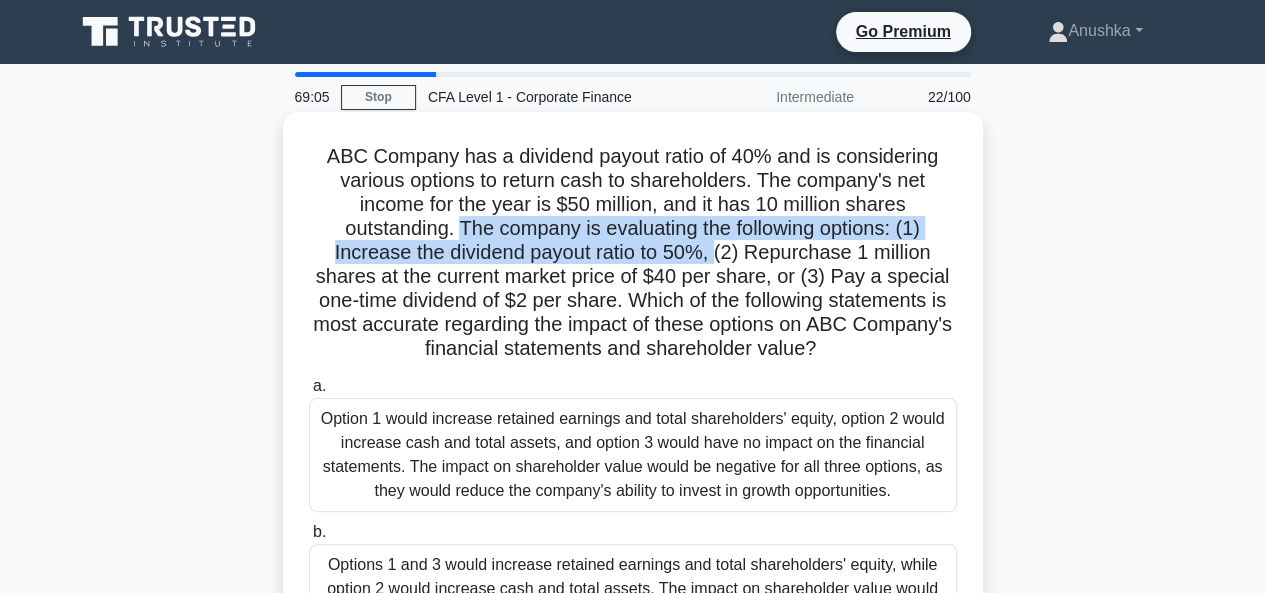 drag, startPoint x: 454, startPoint y: 227, endPoint x: 720, endPoint y: 255, distance: 267.46964 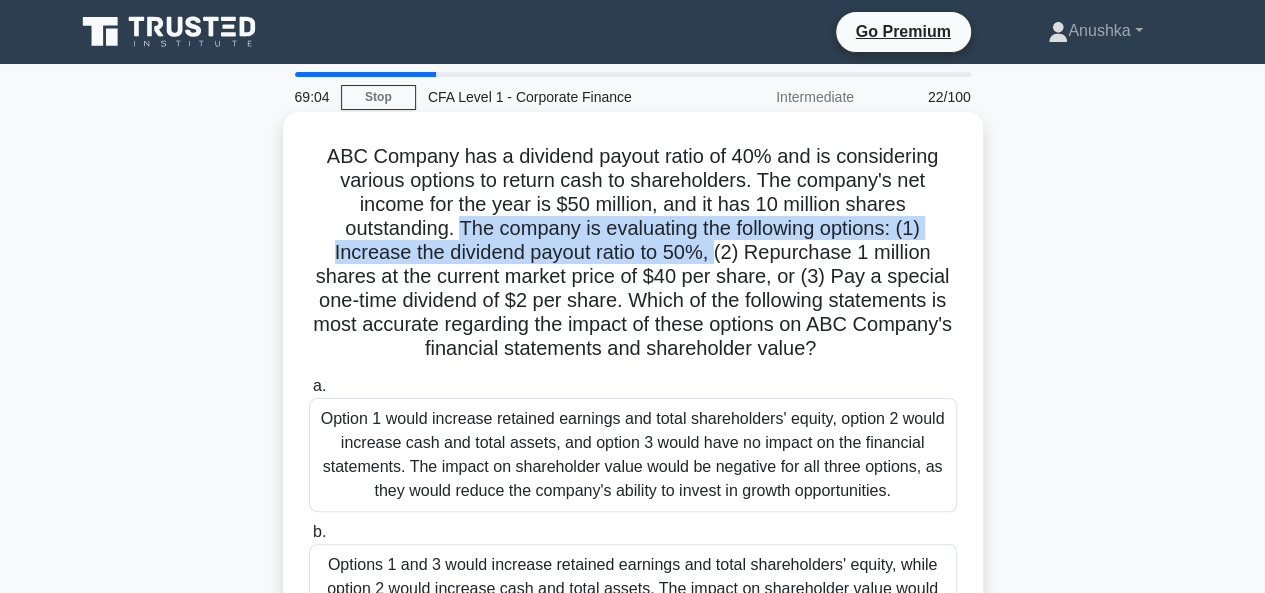 click on "ABC Company has a dividend payout ratio of 40% and is considering various options to return cash to shareholders. The company's net income for the year is $50 million, and it has 10 million shares outstanding. The company is evaluating the following options: (1) Increase the dividend payout ratio to 50%, (2) Repurchase 1 million shares at the current market price of $40 per share, or (3) Pay a special one-time dividend of $2 per share. Which of the following statements is most accurate regarding the impact of these options on ABC Company's financial statements and shareholder value?
.spinner_0XTQ{transform-origin:center;animation:spinner_y6GP .75s linear infinite}@keyframes spinner_y6GP{100%{transform:rotate(360deg)}}" at bounding box center [633, 253] 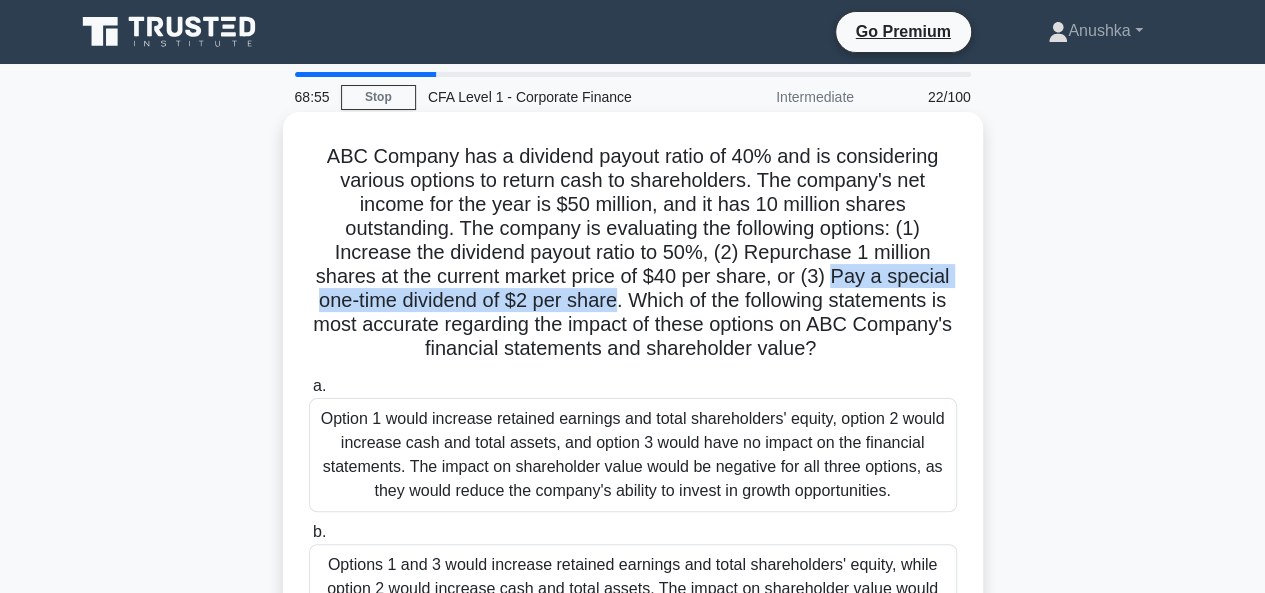 drag, startPoint x: 834, startPoint y: 276, endPoint x: 612, endPoint y: 295, distance: 222.81158 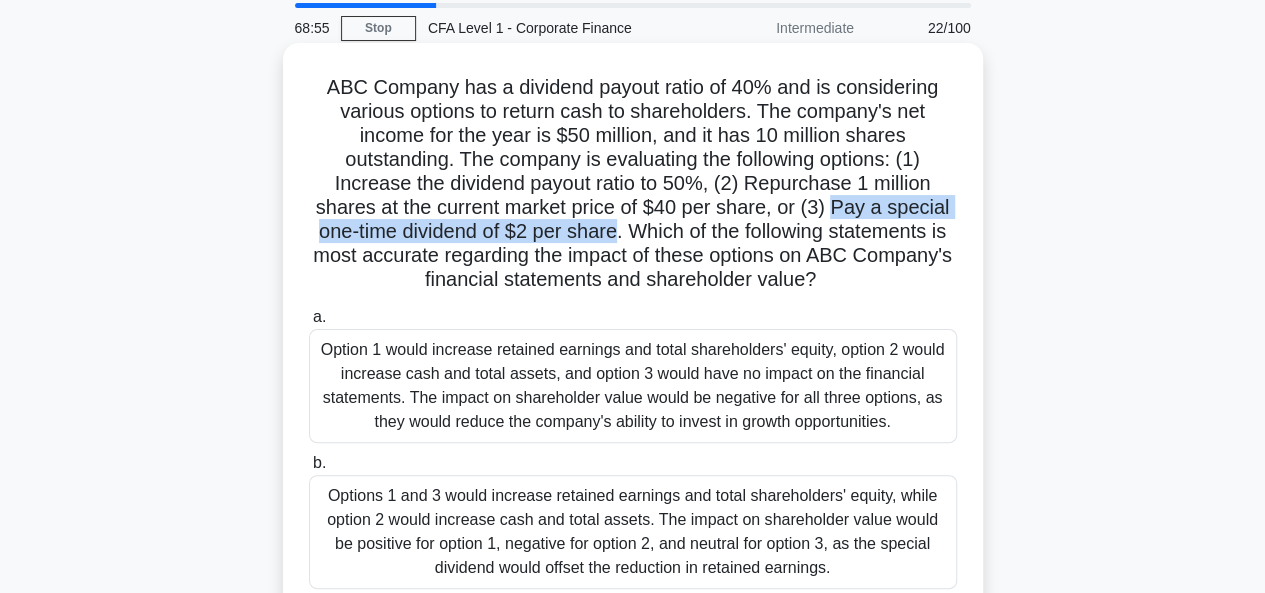 scroll, scrollTop: 100, scrollLeft: 0, axis: vertical 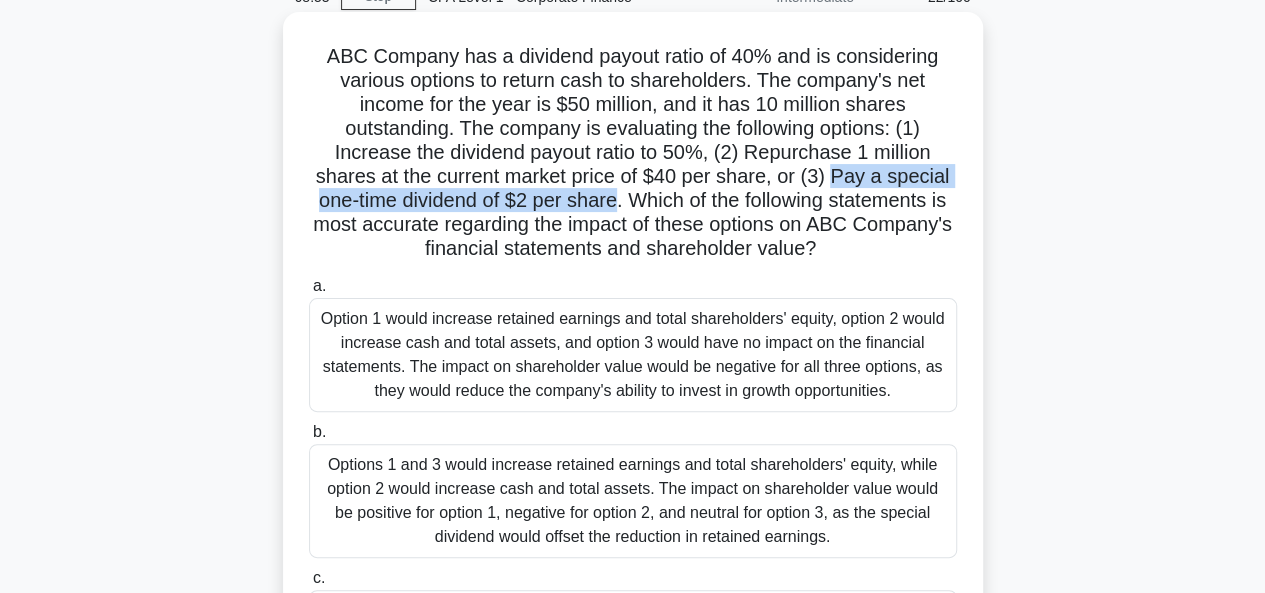 click on "ABC Company has a dividend payout ratio of 40% and is considering various options to return cash to shareholders. The company's net income for the year is $50 million, and it has 10 million shares outstanding. The company is evaluating the following options: (1) Increase the dividend payout ratio to 50%, (2) Repurchase 1 million shares at the current market price of $40 per share, or (3) Pay a special one-time dividend of $2 per share. Which of the following statements is most accurate regarding the impact of these options on ABC Company's financial statements and shareholder value?
.spinner_0XTQ{transform-origin:center;animation:spinner_y6GP .75s linear infinite}@keyframes spinner_y6GP{100%{transform:rotate(360deg)}}" at bounding box center [633, 153] 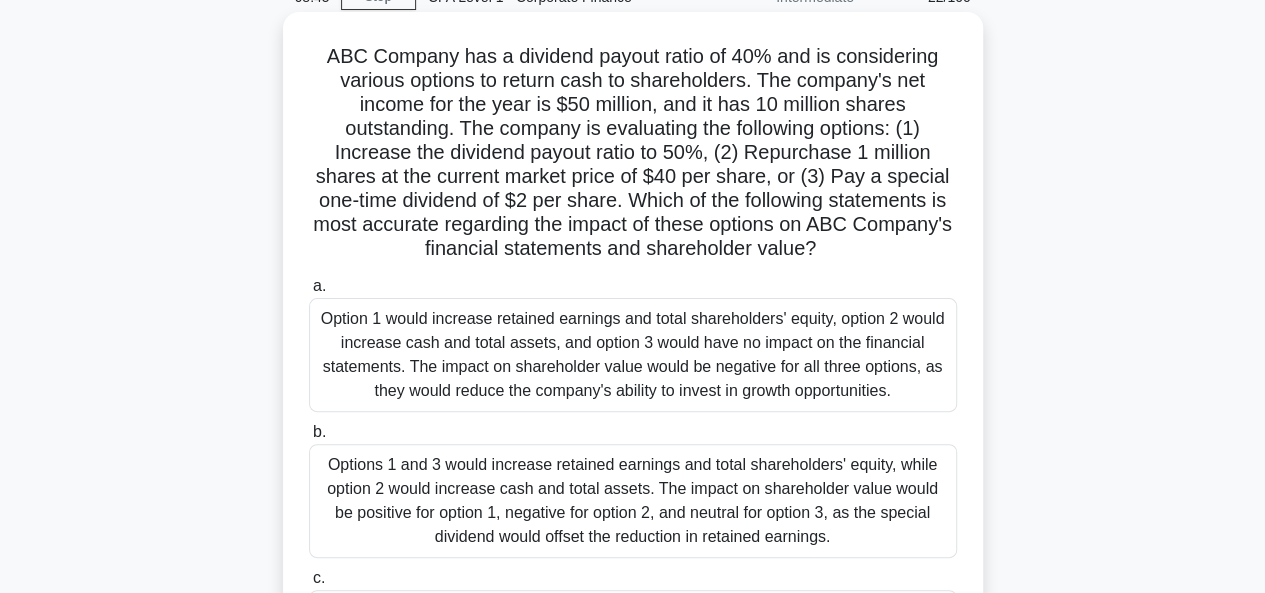 scroll, scrollTop: 0, scrollLeft: 0, axis: both 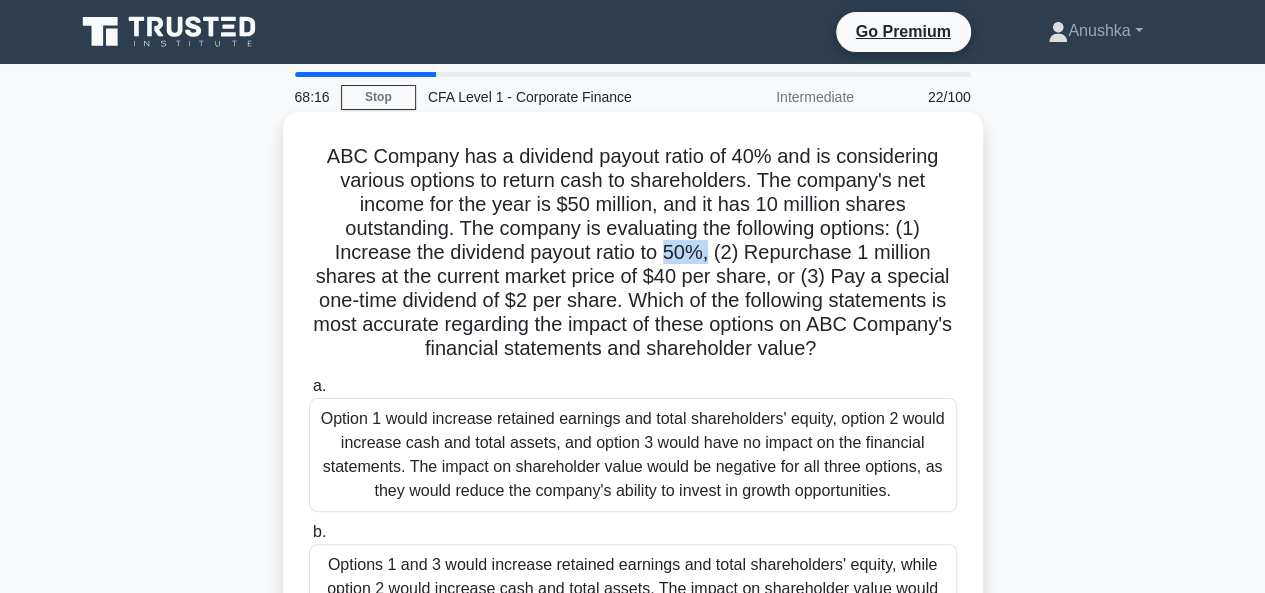 drag, startPoint x: 712, startPoint y: 251, endPoint x: 672, endPoint y: 263, distance: 41.761227 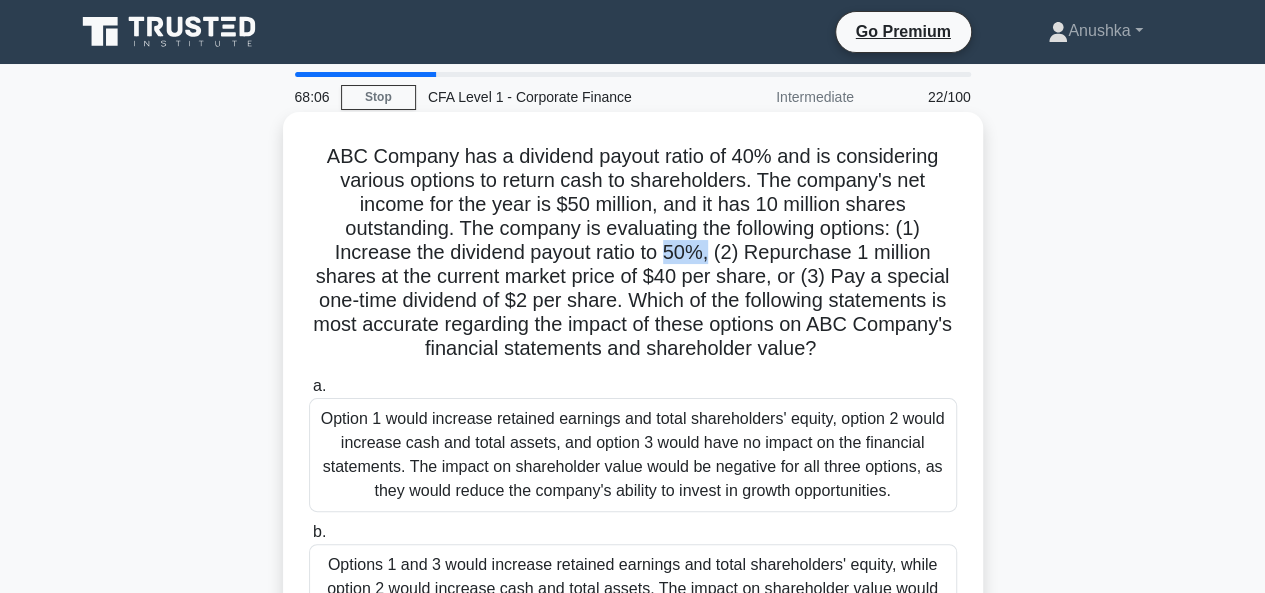 click on "ABC Company has a dividend payout ratio of 40% and is considering various options to return cash to shareholders. The company's net income for the year is $50 million, and it has 10 million shares outstanding. The company is evaluating the following options: (1) Increase the dividend payout ratio to 50%, (2) Repurchase 1 million shares at the current market price of $40 per share, or (3) Pay a special one-time dividend of $2 per share. Which of the following statements is most accurate regarding the impact of these options on ABC Company's financial statements and shareholder value?
.spinner_0XTQ{transform-origin:center;animation:spinner_y6GP .75s linear infinite}@keyframes spinner_y6GP{100%{transform:rotate(360deg)}}" at bounding box center [633, 253] 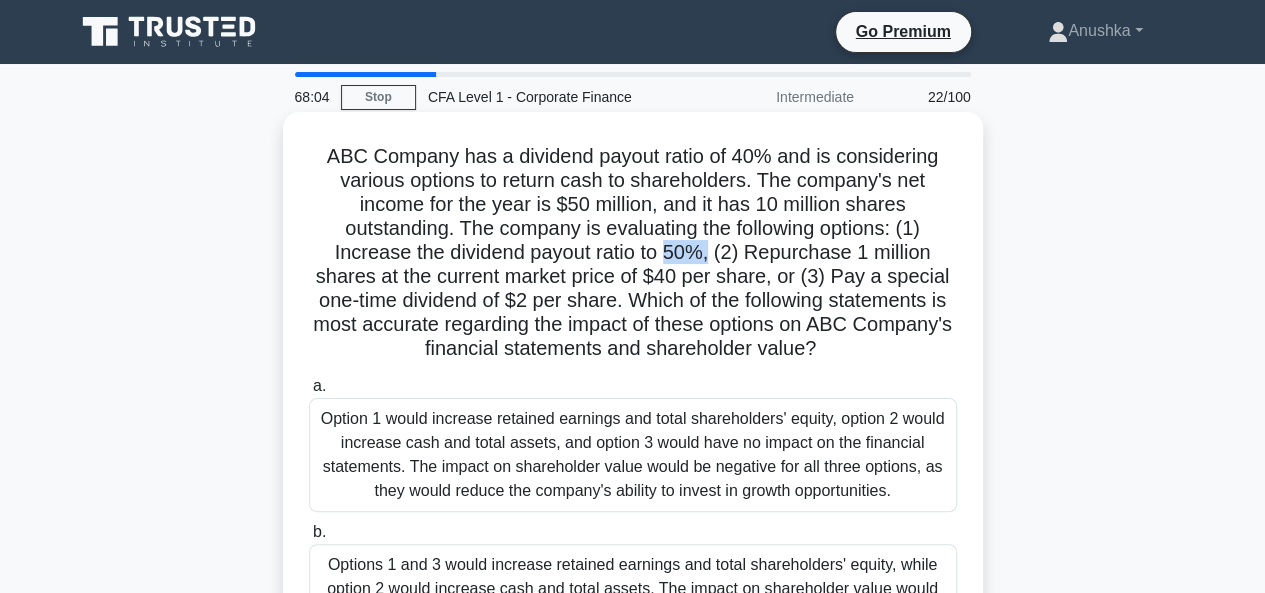 click on "ABC Company has a dividend payout ratio of 40% and is considering various options to return cash to shareholders. The company's net income for the year is $50 million, and it has 10 million shares outstanding. The company is evaluating the following options: (1) Increase the dividend payout ratio to 50%, (2) Repurchase 1 million shares at the current market price of $40 per share, or (3) Pay a special one-time dividend of $2 per share. Which of the following statements is most accurate regarding the impact of these options on ABC Company's financial statements and shareholder value?
.spinner_0XTQ{transform-origin:center;animation:spinner_y6GP .75s linear infinite}@keyframes spinner_y6GP{100%{transform:rotate(360deg)}}" at bounding box center (633, 253) 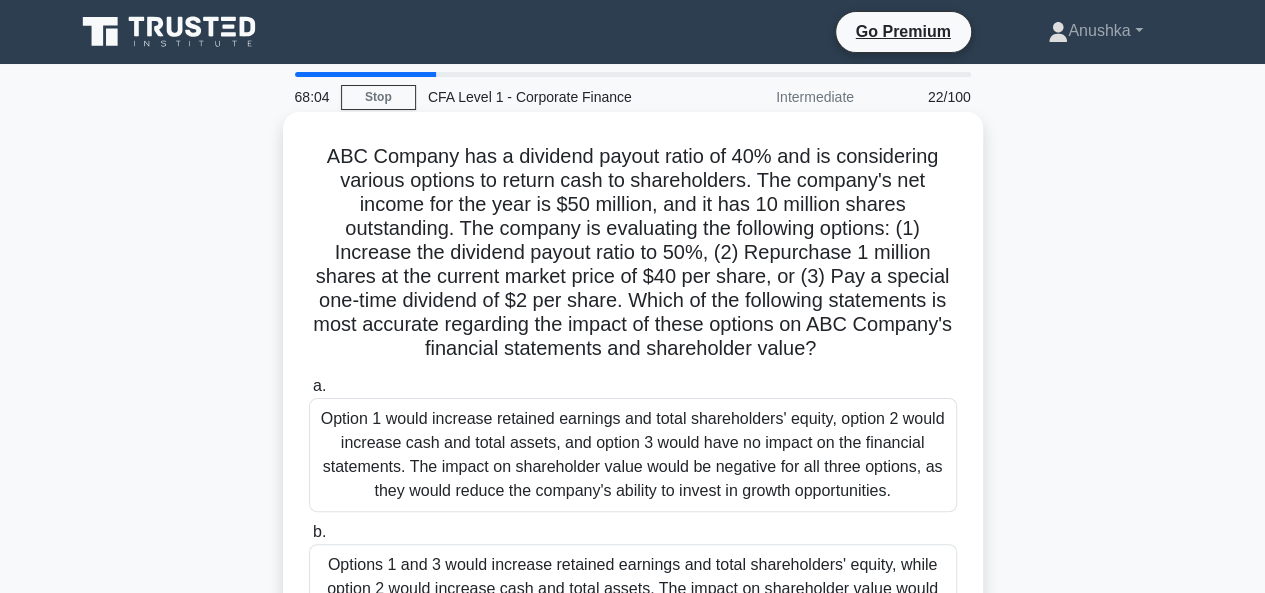 click on "ABC Company has a dividend payout ratio of 40% and is considering various options to return cash to shareholders. The company's net income for the year is $50 million, and it has 10 million shares outstanding. The company is evaluating the following options: (1) Increase the dividend payout ratio to 50%, (2) Repurchase 1 million shares at the current market price of $40 per share, or (3) Pay a special one-time dividend of $2 per share. Which of the following statements is most accurate regarding the impact of these options on ABC Company's financial statements and shareholder value?
.spinner_0XTQ{transform-origin:center;animation:spinner_y6GP .75s linear infinite}@keyframes spinner_y6GP{100%{transform:rotate(360deg)}}" at bounding box center (633, 253) 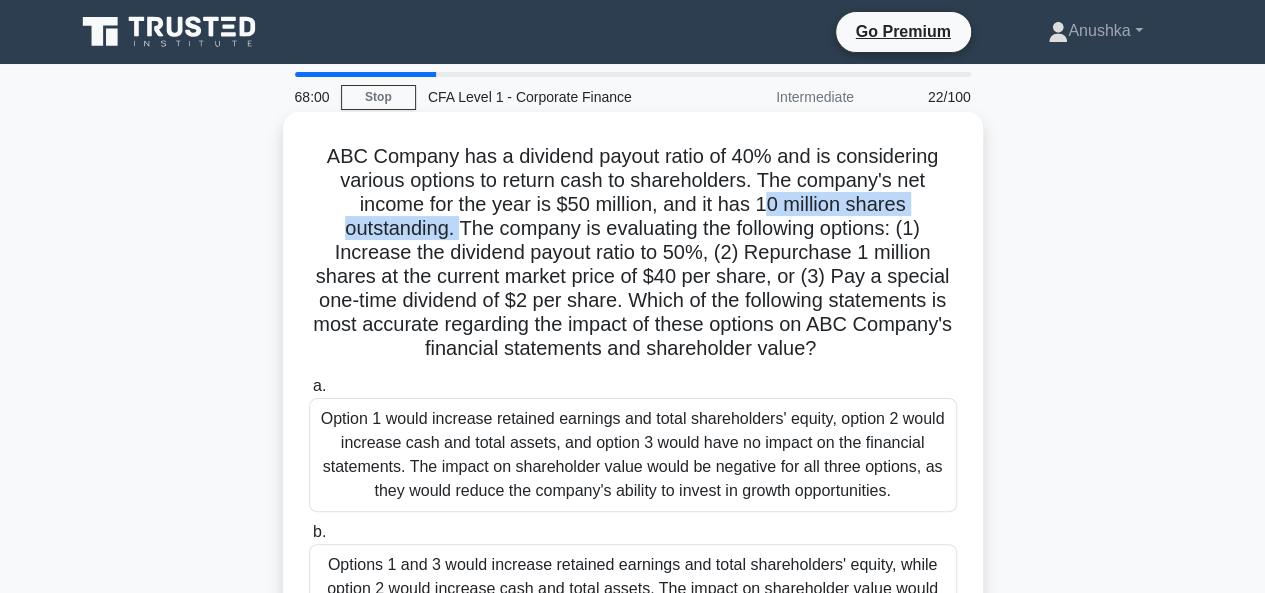 drag, startPoint x: 767, startPoint y: 209, endPoint x: 461, endPoint y: 229, distance: 306.6529 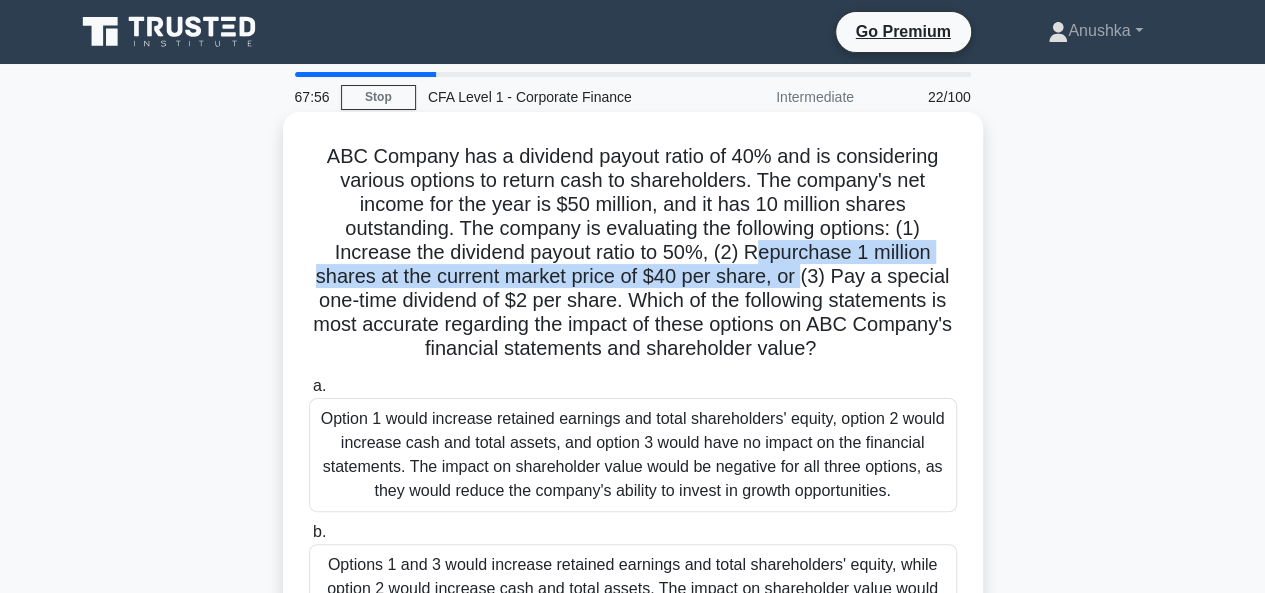 drag, startPoint x: 813, startPoint y: 249, endPoint x: 807, endPoint y: 277, distance: 28.635643 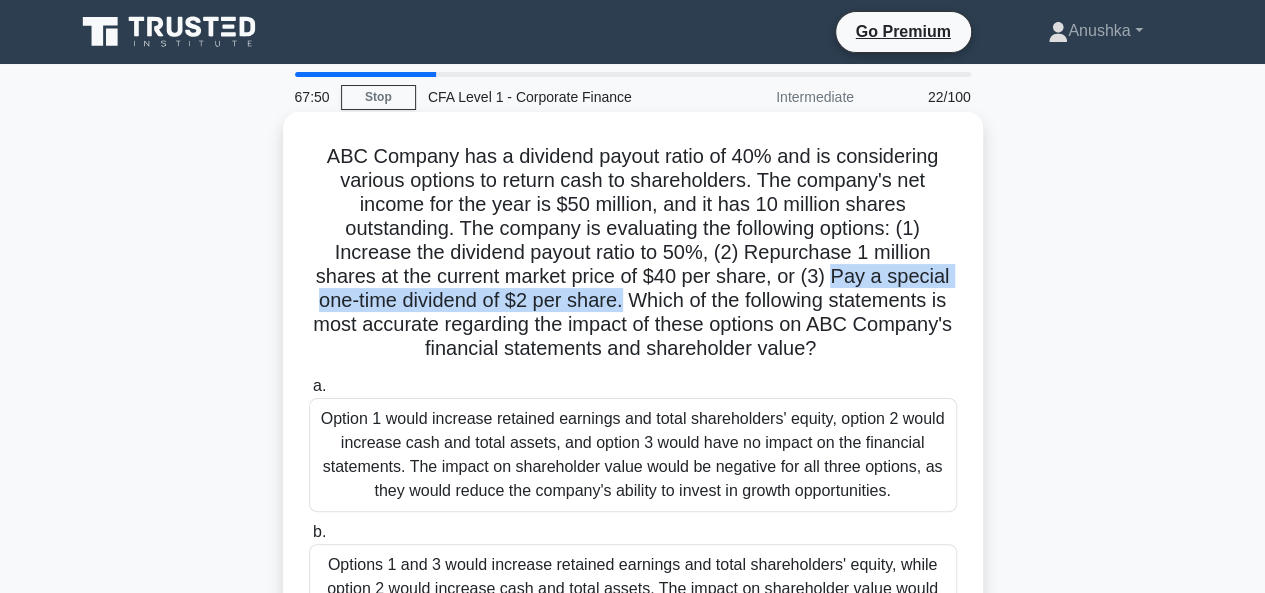 drag, startPoint x: 836, startPoint y: 276, endPoint x: 622, endPoint y: 297, distance: 215.02791 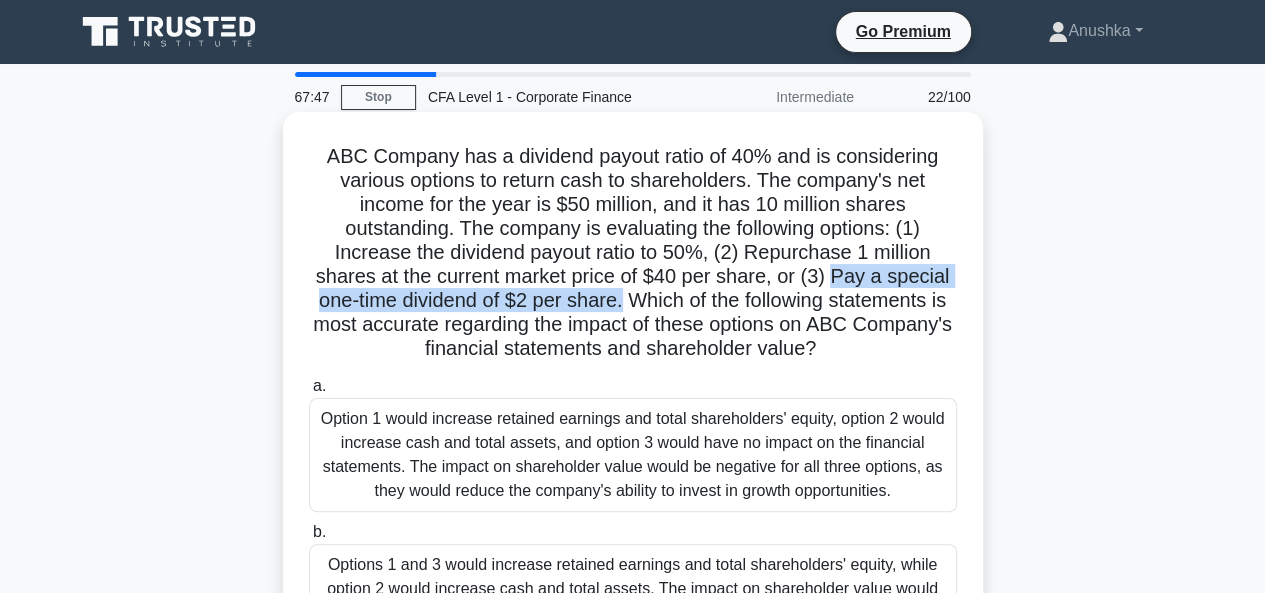 click on "ABC Company has a dividend payout ratio of 40% and is considering various options to return cash to shareholders. The company's net income for the year is $50 million, and it has 10 million shares outstanding. The company is evaluating the following options: (1) Increase the dividend payout ratio to 50%, (2) Repurchase 1 million shares at the current market price of $40 per share, or (3) Pay a special one-time dividend of $2 per share. Which of the following statements is most accurate regarding the impact of these options on ABC Company's financial statements and shareholder value?
.spinner_0XTQ{transform-origin:center;animation:spinner_y6GP .75s linear infinite}@keyframes spinner_y6GP{100%{transform:rotate(360deg)}}" at bounding box center [633, 253] 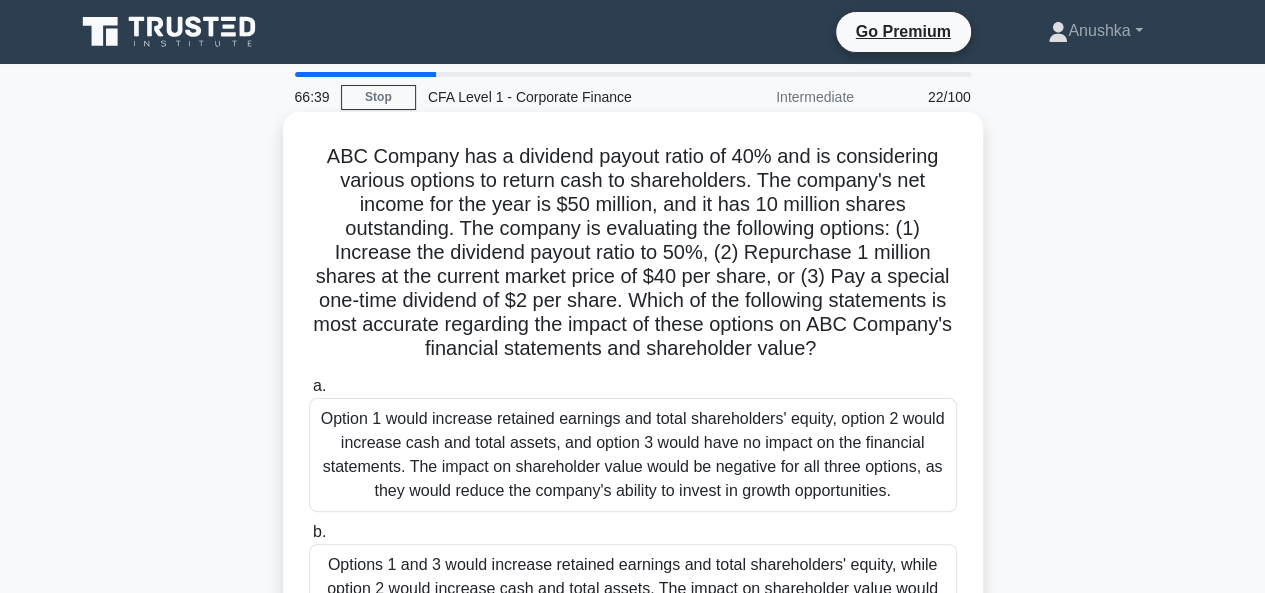 scroll, scrollTop: 200, scrollLeft: 0, axis: vertical 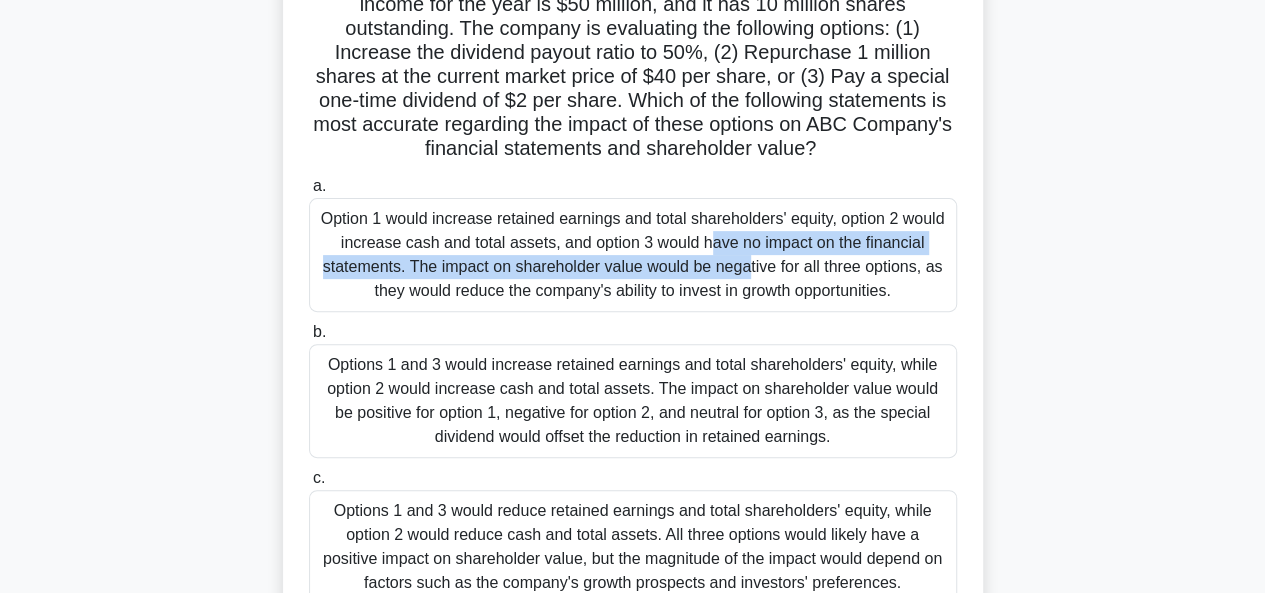drag, startPoint x: 531, startPoint y: 231, endPoint x: 544, endPoint y: 236, distance: 13.928389 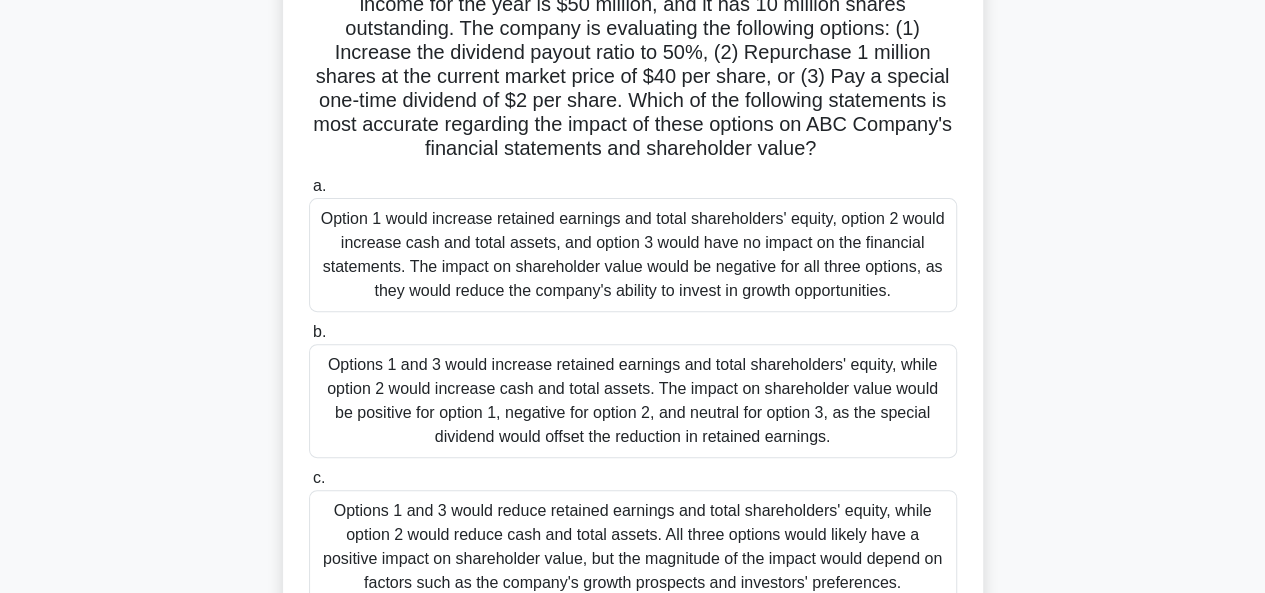 click on "Option 1 would increase retained earnings and total shareholders' equity, option 2 would increase cash and total assets, and option 3 would have no impact on the financial statements. The impact on shareholder value would be negative for all three options, as they would reduce the company's ability to invest in growth opportunities." at bounding box center (633, 255) 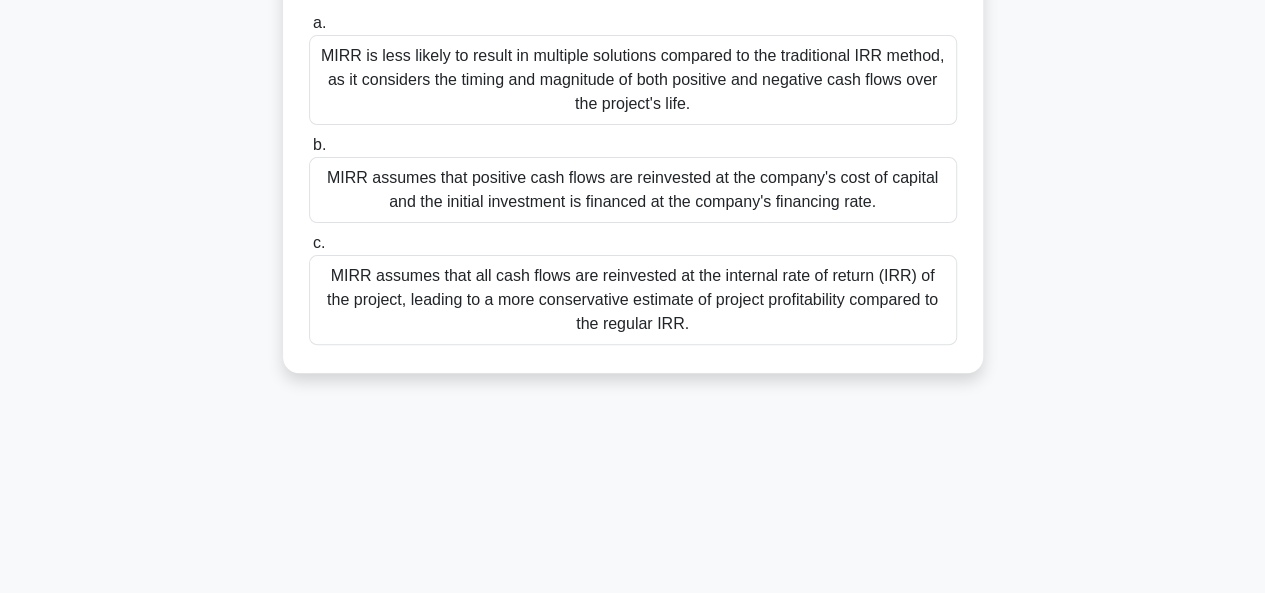 click on "MIRR assumes that all cash flows are reinvested at the internal rate of return (IRR) of the project, leading to a more conservative estimate of project profitability compared to the regular IRR." at bounding box center [633, 300] 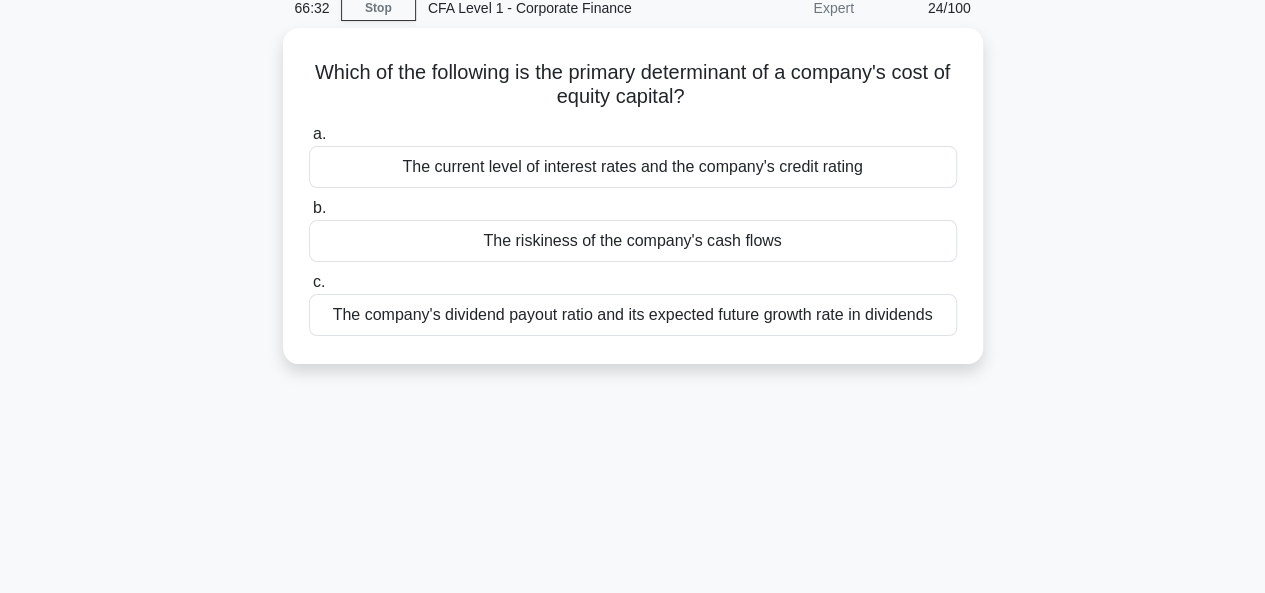 scroll, scrollTop: 0, scrollLeft: 0, axis: both 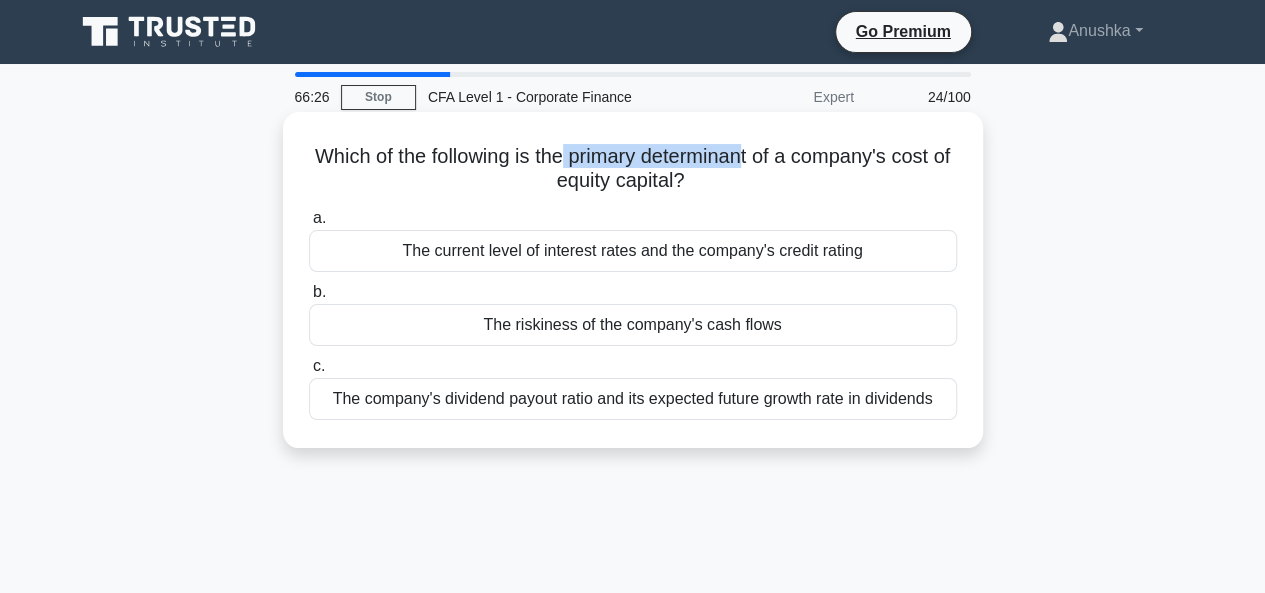 drag, startPoint x: 572, startPoint y: 154, endPoint x: 761, endPoint y: 159, distance: 189.06613 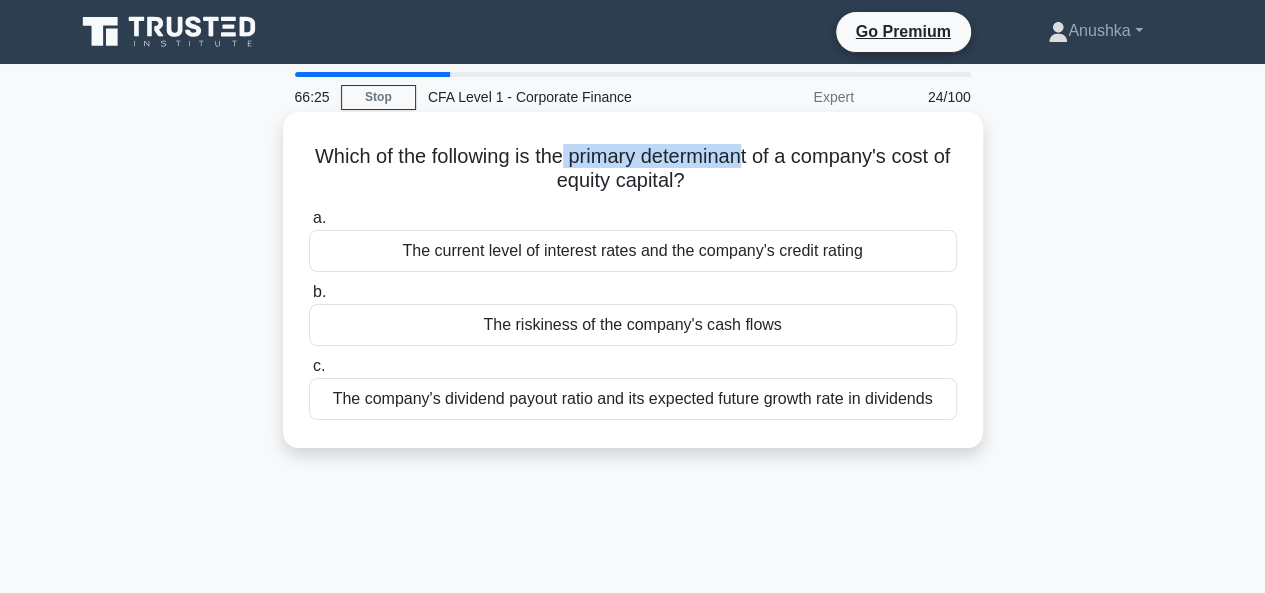click on "Which of the following is the primary determinant of a company's cost of equity capital?
.spinner_0XTQ{transform-origin:center;animation:spinner_y6GP .75s linear infinite}@keyframes spinner_y6GP{100%{transform:rotate(360deg)}}" at bounding box center (633, 169) 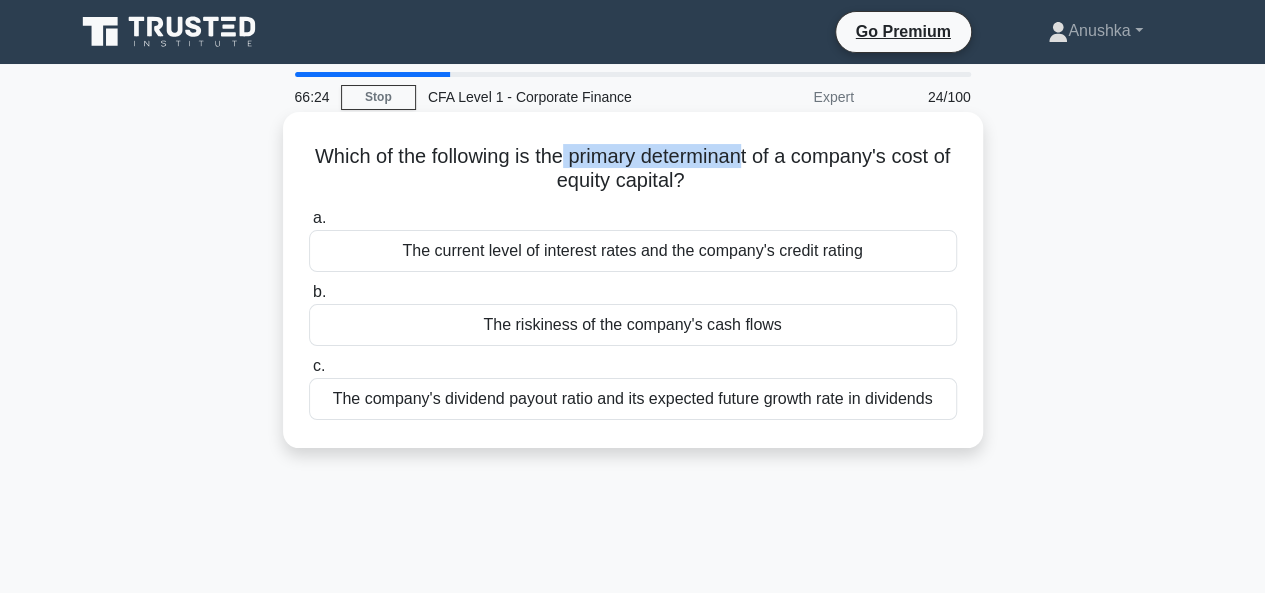 drag, startPoint x: 761, startPoint y: 159, endPoint x: 780, endPoint y: 183, distance: 30.610456 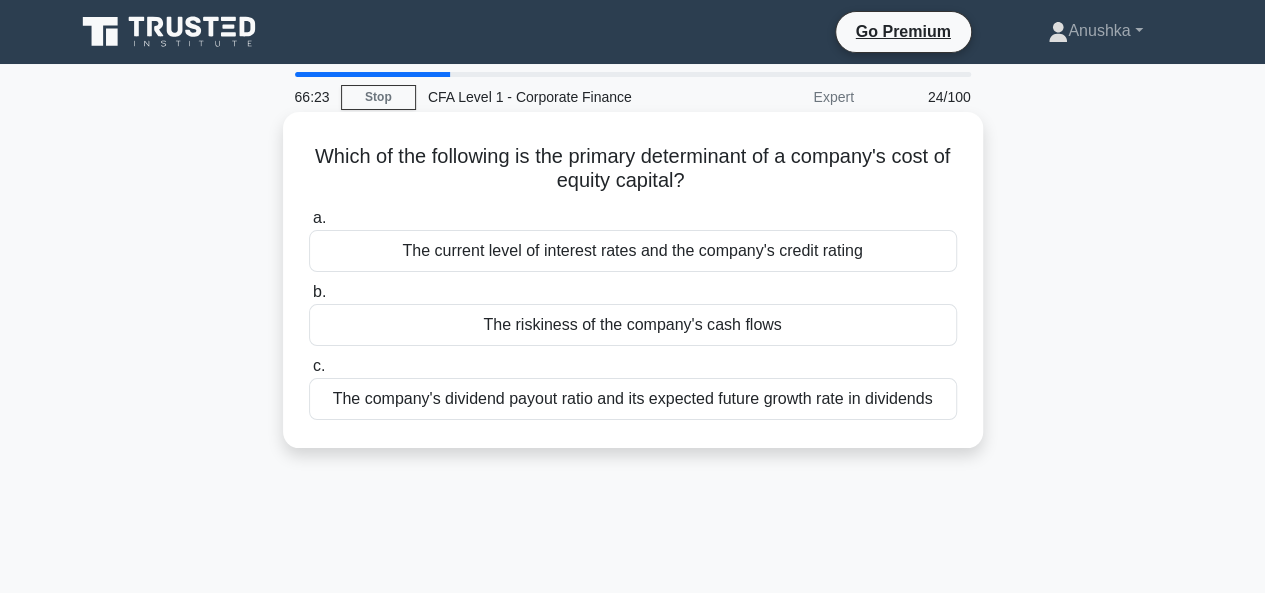 click on "Which of the following is the primary determinant of a company's cost of equity capital?
.spinner_0XTQ{transform-origin:center;animation:spinner_y6GP .75s linear infinite}@keyframes spinner_y6GP{100%{transform:rotate(360deg)}}" at bounding box center [633, 169] 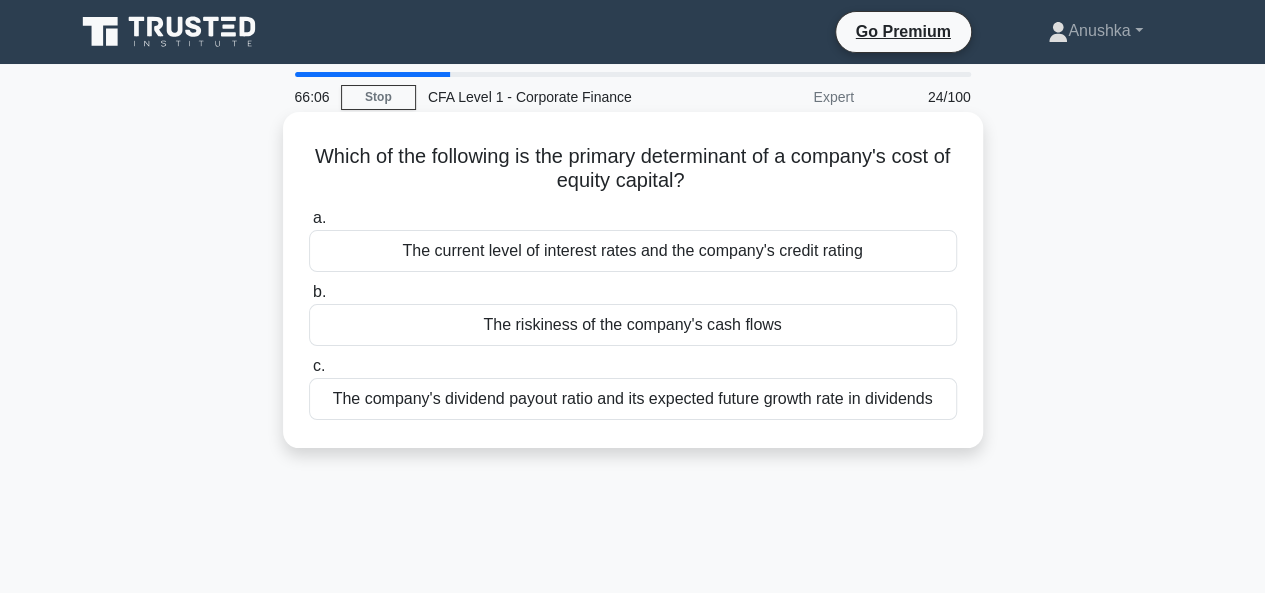 click on "The riskiness of the company's cash flows" at bounding box center (633, 325) 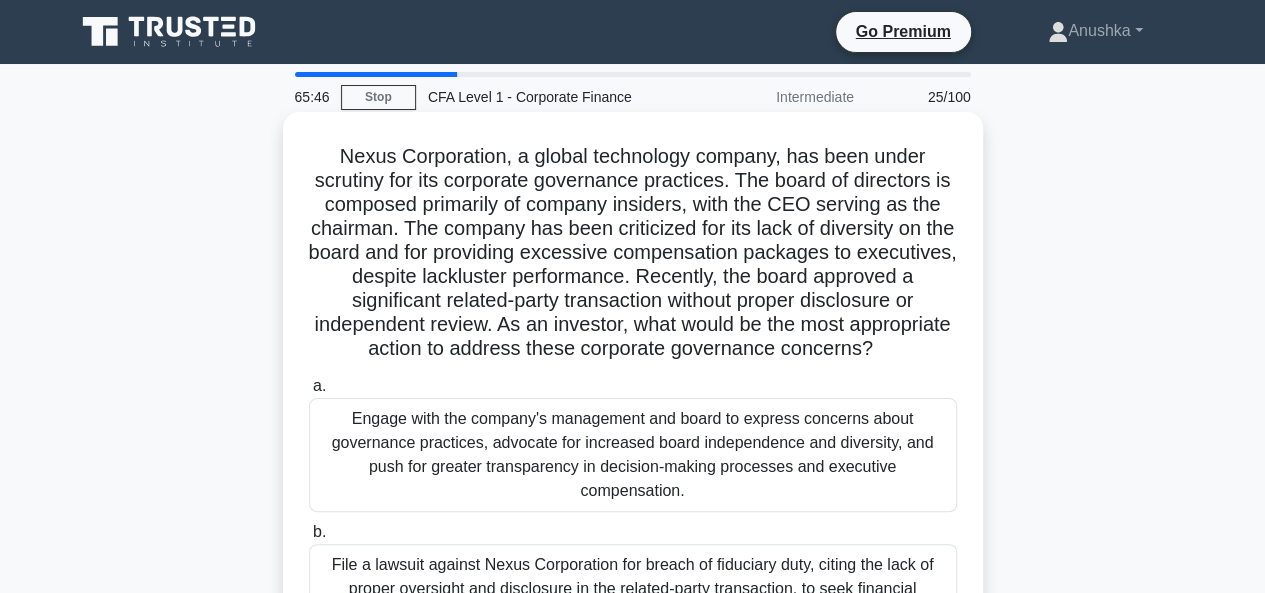 drag, startPoint x: 736, startPoint y: 175, endPoint x: 758, endPoint y: 363, distance: 189.28285 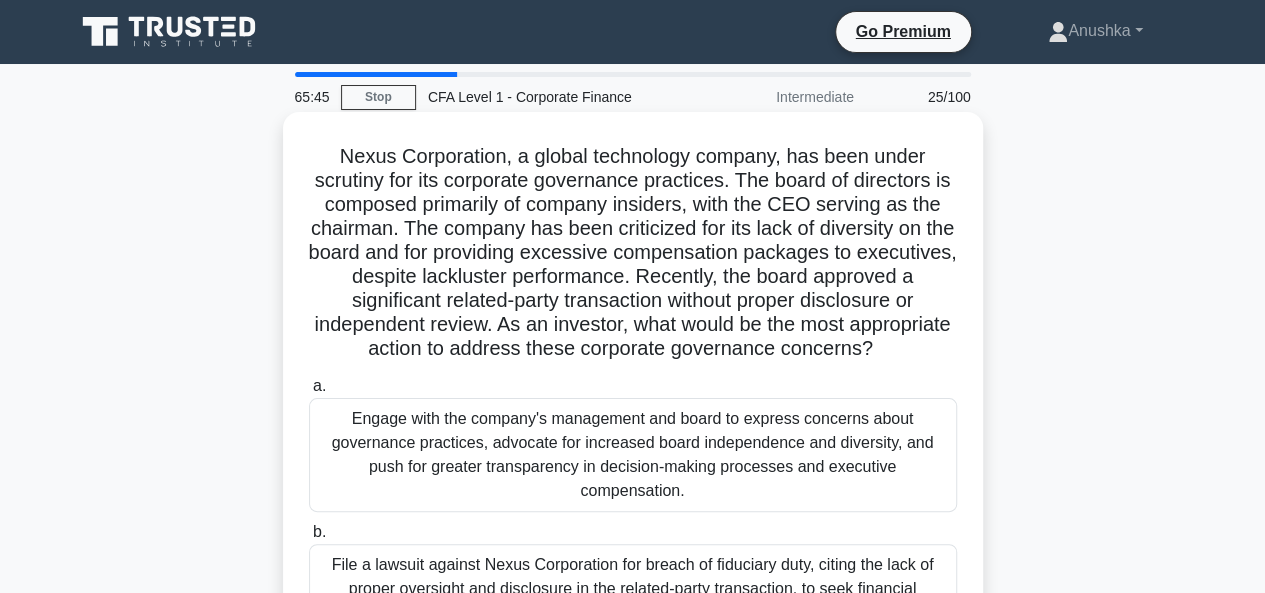 click on "Nexus Corporation, a global technology company, has been under scrutiny for its corporate governance practices. The board of directors is composed primarily of company insiders, with the CEO serving as the chairman. The company has been criticized for its lack of diversity on the board and for providing excessive compensation packages to executives, despite lackluster performance. Recently, the board approved a significant related-party transaction without proper disclosure or independent review. As an investor, what would be the most appropriate action to address these corporate governance concerns?
.spinner_0XTQ{transform-origin:center;animation:spinner_y6GP .75s linear infinite}@keyframes spinner_y6GP{100%{transform:rotate(360deg)}}" at bounding box center (633, 253) 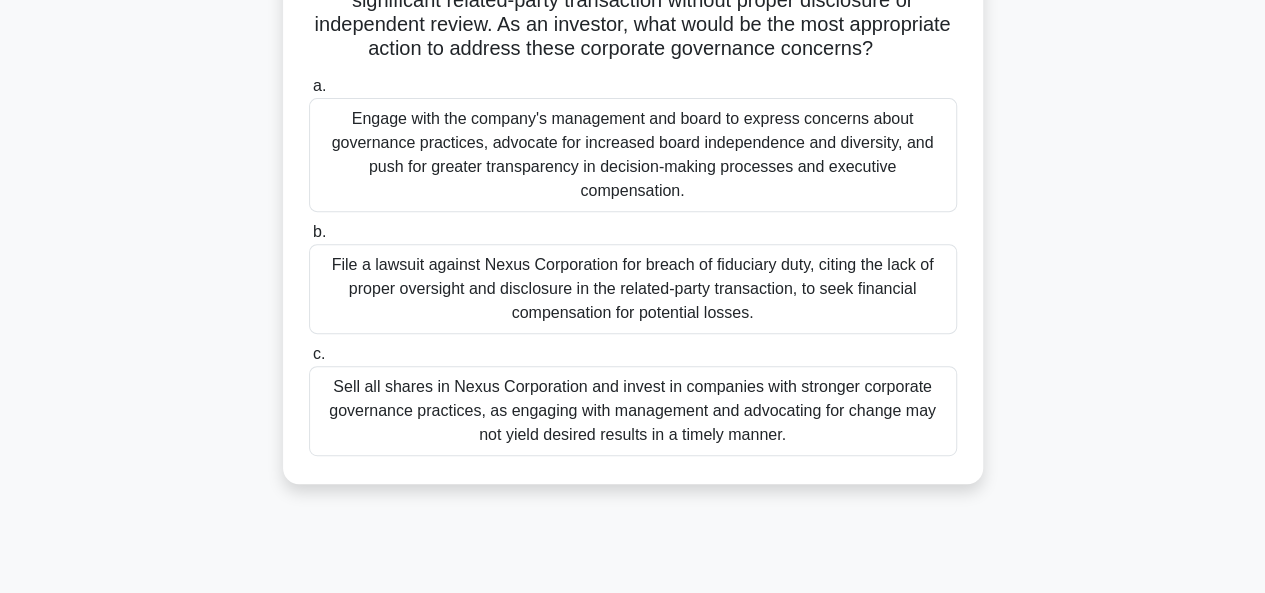 scroll, scrollTop: 200, scrollLeft: 0, axis: vertical 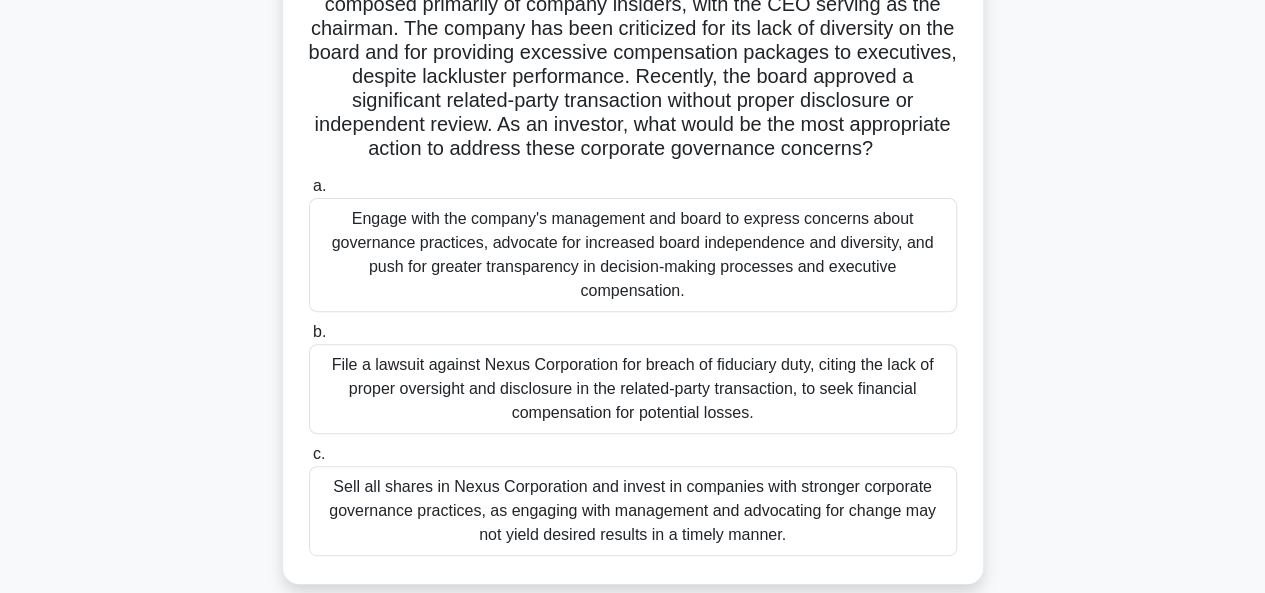 click on "Engage with the company's management and board to express concerns about governance practices, advocate for increased board independence and diversity, and push for greater transparency in decision-making processes and executive compensation." at bounding box center (633, 255) 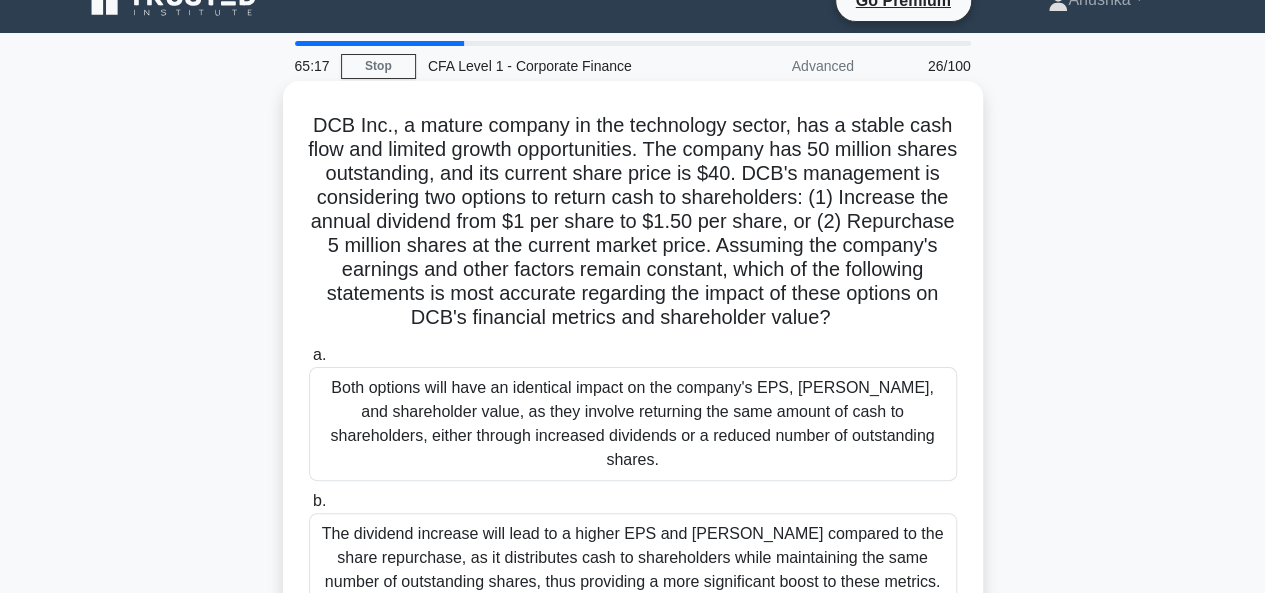 scroll, scrollTop: 0, scrollLeft: 0, axis: both 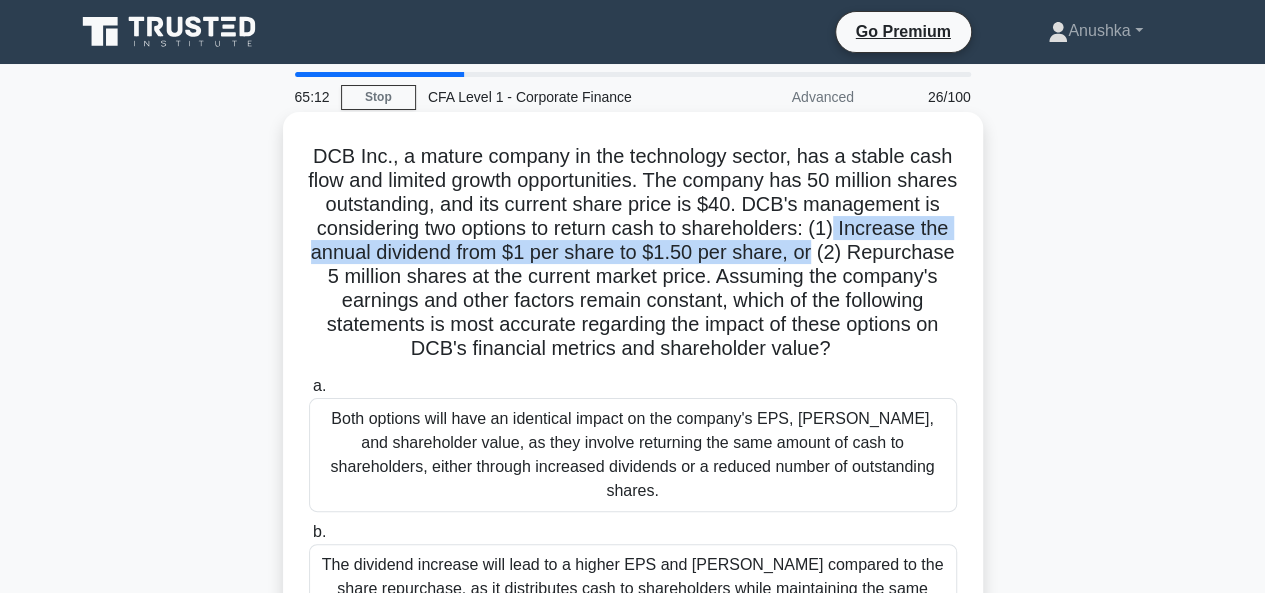 drag, startPoint x: 330, startPoint y: 255, endPoint x: 956, endPoint y: 255, distance: 626 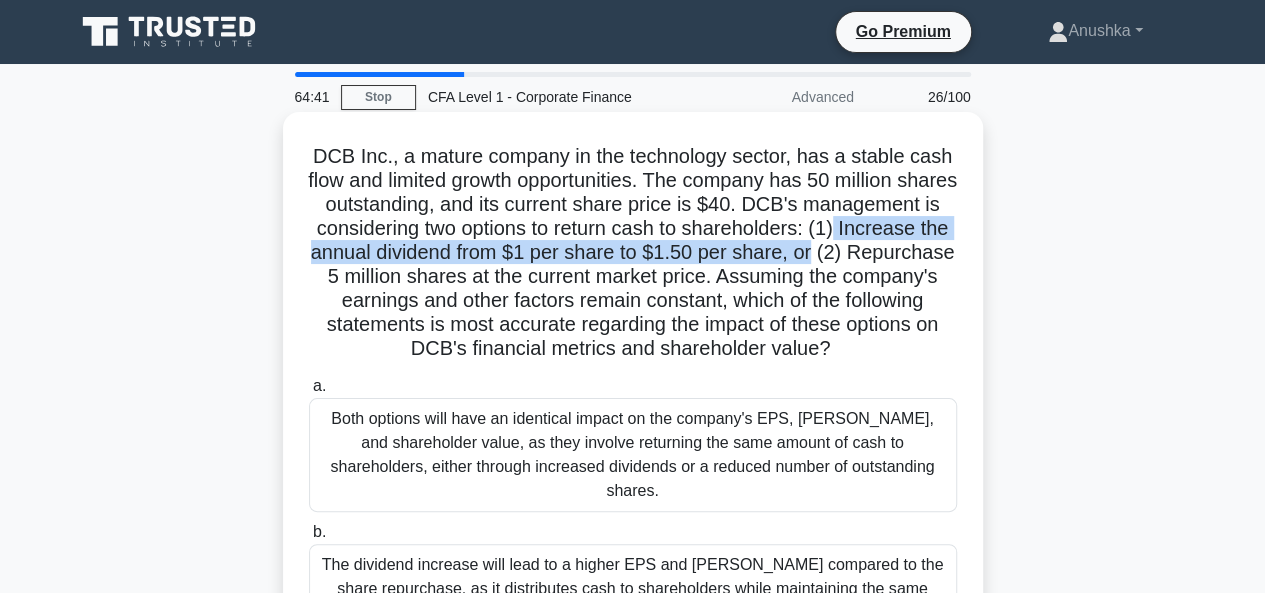 click on "DCB Inc., a mature company in the technology sector, has a stable cash flow and limited growth opportunities. The company has 50 million shares outstanding, and its current share price is $40. DCB's management is considering two options to return cash to shareholders: (1) Increase the annual dividend from $1 per share to $1.50 per share, or (2) Repurchase 5 million shares at the current market price. Assuming the company's earnings and other factors remain constant, which of the following statements is most accurate regarding the impact of these options on DCB's financial metrics and shareholder value?
.spinner_0XTQ{transform-origin:center;animation:spinner_y6GP .75s linear infinite}@keyframes spinner_y6GP{100%{transform:rotate(360deg)}}" at bounding box center (633, 253) 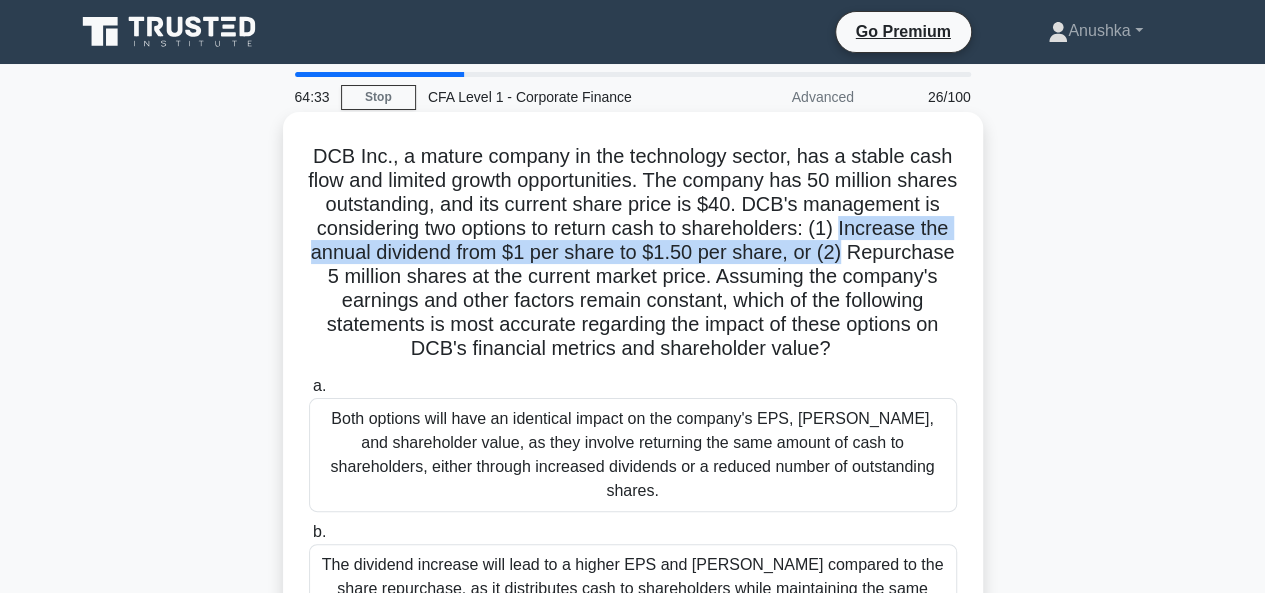 drag, startPoint x: 334, startPoint y: 257, endPoint x: 344, endPoint y: 276, distance: 21.470911 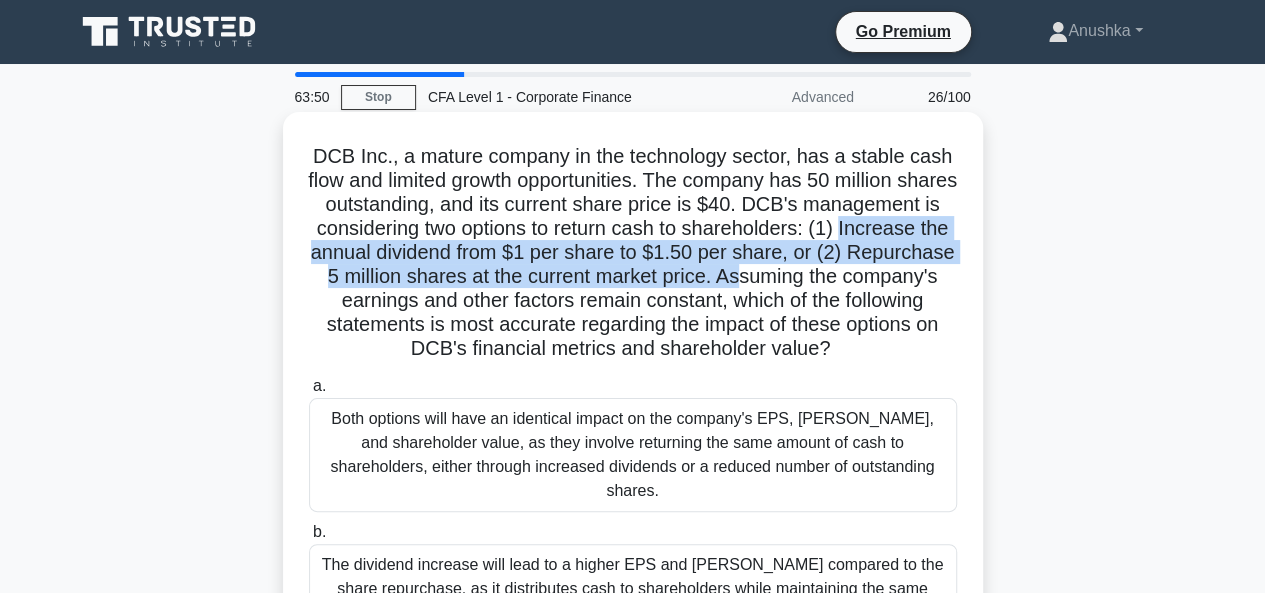 drag, startPoint x: 335, startPoint y: 257, endPoint x: 880, endPoint y: 281, distance: 545.5282 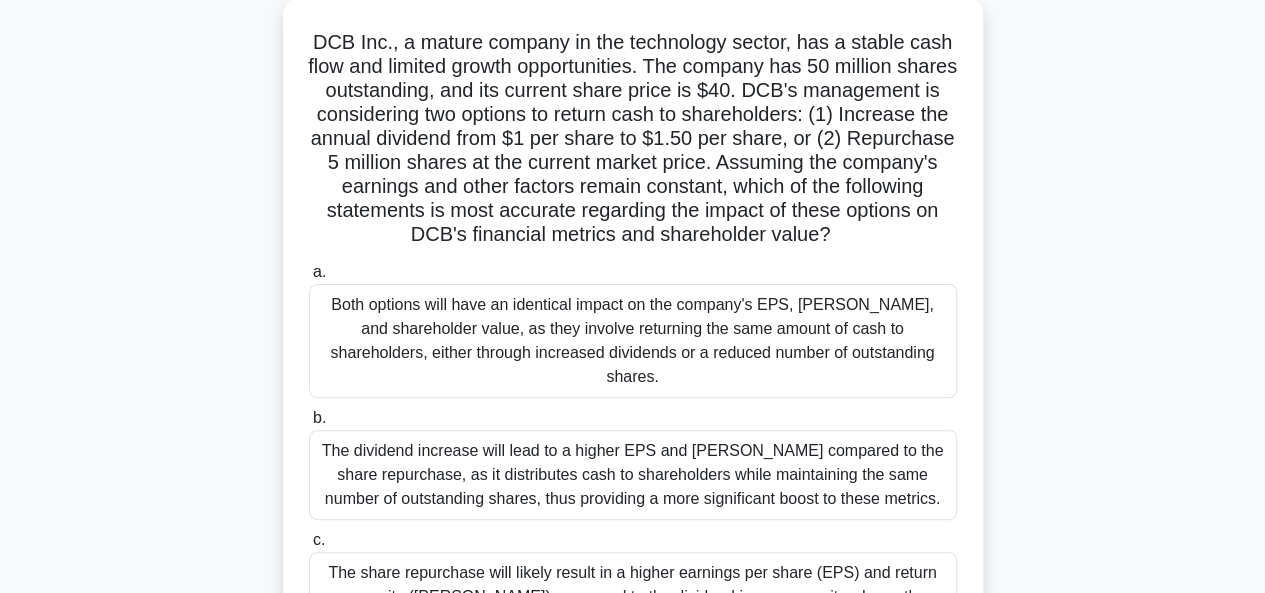 scroll, scrollTop: 200, scrollLeft: 0, axis: vertical 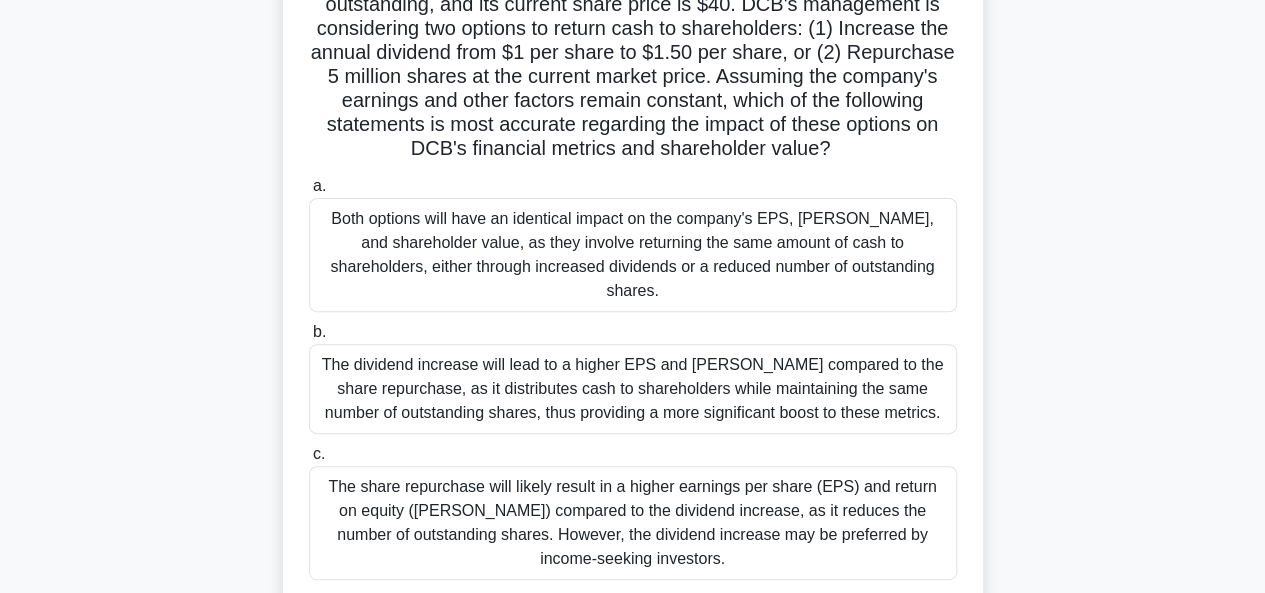 click on "The dividend increase will lead to a higher EPS and ROE compared to the share repurchase, as it distributes cash to shareholders while maintaining the same number of outstanding shares, thus providing a more significant boost to these metrics." at bounding box center (633, 389) 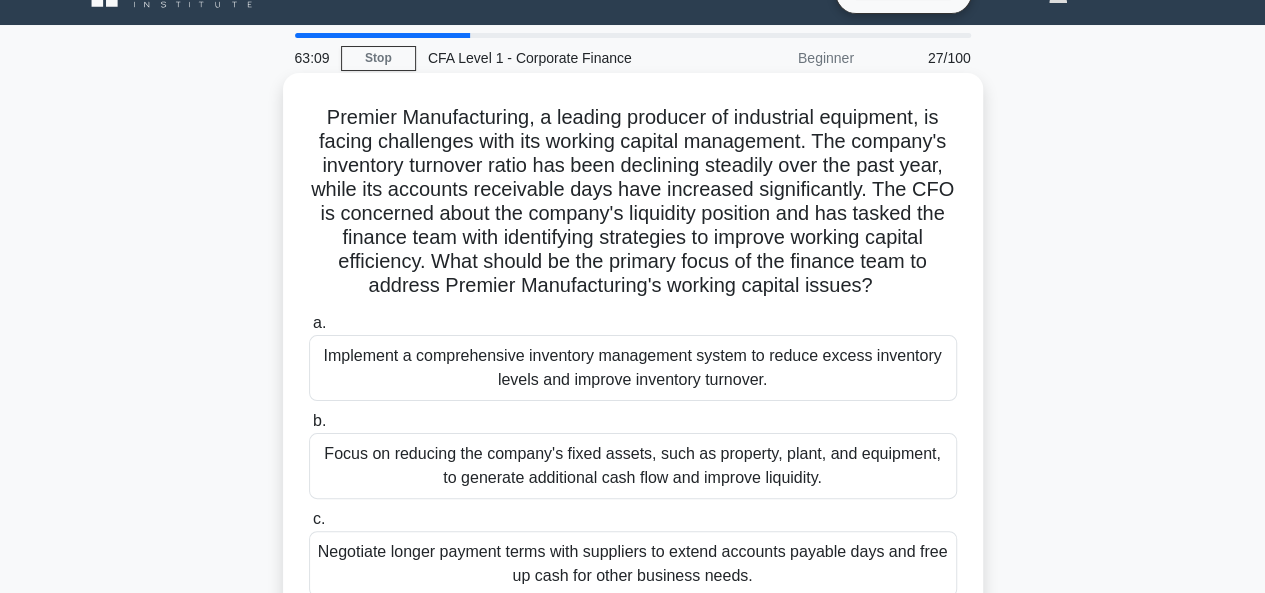 scroll, scrollTop: 0, scrollLeft: 0, axis: both 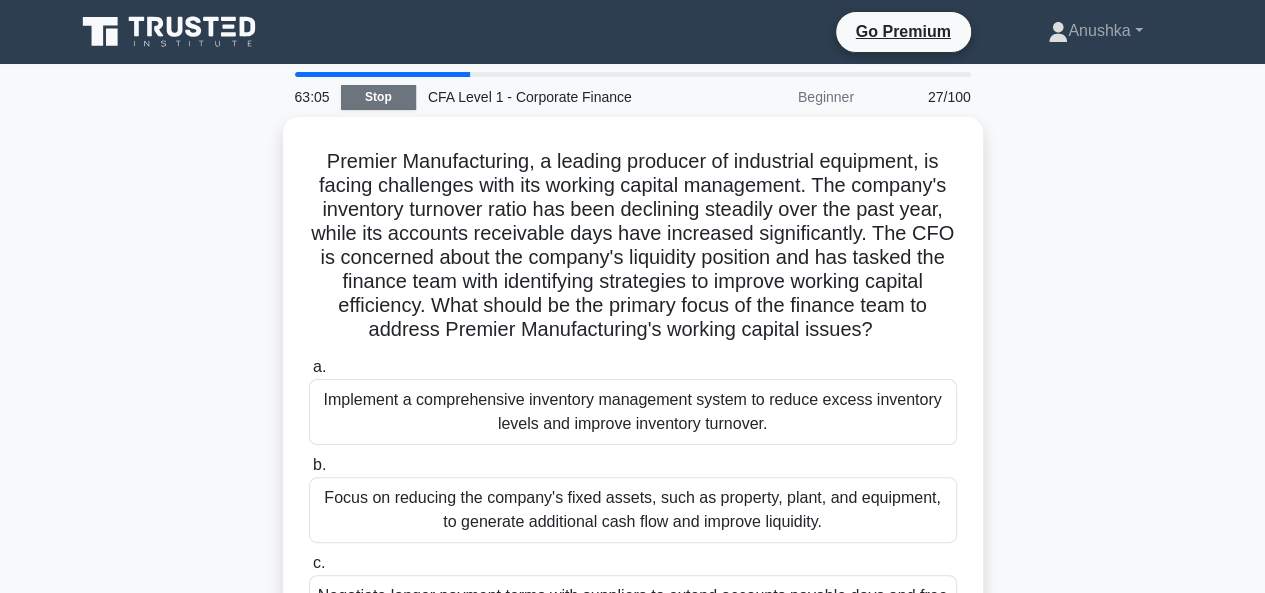click on "Stop" at bounding box center (378, 97) 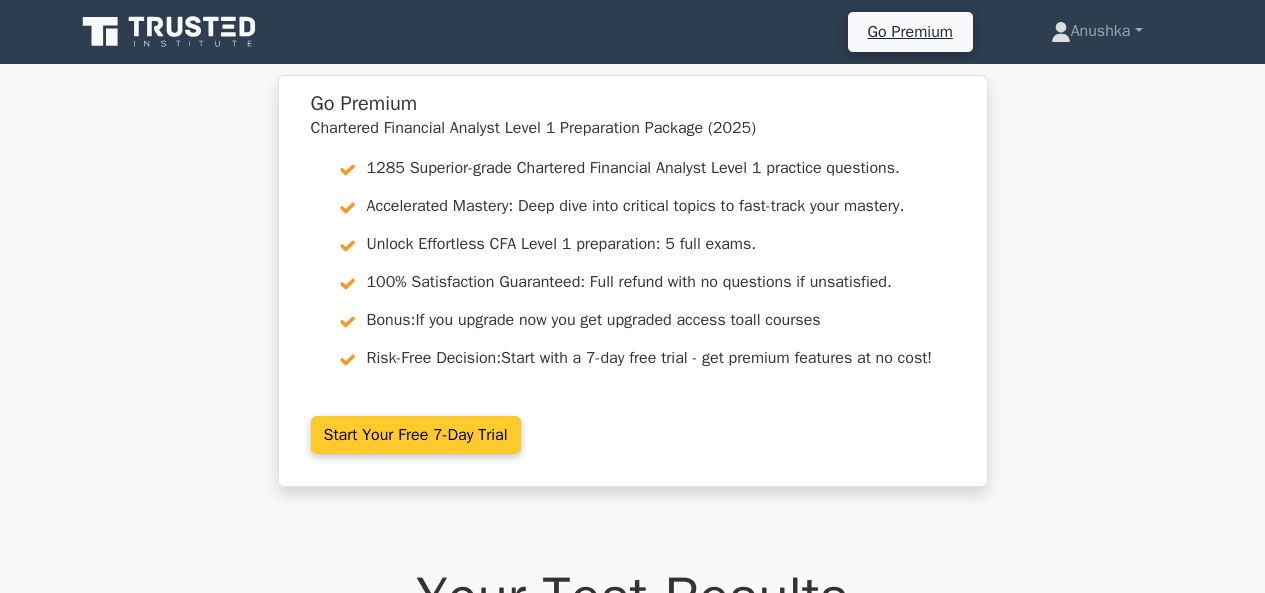 scroll, scrollTop: 0, scrollLeft: 0, axis: both 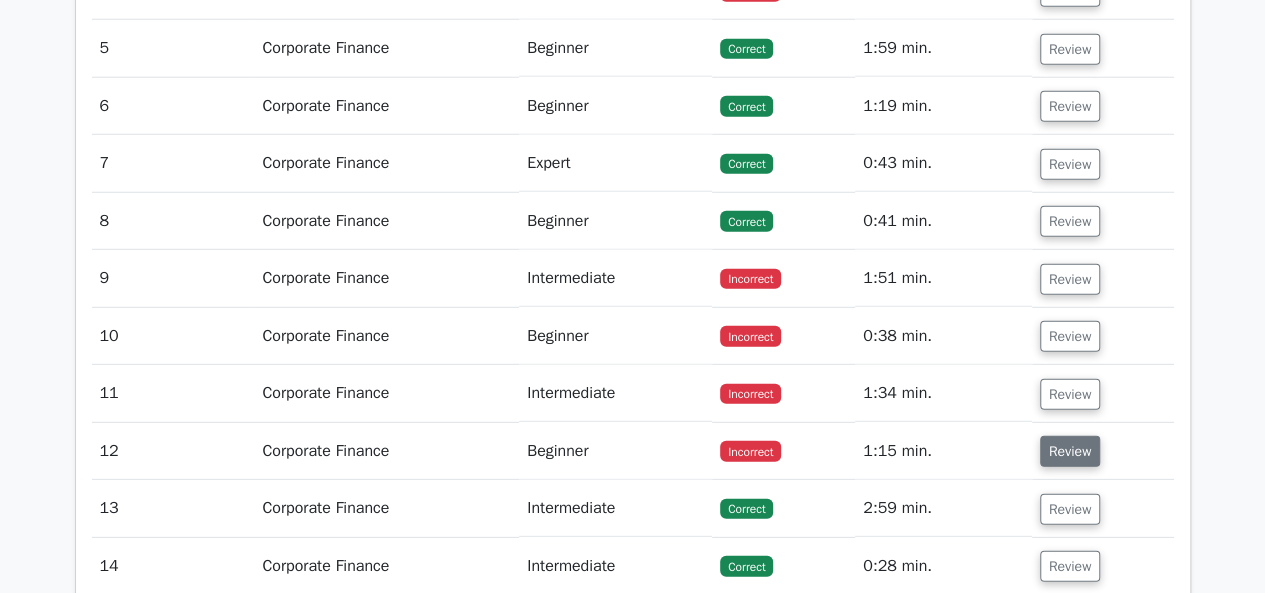 click on "Review" at bounding box center (1070, 451) 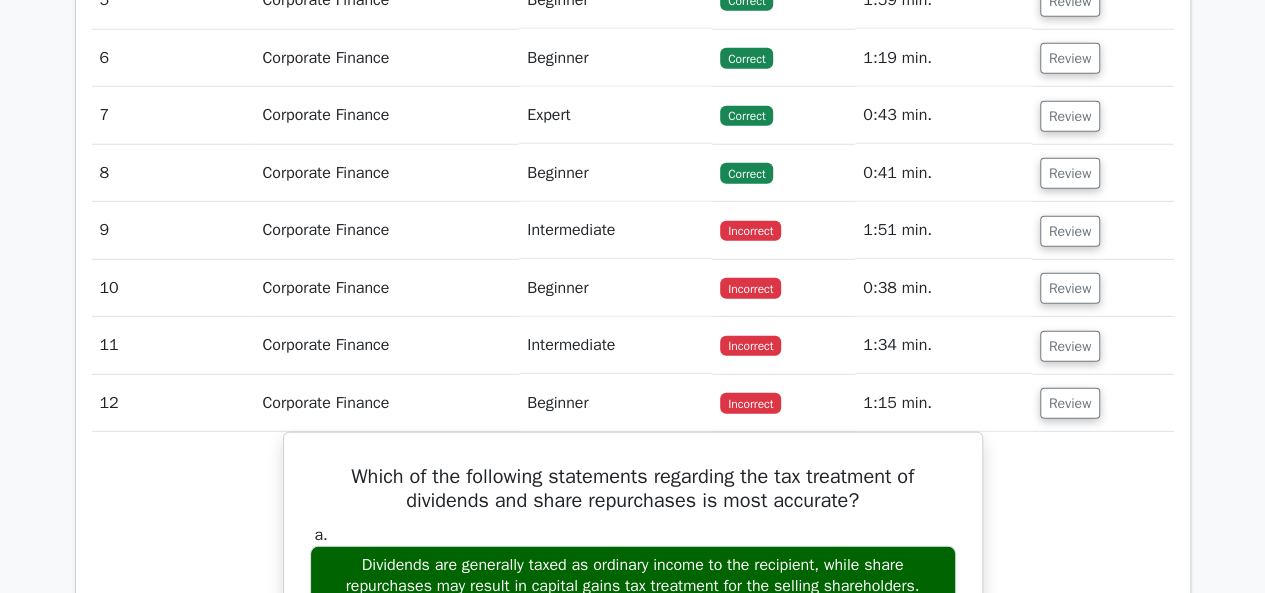 scroll, scrollTop: 2700, scrollLeft: 0, axis: vertical 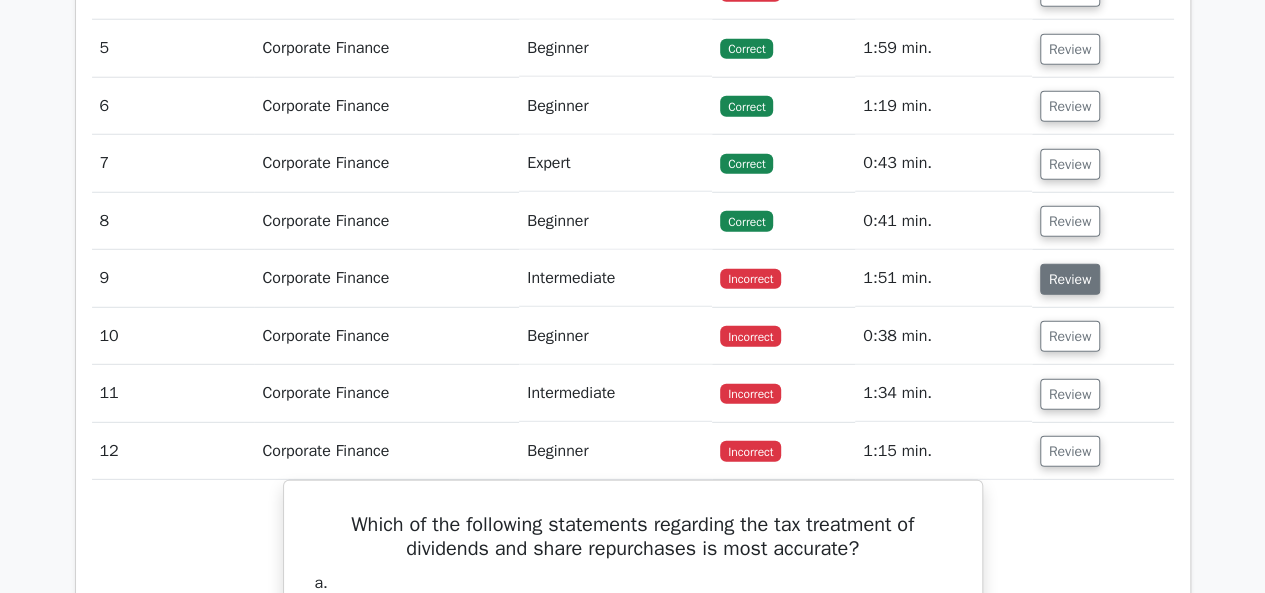 click on "Review" at bounding box center [1070, 279] 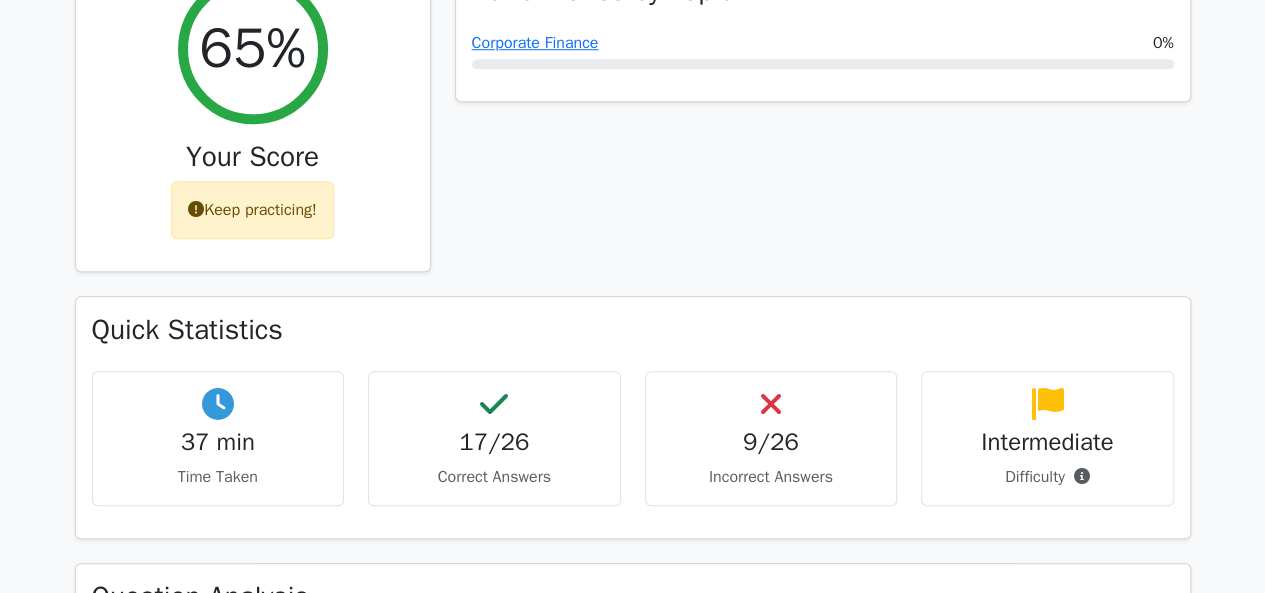 scroll, scrollTop: 800, scrollLeft: 0, axis: vertical 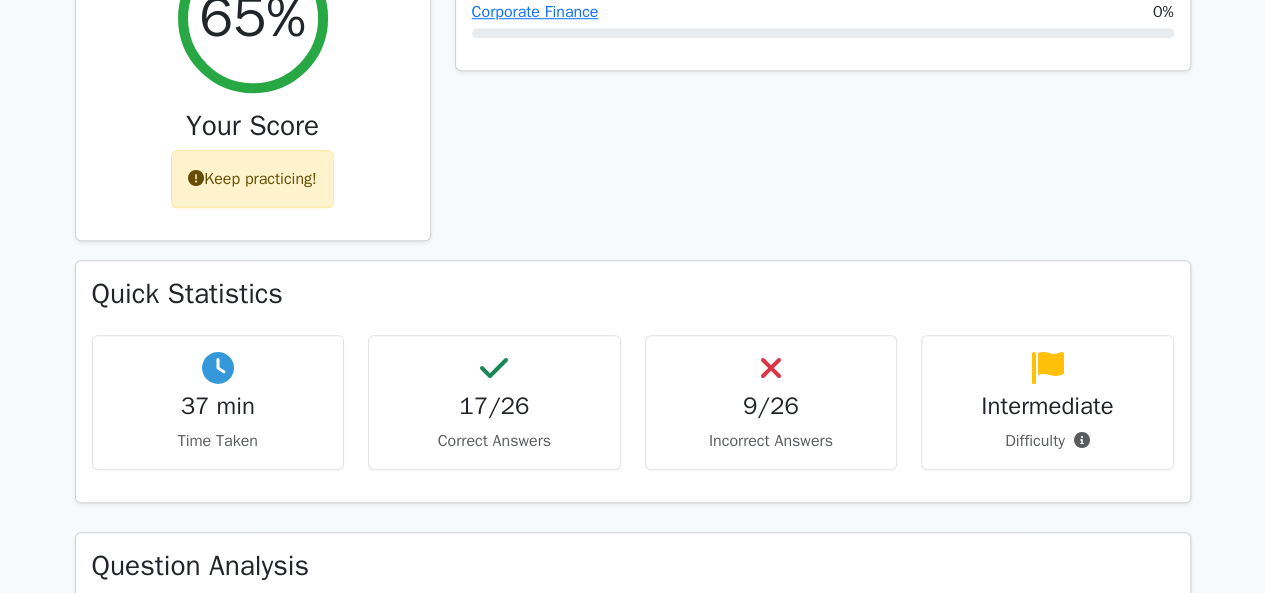click on "Intermediate" at bounding box center (1047, 406) 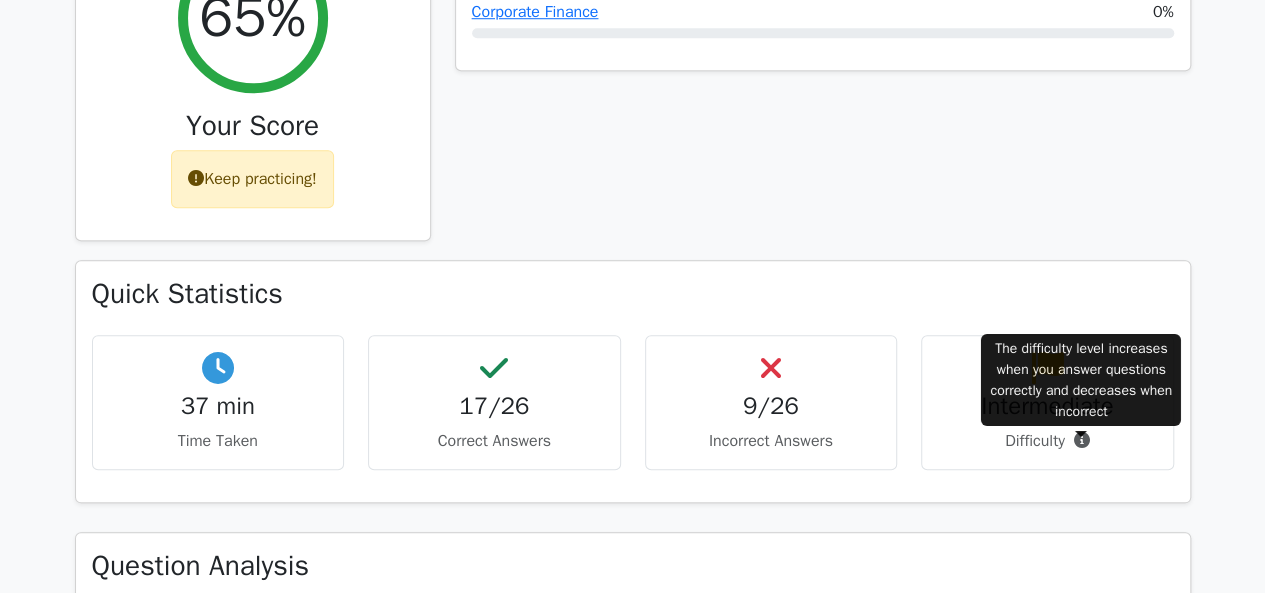 click at bounding box center [1077, 441] 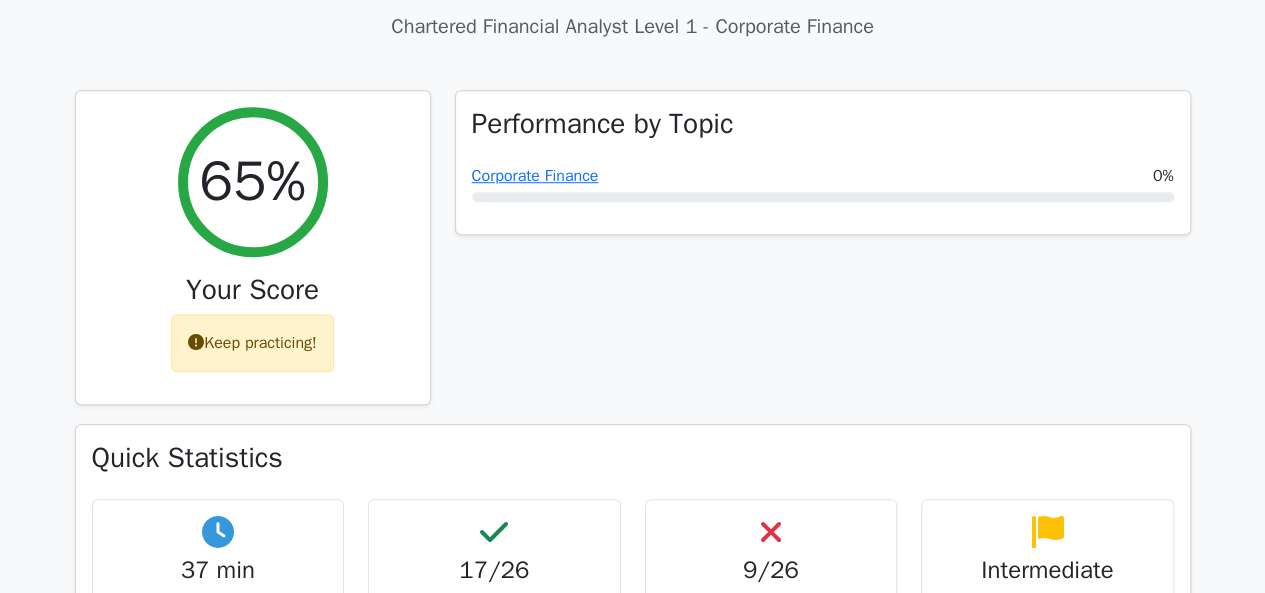 scroll, scrollTop: 500, scrollLeft: 0, axis: vertical 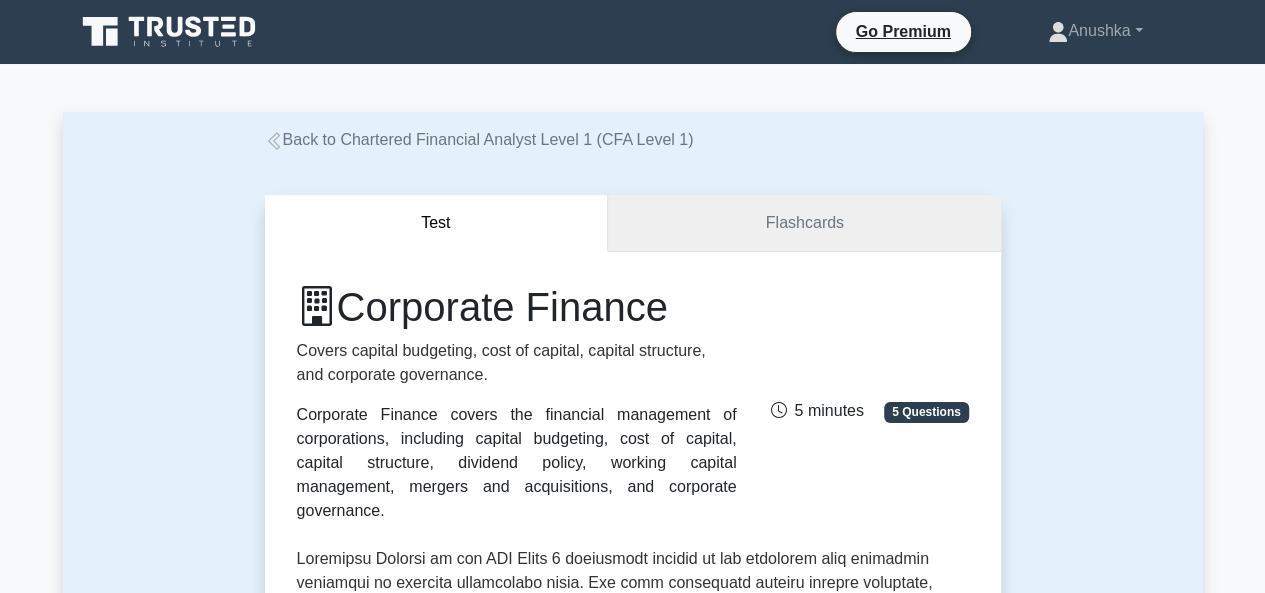 click on "Flashcards" at bounding box center [804, 223] 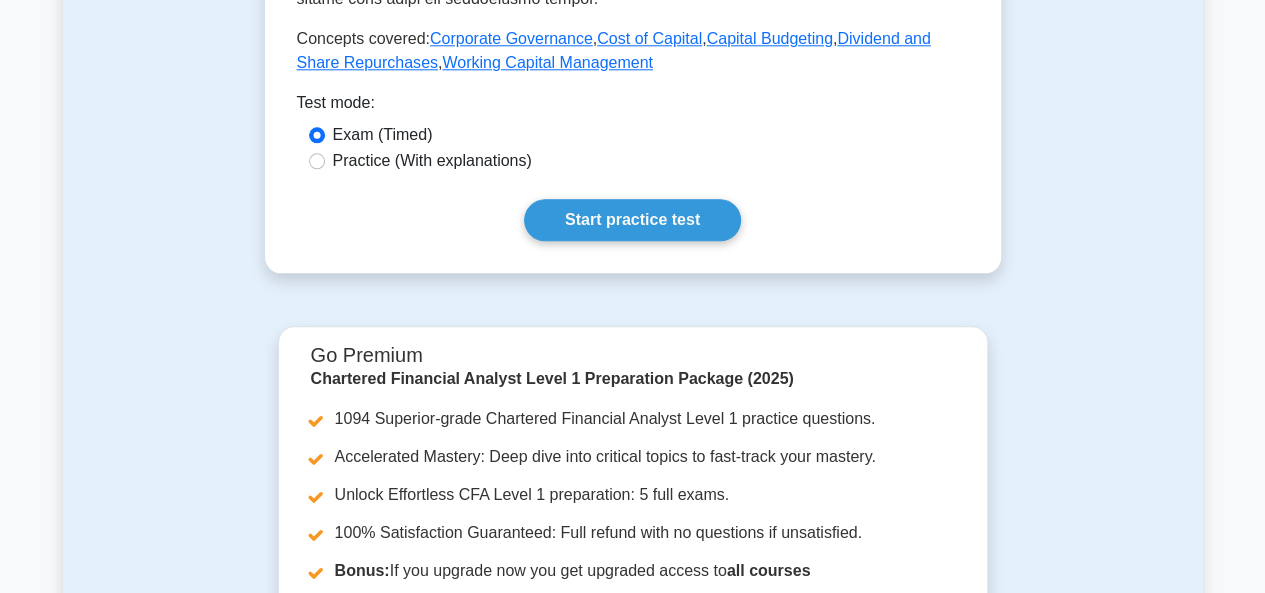 scroll, scrollTop: 800, scrollLeft: 0, axis: vertical 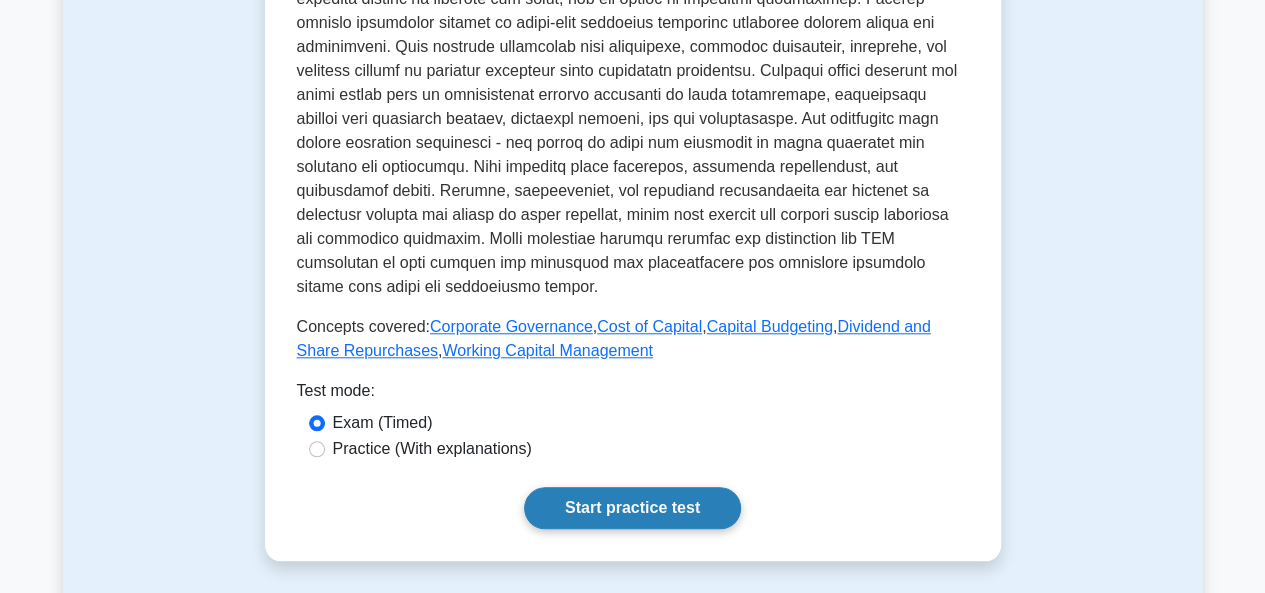 click on "Start practice test" at bounding box center (632, 508) 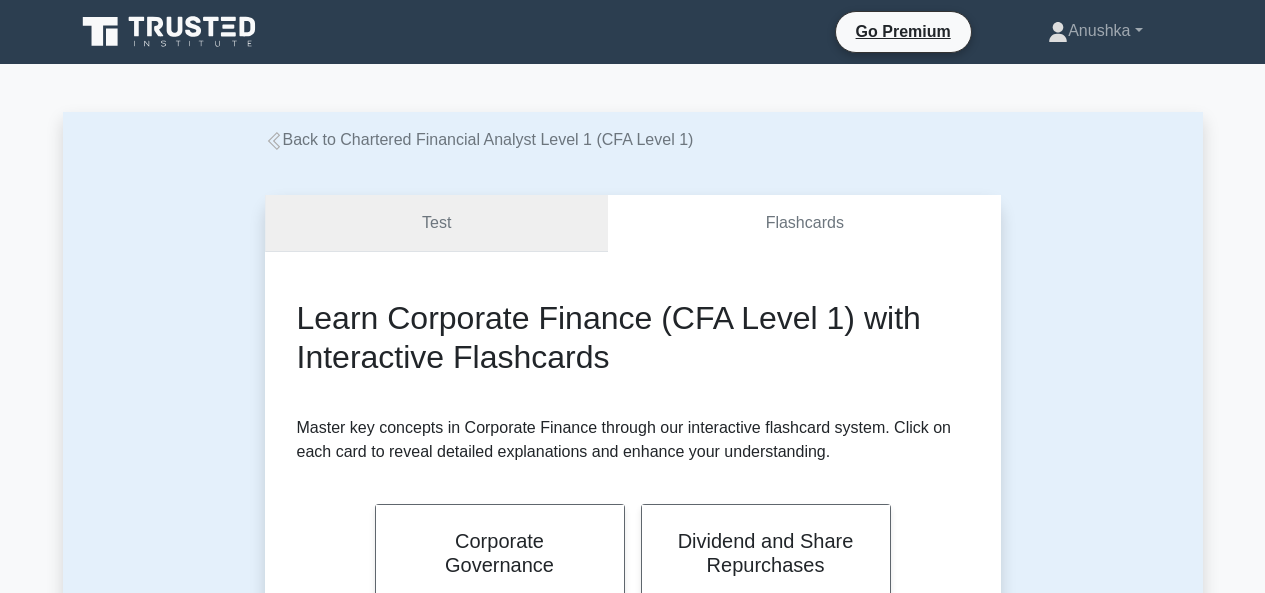scroll, scrollTop: 0, scrollLeft: 0, axis: both 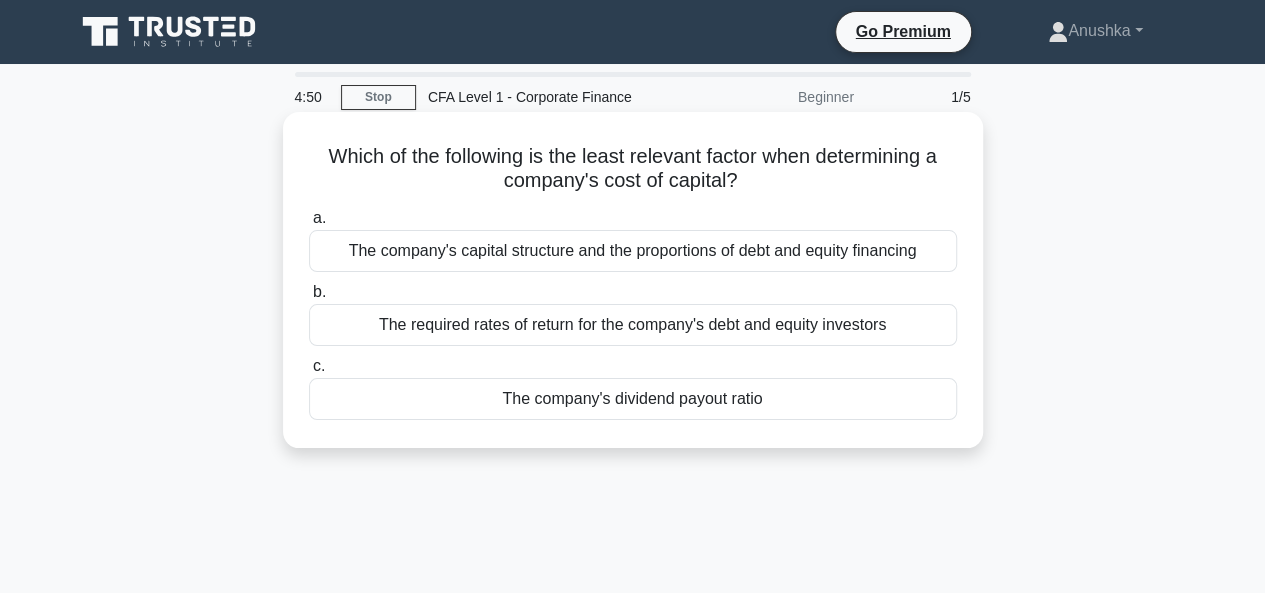 drag, startPoint x: 322, startPoint y: 146, endPoint x: 745, endPoint y: 185, distance: 424.79407 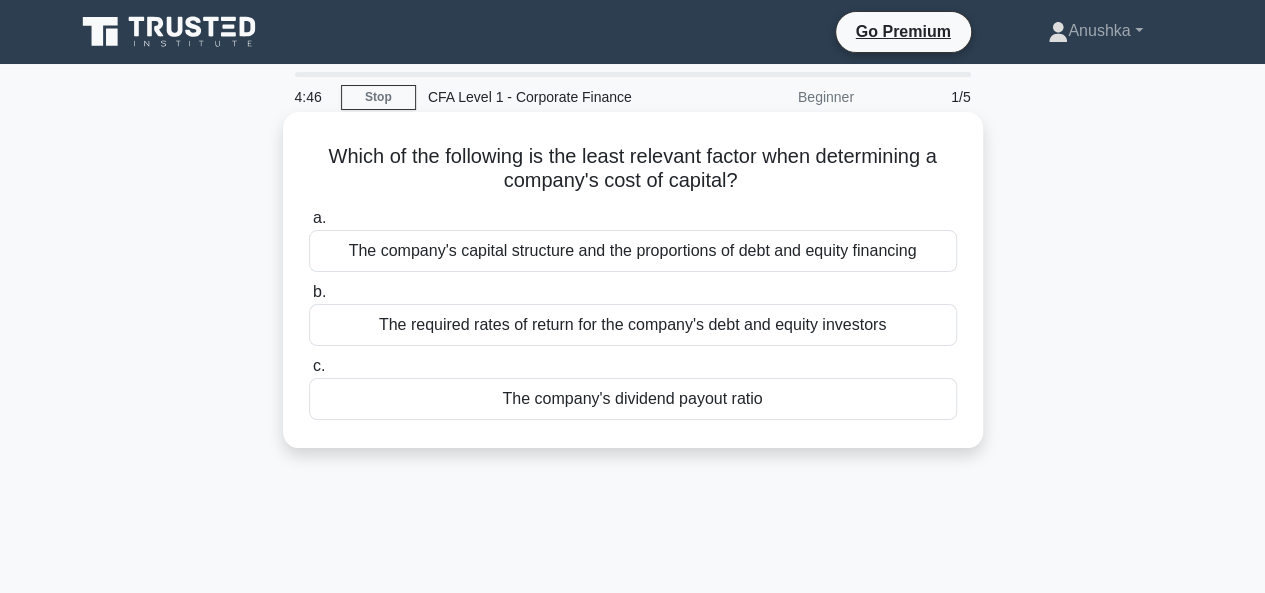 click on ".spinner_0XTQ{transform-origin:center;animation:spinner_y6GP .75s linear infinite}@keyframes spinner_y6GP{100%{transform:rotate(360deg)}}" 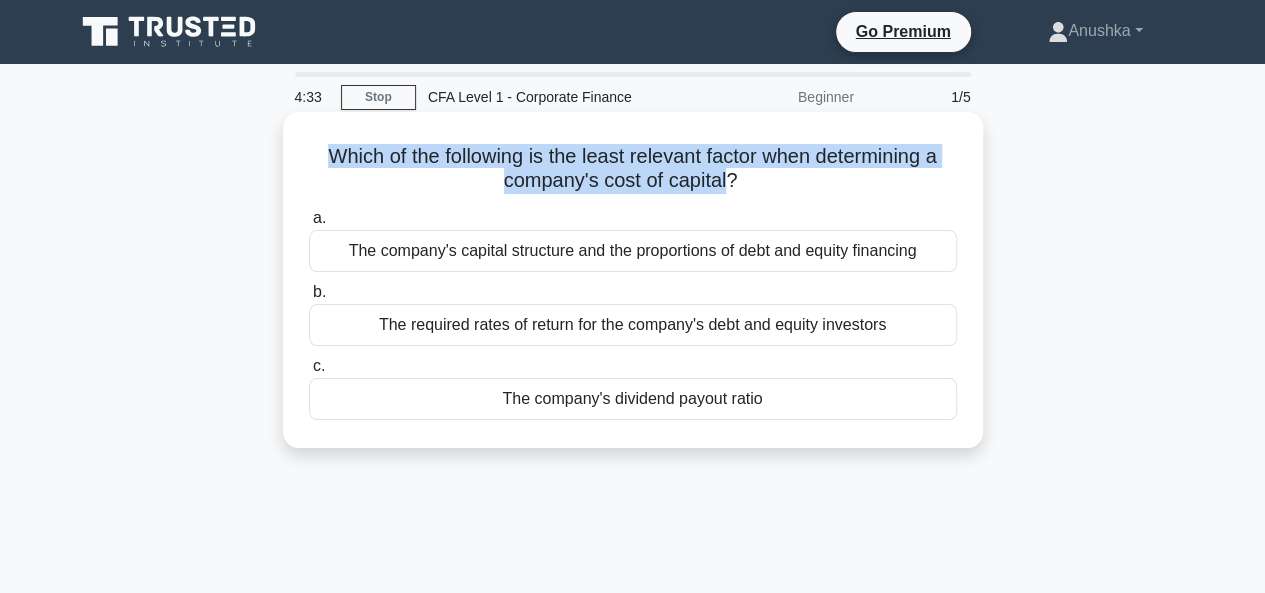 drag, startPoint x: 317, startPoint y: 156, endPoint x: 729, endPoint y: 185, distance: 413.01938 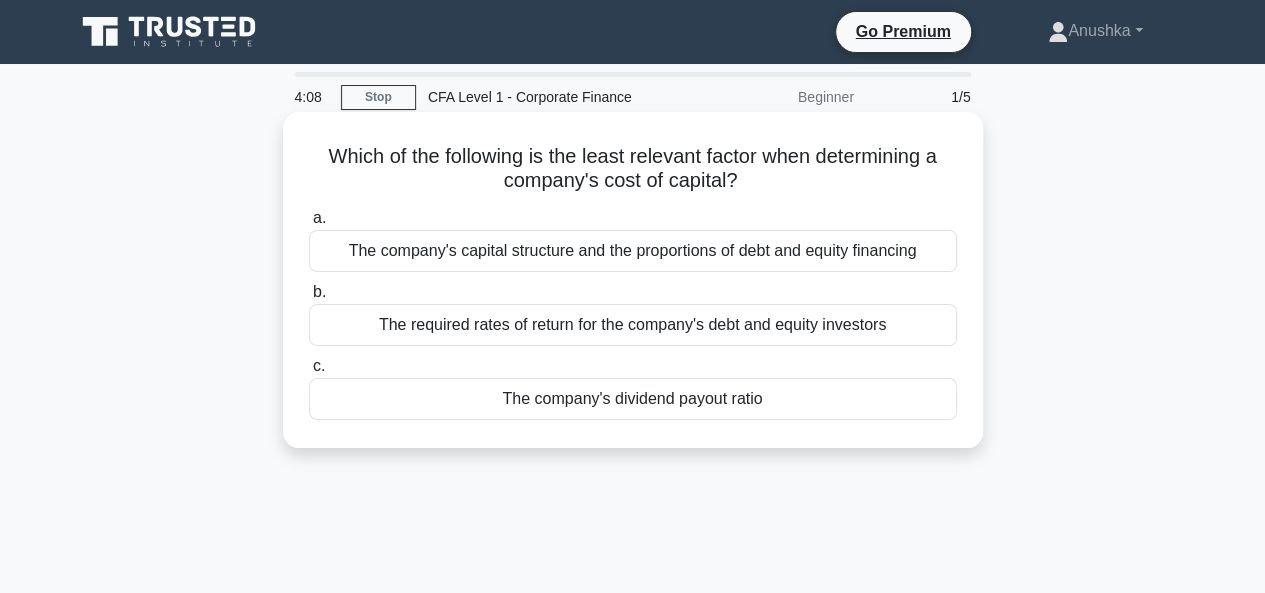 click on "The company's dividend payout ratio" at bounding box center [633, 399] 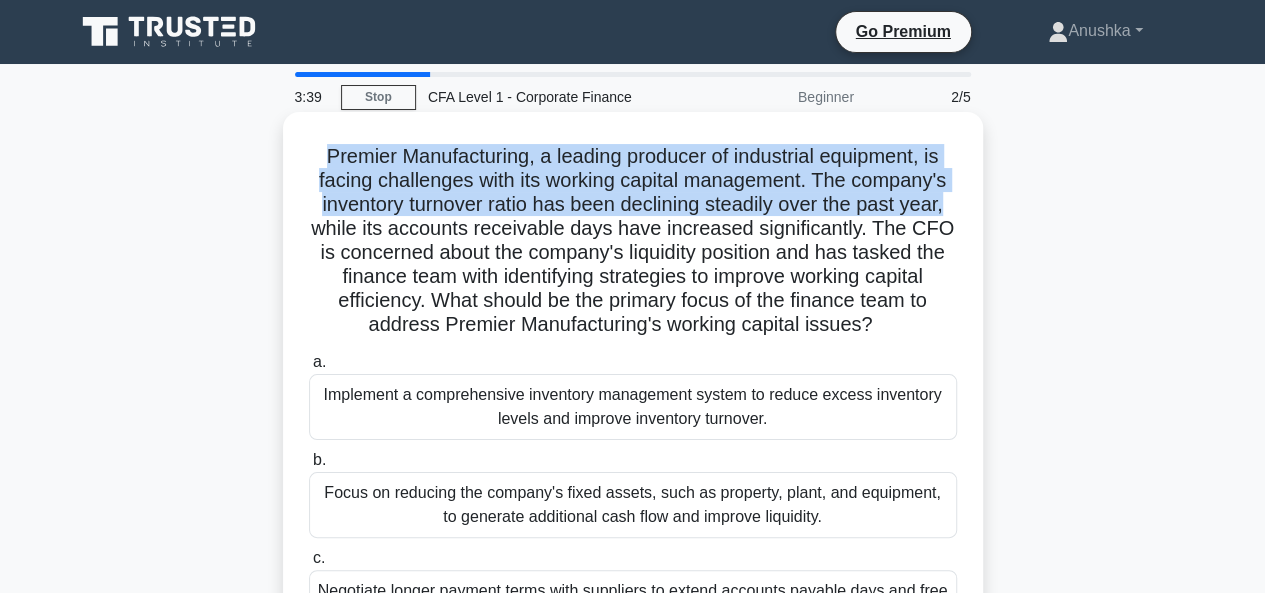 drag, startPoint x: 317, startPoint y: 158, endPoint x: 950, endPoint y: 214, distance: 635.4723 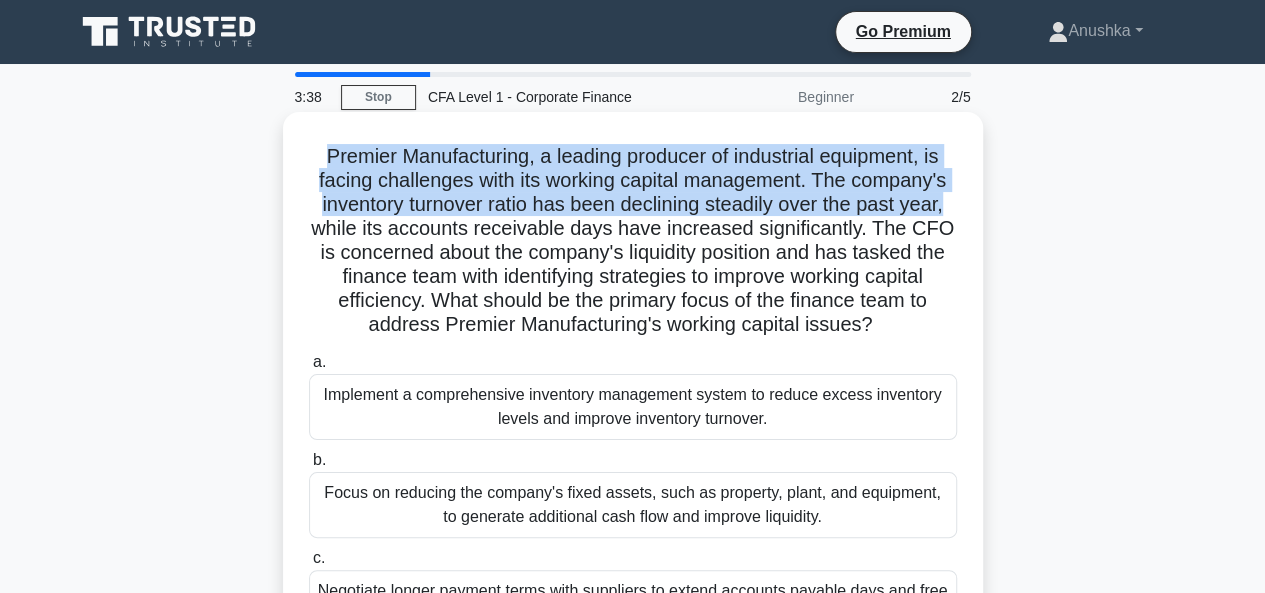 click on "Premier Manufacturing, a leading producer of industrial equipment, is facing challenges with its working capital management. The company's inventory turnover ratio has been declining steadily over the past year, while its accounts receivable days have increased significantly. The CFO is concerned about the company's liquidity position and has tasked the finance team with identifying strategies to improve working capital efficiency. What should be the primary focus of the finance team to address Premier Manufacturing's working capital issues?
.spinner_0XTQ{transform-origin:center;animation:spinner_y6GP .75s linear infinite}@keyframes spinner_y6GP{100%{transform:rotate(360deg)}}" at bounding box center (633, 241) 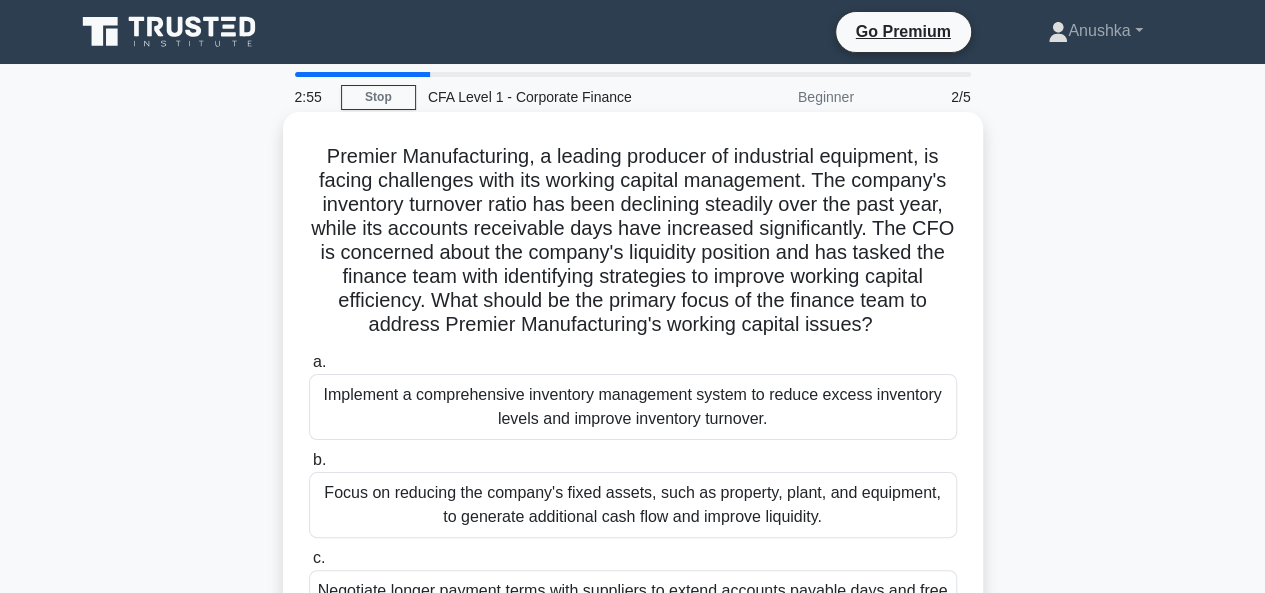 scroll, scrollTop: 100, scrollLeft: 0, axis: vertical 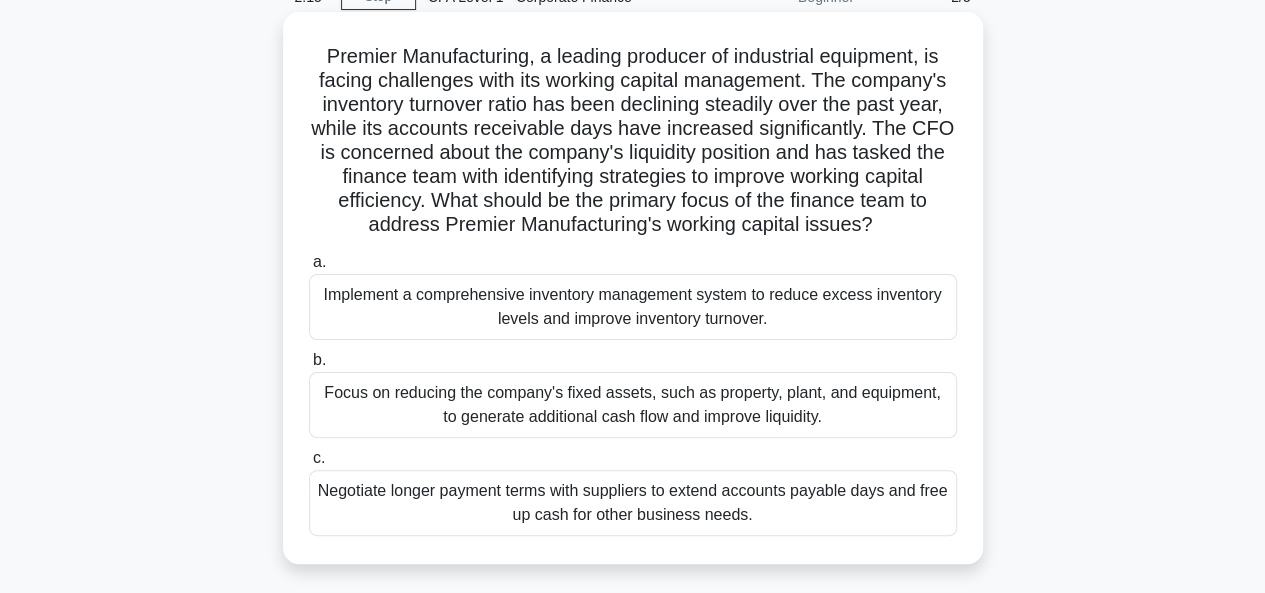 click on "Implement a comprehensive inventory management system to reduce excess inventory levels and improve inventory turnover." at bounding box center [633, 307] 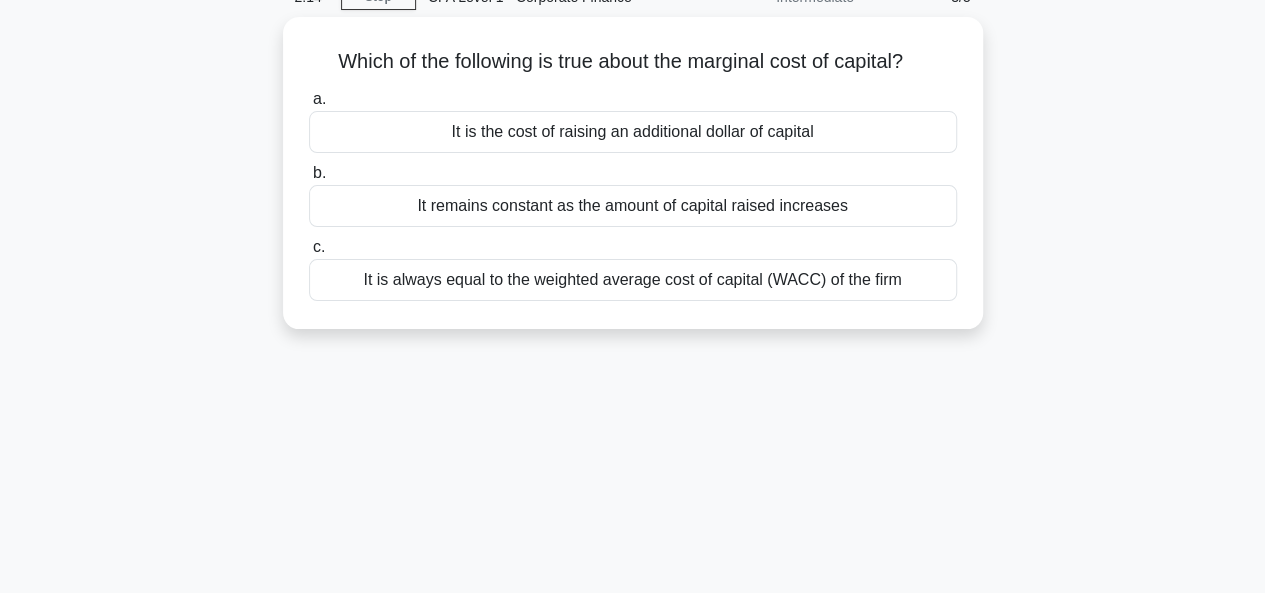 scroll, scrollTop: 0, scrollLeft: 0, axis: both 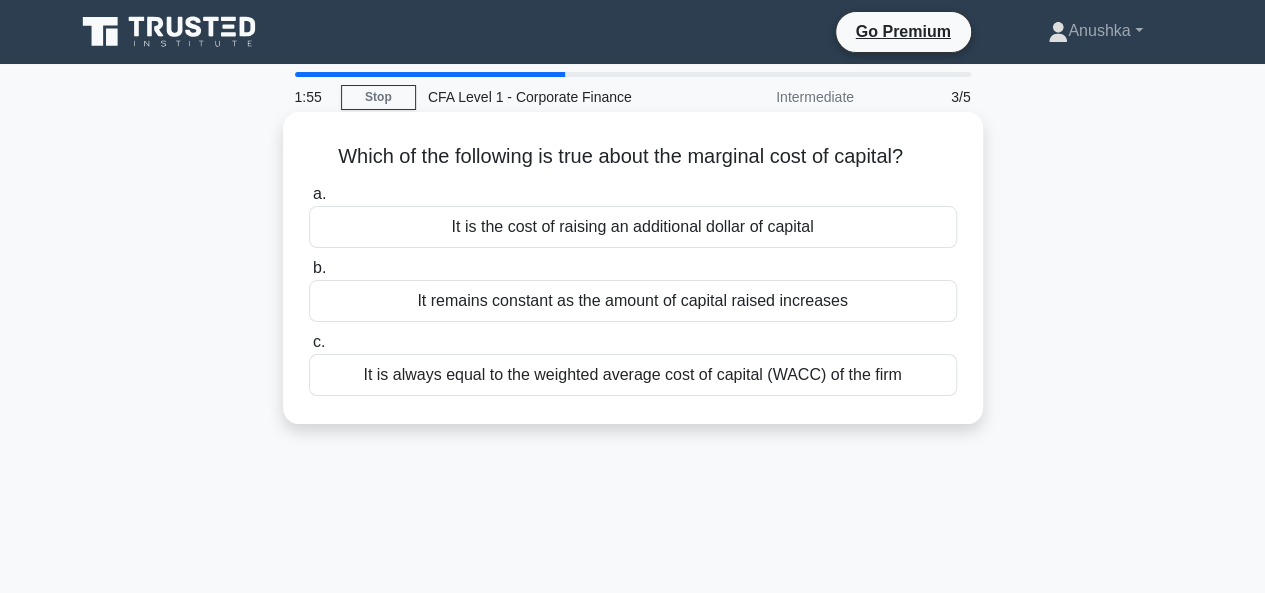 click on "It is the cost of raising an additional dollar of capital" at bounding box center (633, 227) 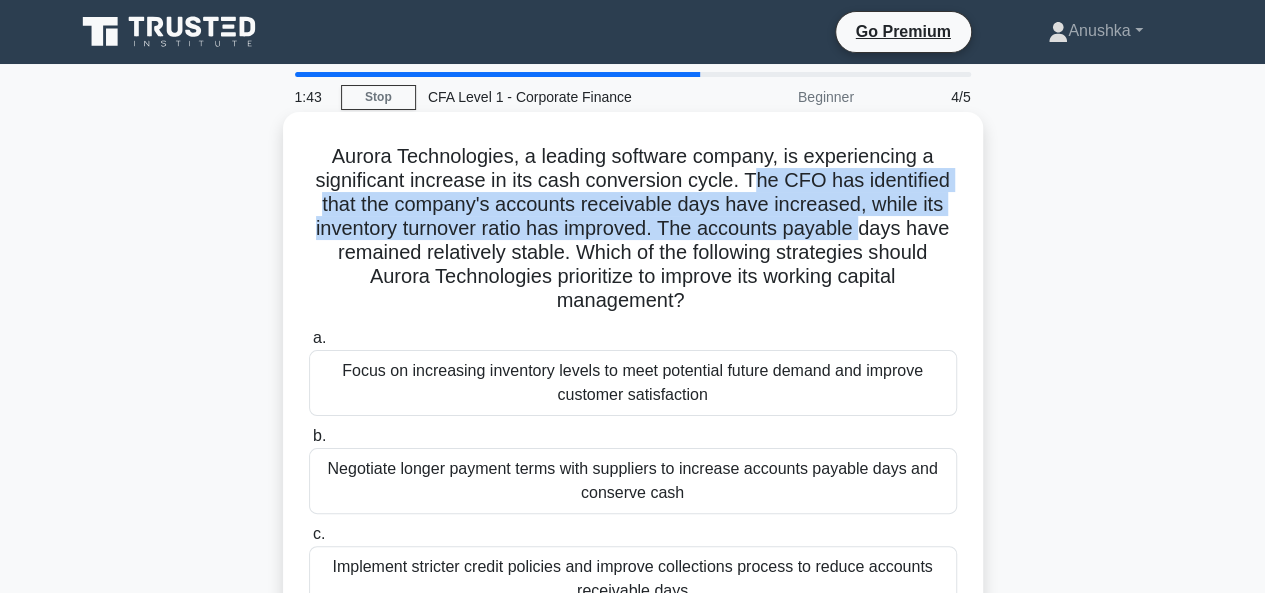 drag, startPoint x: 752, startPoint y: 181, endPoint x: 866, endPoint y: 220, distance: 120.48651 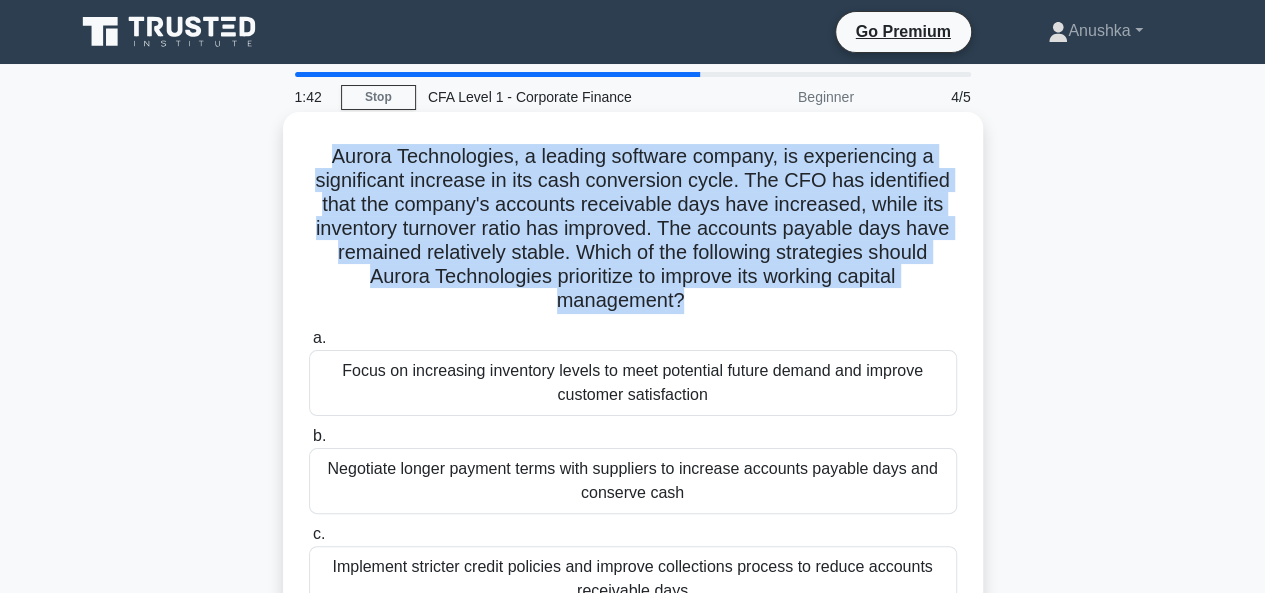 click on "Aurora Technologies, a leading software company, is experiencing a significant increase in its cash conversion cycle. The CFO has identified that the company's accounts receivable days have increased, while its inventory turnover ratio has improved. The accounts payable days have remained relatively stable. Which of the following strategies should Aurora Technologies prioritize to improve its working capital management?
.spinner_0XTQ{transform-origin:center;animation:spinner_y6GP .75s linear infinite}@keyframes spinner_y6GP{100%{transform:rotate(360deg)}}" at bounding box center [633, 229] 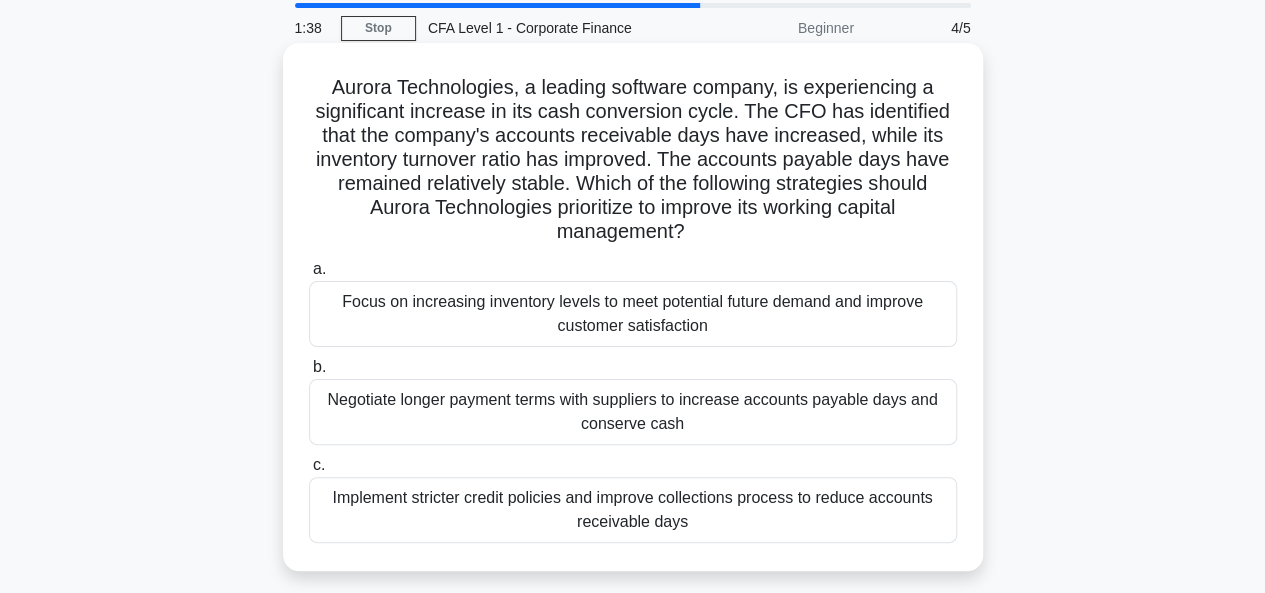 scroll, scrollTop: 100, scrollLeft: 0, axis: vertical 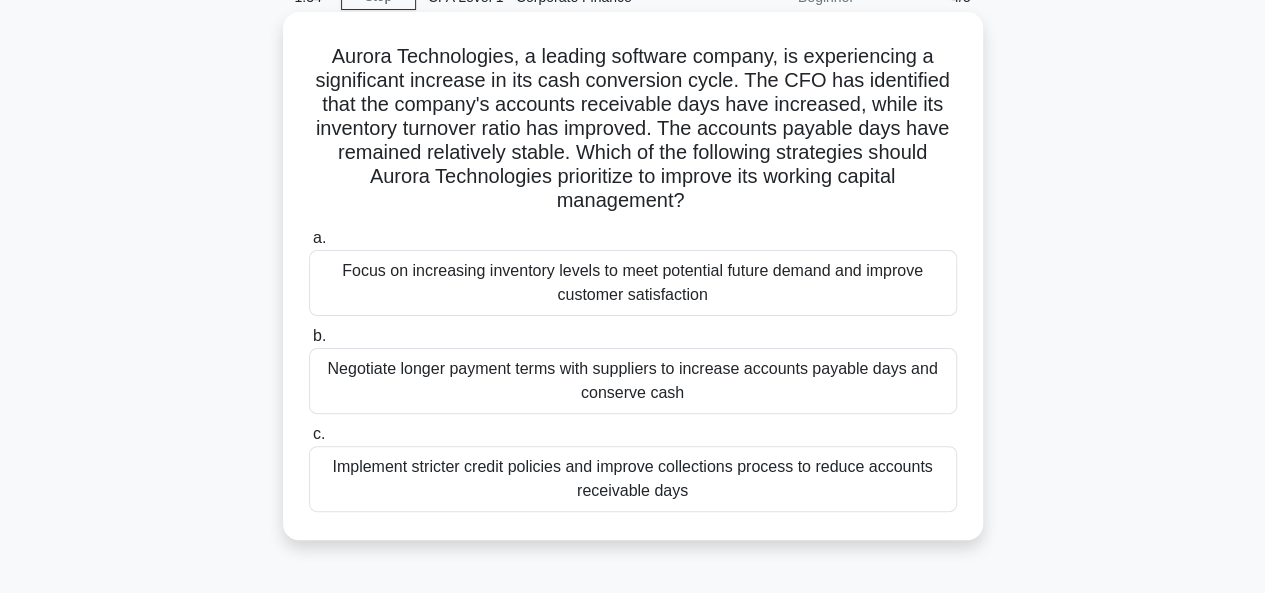 click on "Implement stricter credit policies and improve collections process to reduce accounts receivable days" at bounding box center [633, 479] 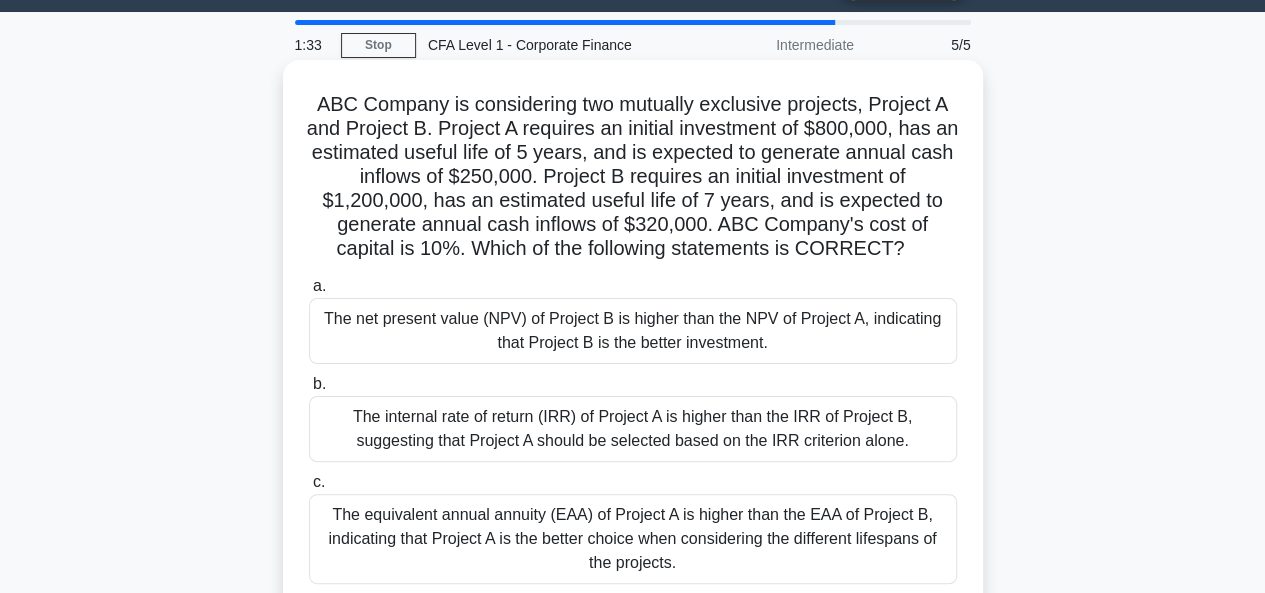 scroll, scrollTop: 0, scrollLeft: 0, axis: both 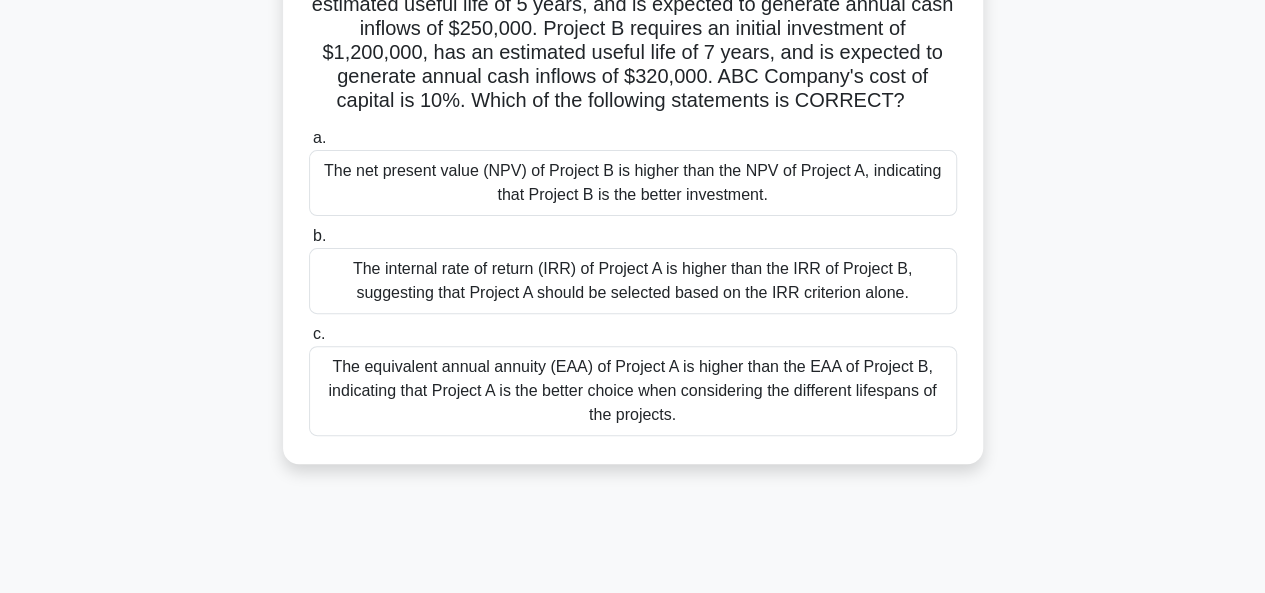 click on "The net present value (NPV) of Project B is higher than the NPV of Project A, indicating that Project B is the better investment." at bounding box center (633, 183) 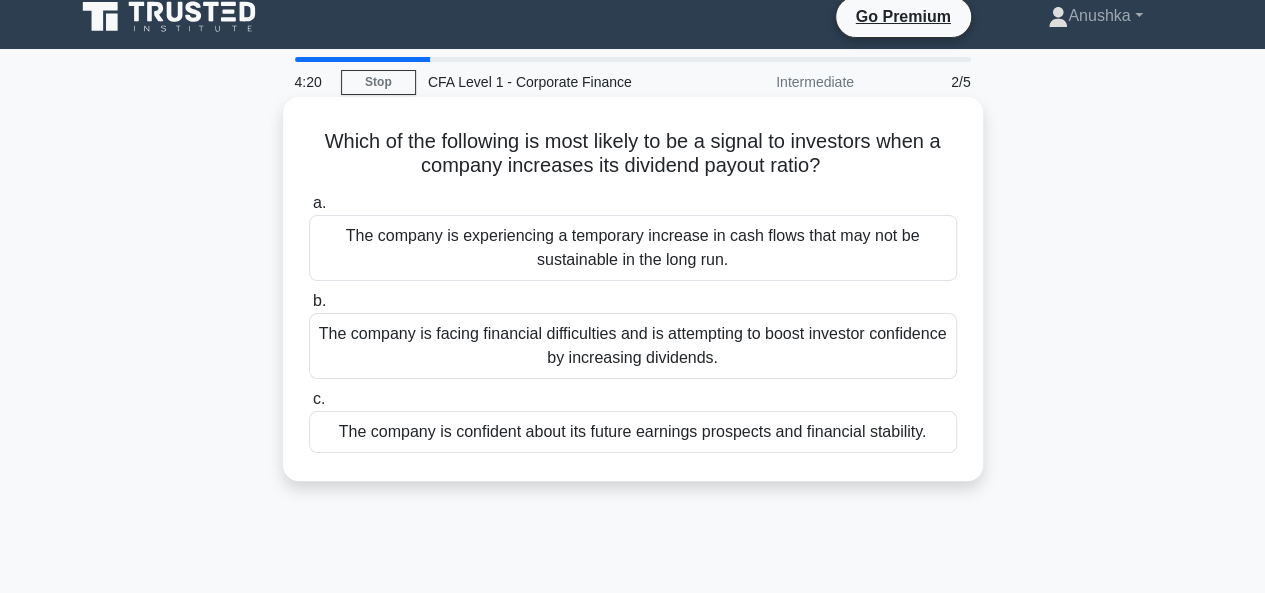 scroll, scrollTop: 0, scrollLeft: 0, axis: both 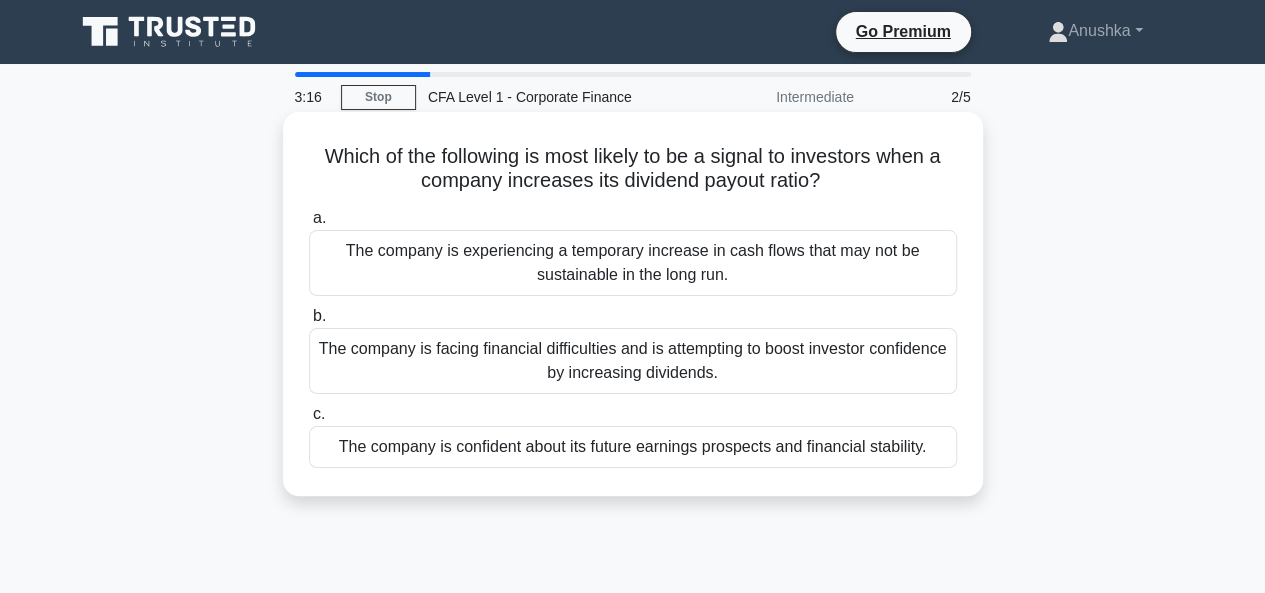 click on "The company is confident about its future earnings prospects and financial stability." at bounding box center (633, 447) 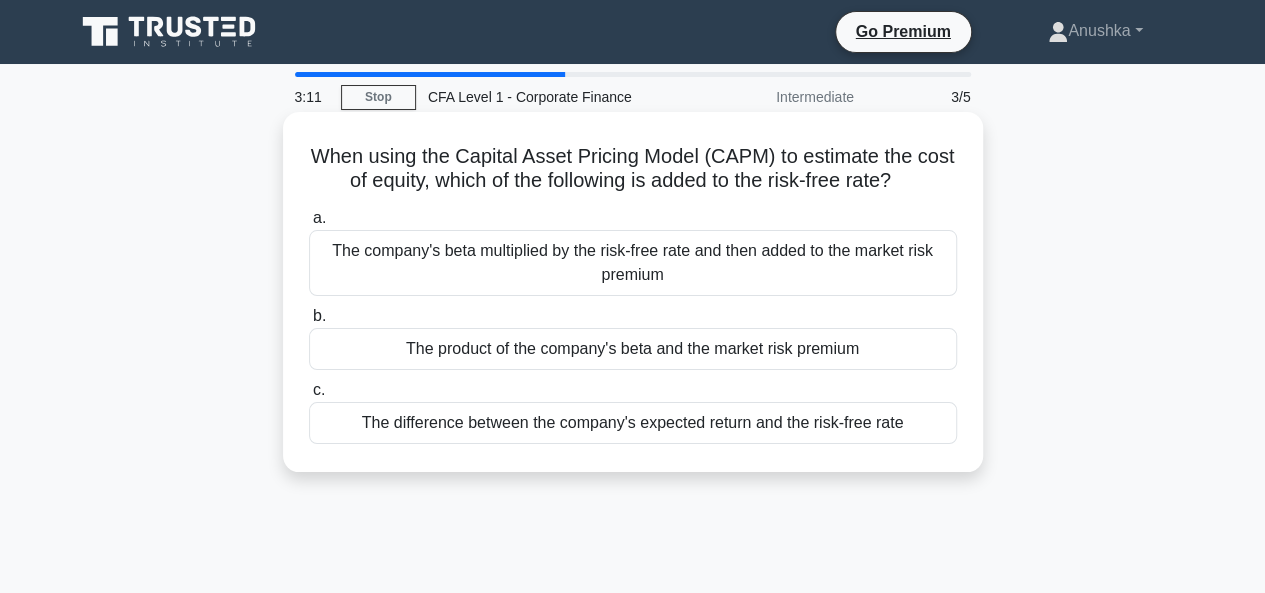 click on "When using the Capital Asset Pricing Model (CAPM) to estimate the cost of equity, which of the following is added to the risk-free rate?
.spinner_0XTQ{transform-origin:center;animation:spinner_y6GP .75s linear infinite}@keyframes spinner_y6GP{100%{transform:rotate(360deg)}}" at bounding box center [633, 169] 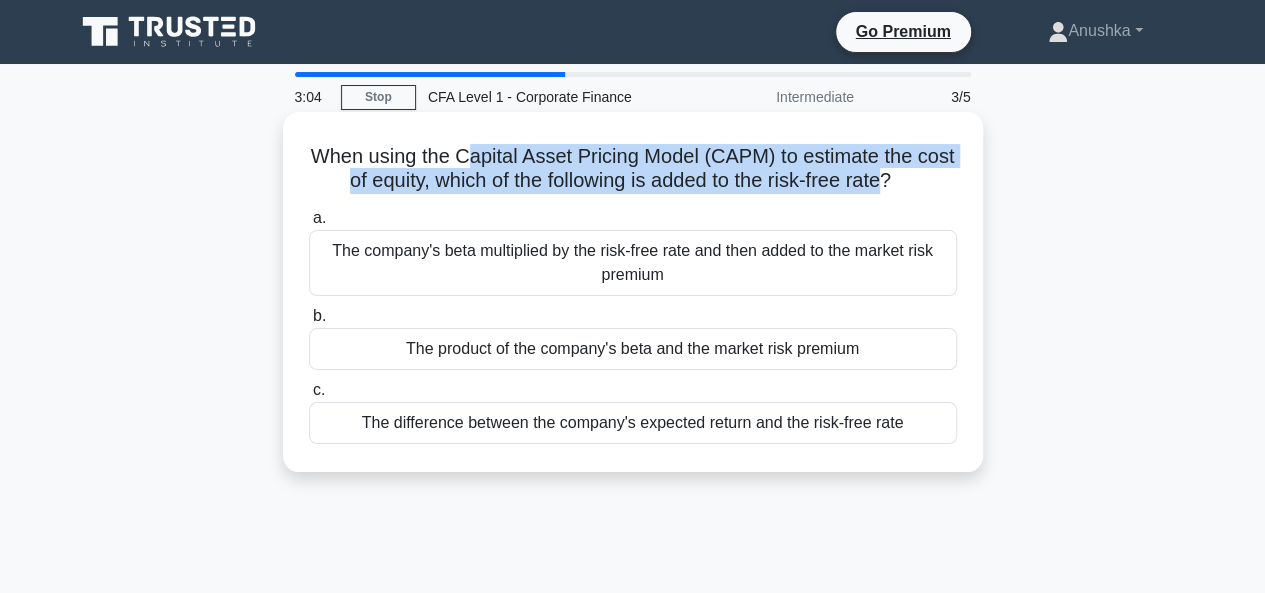 drag, startPoint x: 481, startPoint y: 161, endPoint x: 914, endPoint y: 191, distance: 434.03802 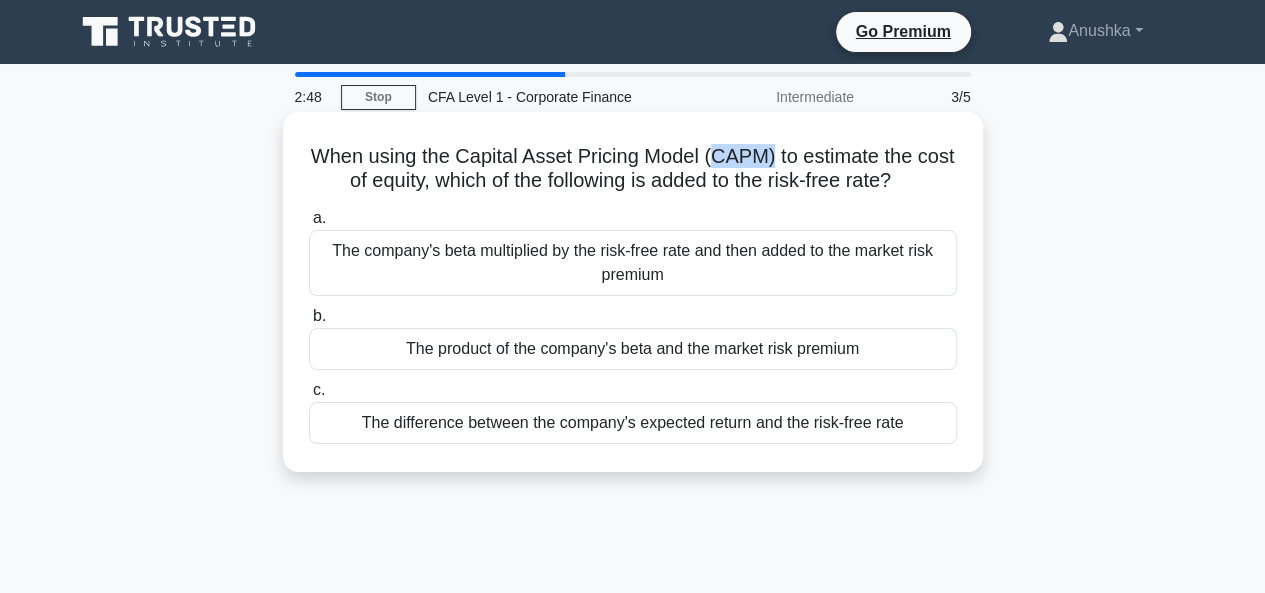 drag, startPoint x: 738, startPoint y: 159, endPoint x: 794, endPoint y: 158, distance: 56.008926 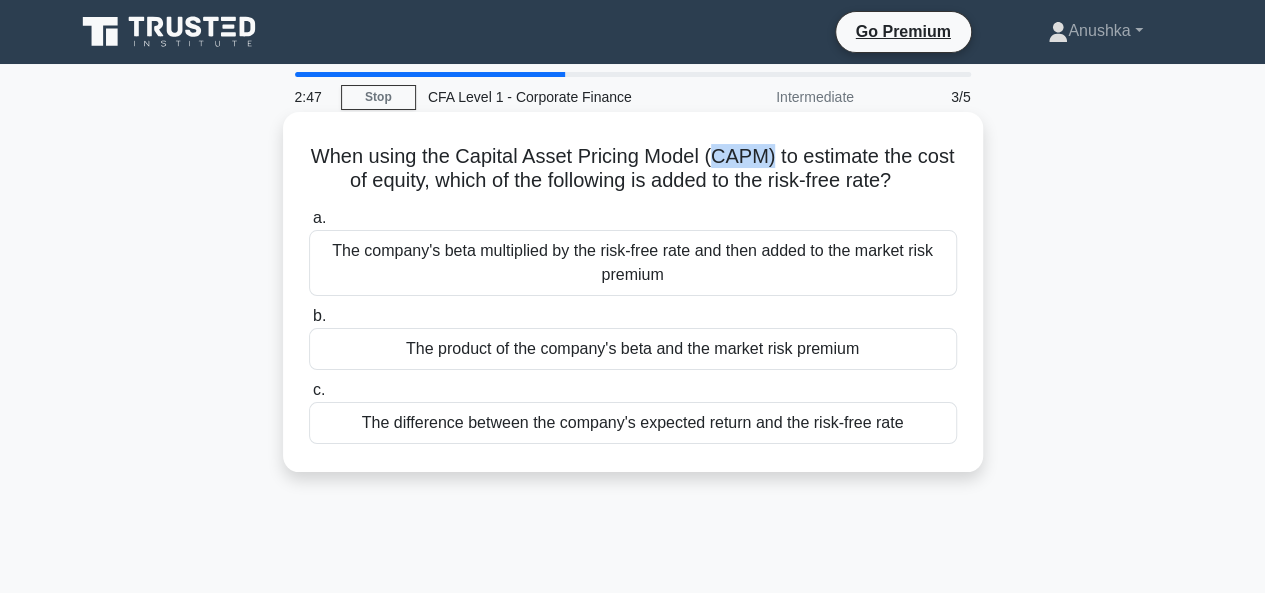 copy on "CAPM)" 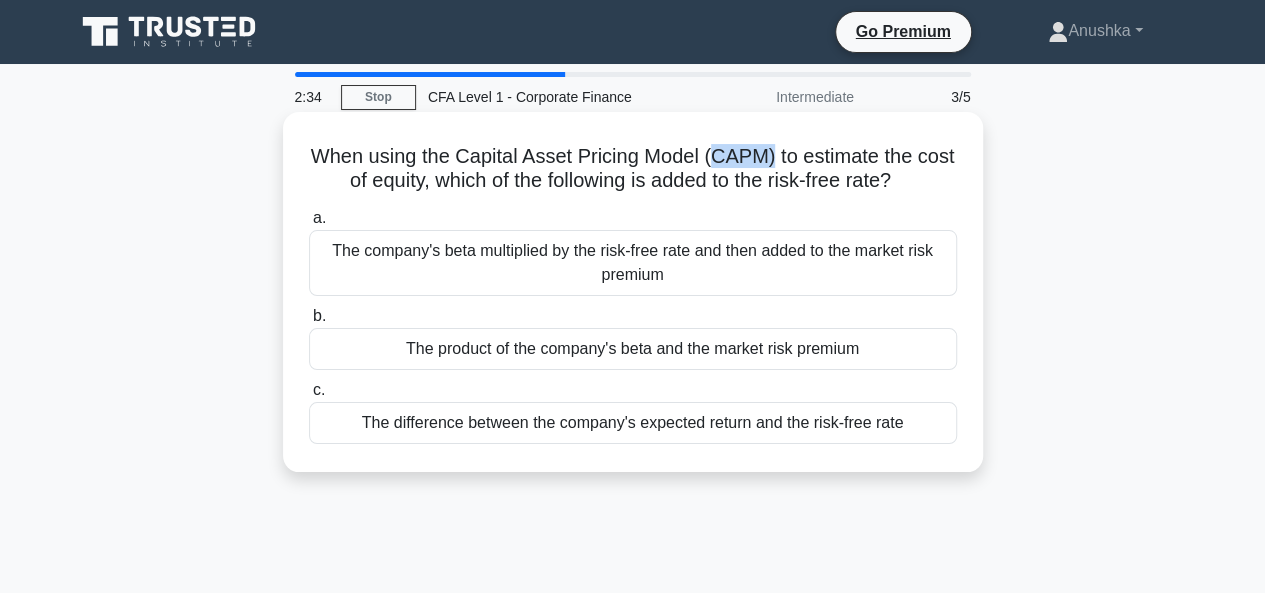 click on "When using the Capital Asset Pricing Model (CAPM) to estimate the cost of equity, which of the following is added to the risk-free rate?
.spinner_0XTQ{transform-origin:center;animation:spinner_y6GP .75s linear infinite}@keyframes spinner_y6GP{100%{transform:rotate(360deg)}}" at bounding box center (633, 169) 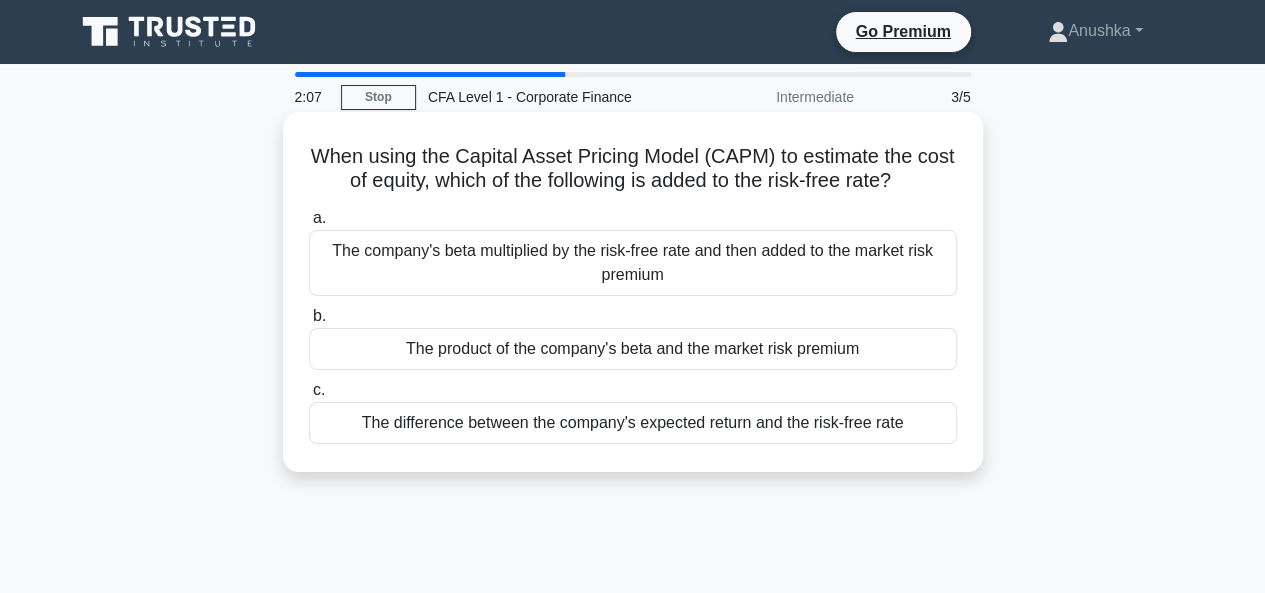 click on "The difference between the company's expected return and the risk-free rate" at bounding box center [633, 423] 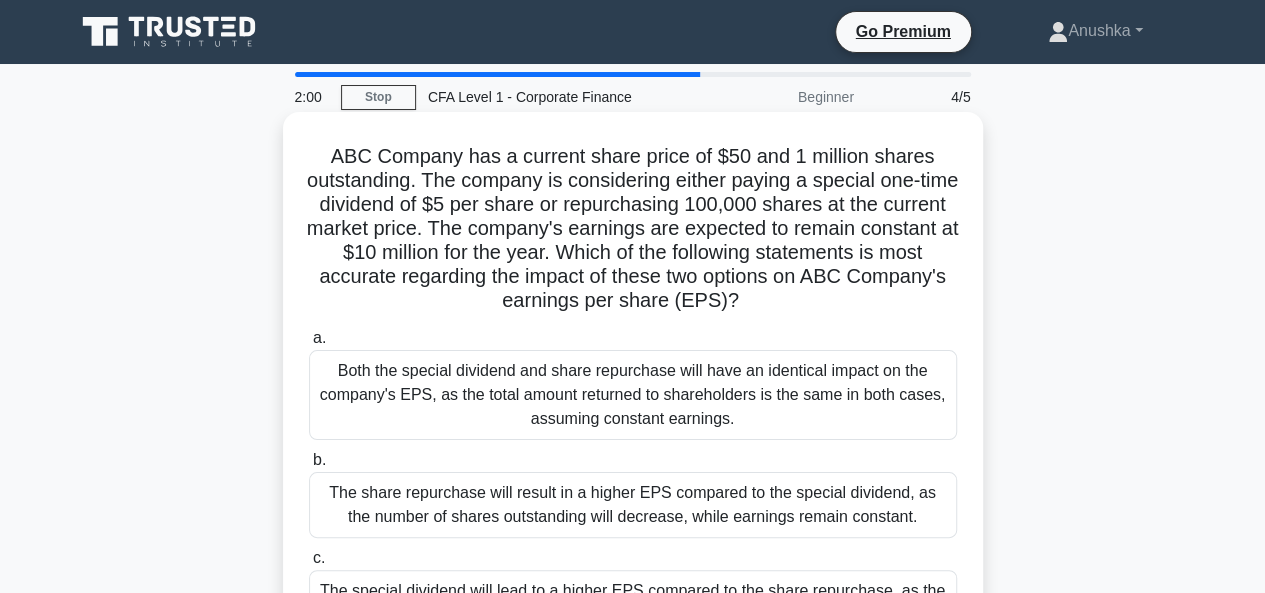 scroll, scrollTop: 100, scrollLeft: 0, axis: vertical 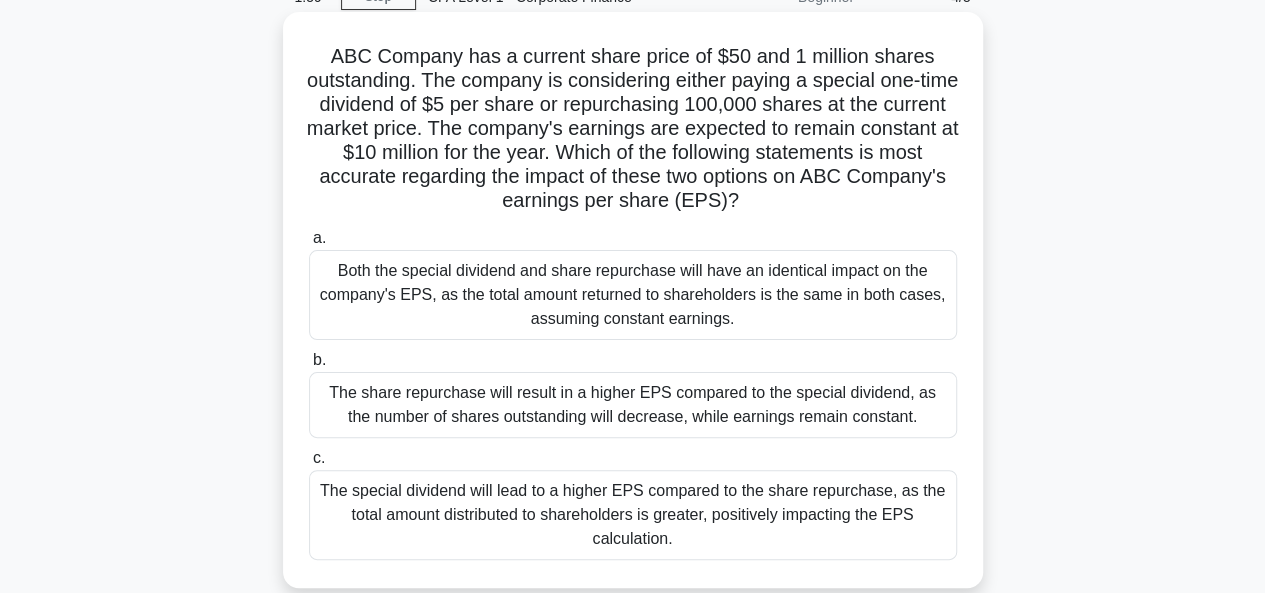 click on "Both the special dividend and share repurchase will have an identical impact on the company's EPS, as the total amount returned to shareholders is the same in both cases, assuming constant earnings." at bounding box center [633, 295] 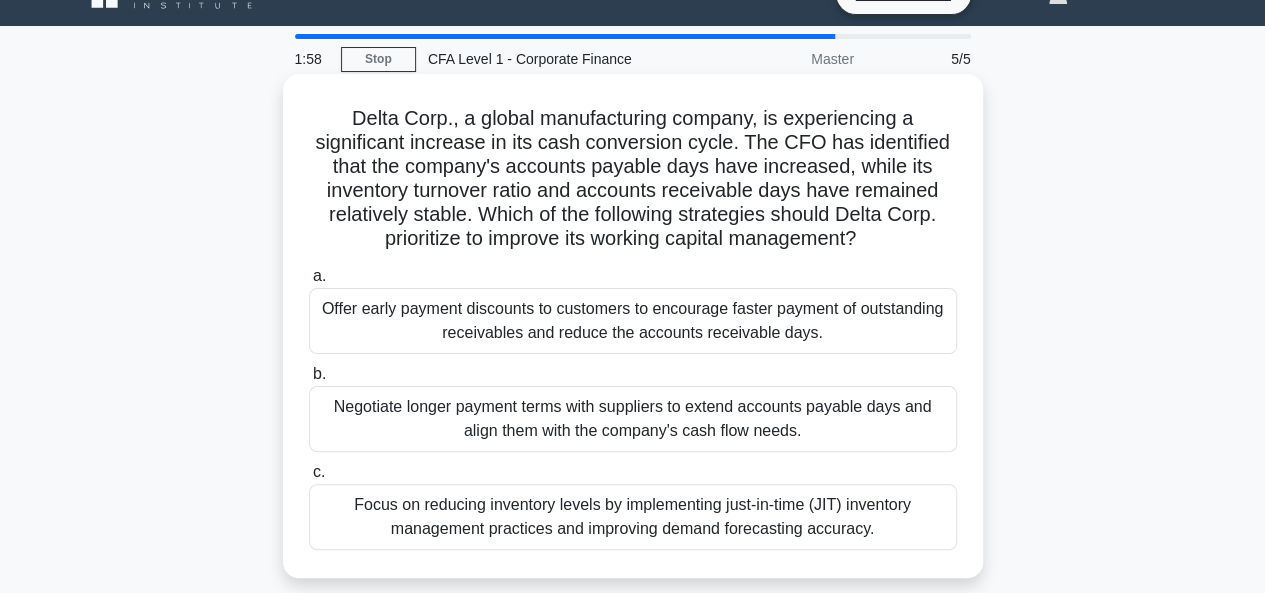 scroll, scrollTop: 0, scrollLeft: 0, axis: both 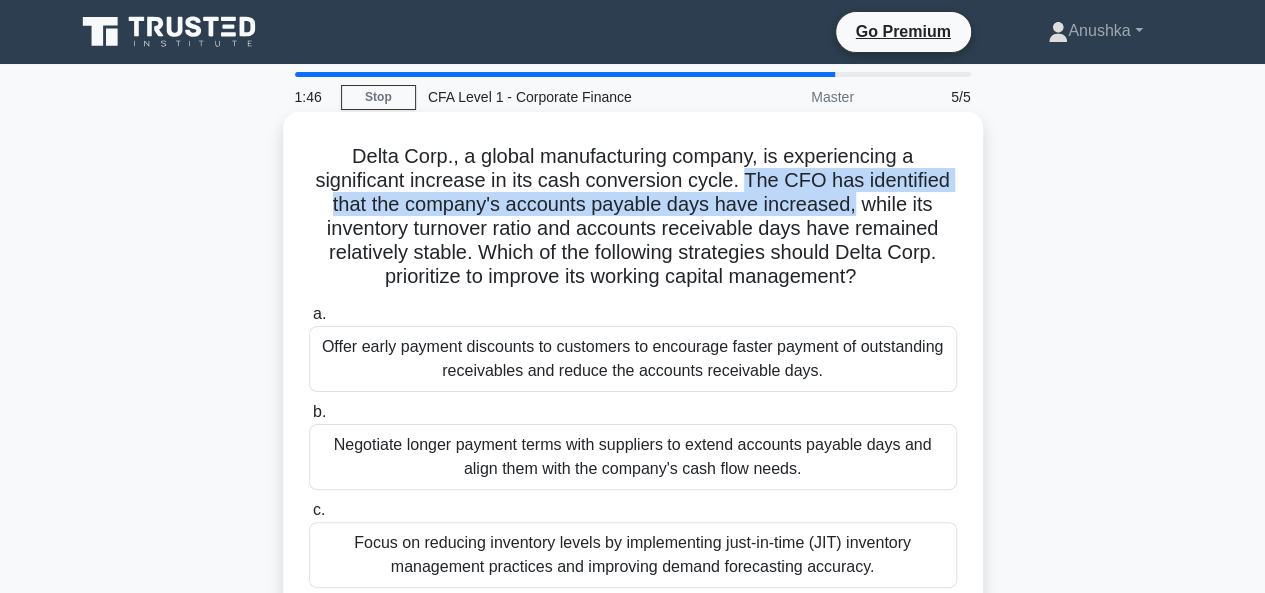 drag, startPoint x: 744, startPoint y: 185, endPoint x: 854, endPoint y: 201, distance: 111.15755 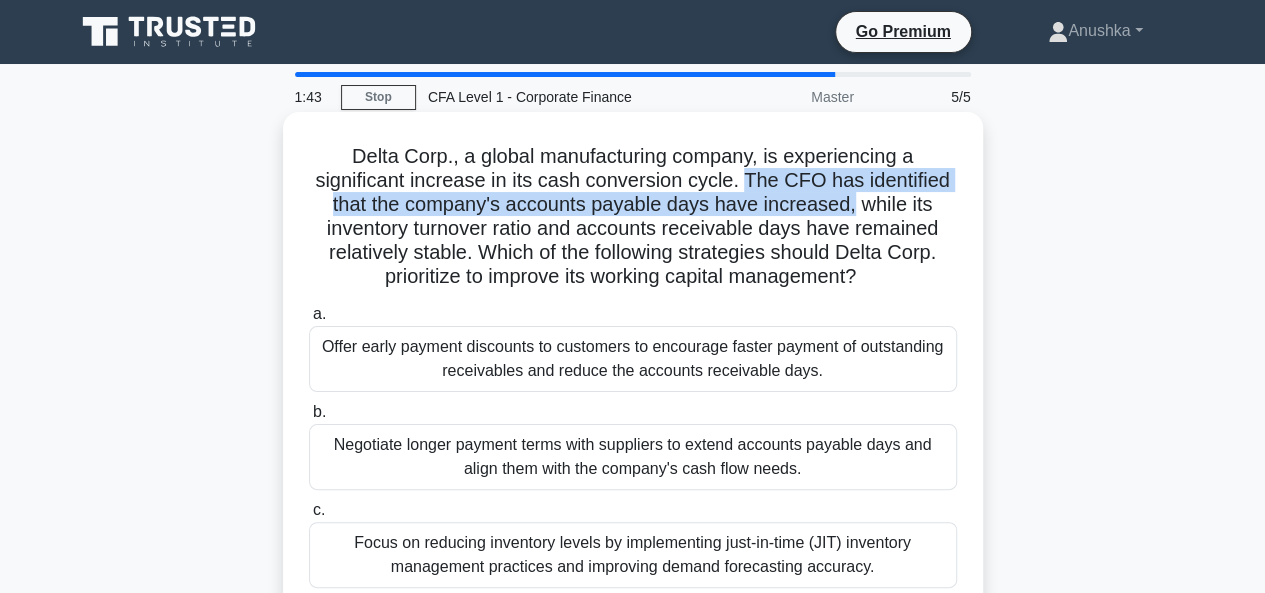 click on "Delta Corp., a global manufacturing company, is experiencing a significant increase in its cash conversion cycle. The CFO has identified that the company's accounts payable days have increased, while its inventory turnover ratio and accounts receivable days have remained relatively stable. Which of the following strategies should Delta Corp. prioritize to improve its working capital management?
.spinner_0XTQ{transform-origin:center;animation:spinner_y6GP .75s linear infinite}@keyframes spinner_y6GP{100%{transform:rotate(360deg)}}" at bounding box center (633, 217) 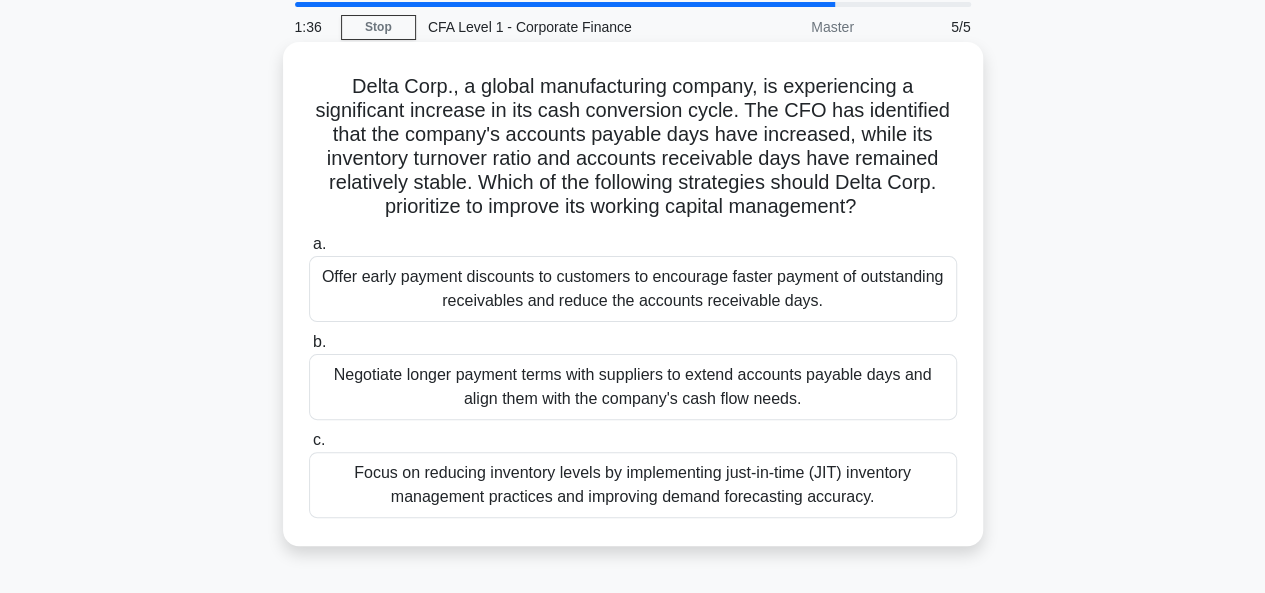 scroll, scrollTop: 100, scrollLeft: 0, axis: vertical 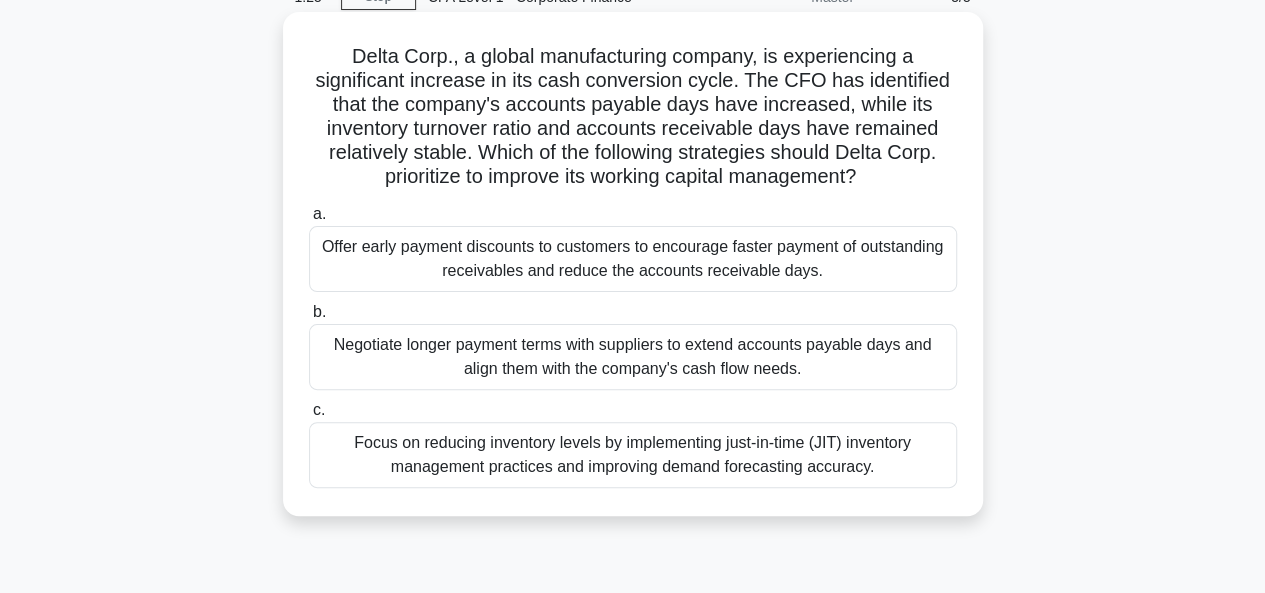 click on "Offer early payment discounts to customers to encourage faster payment of outstanding receivables and reduce the accounts receivable days." at bounding box center [633, 259] 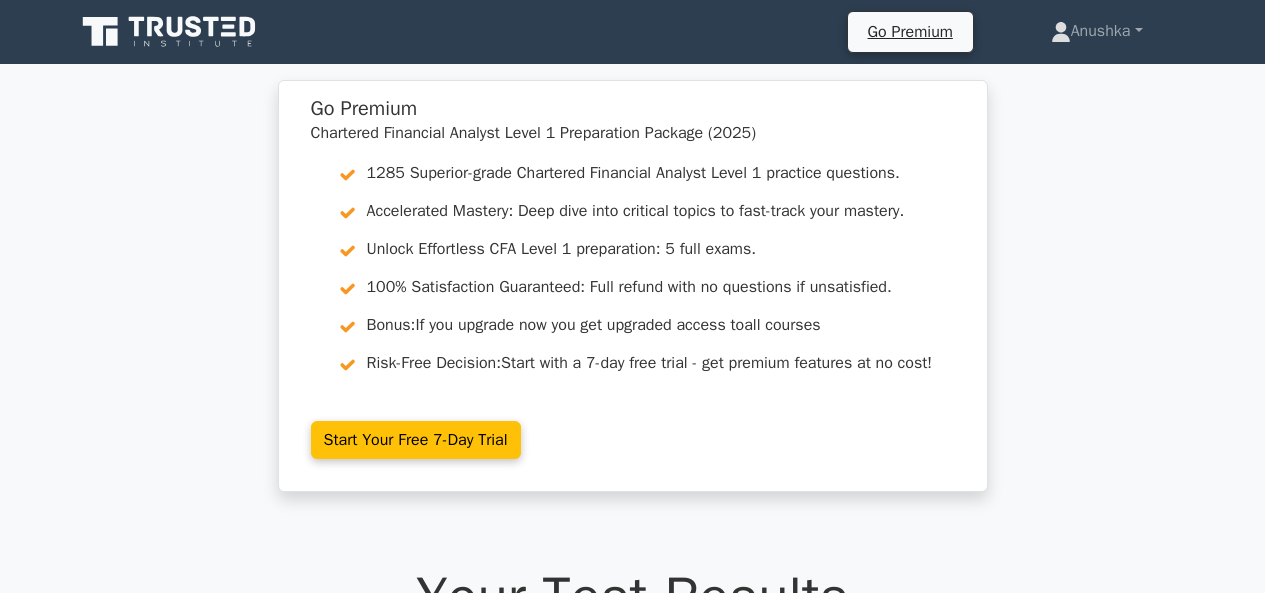 scroll, scrollTop: 192, scrollLeft: 0, axis: vertical 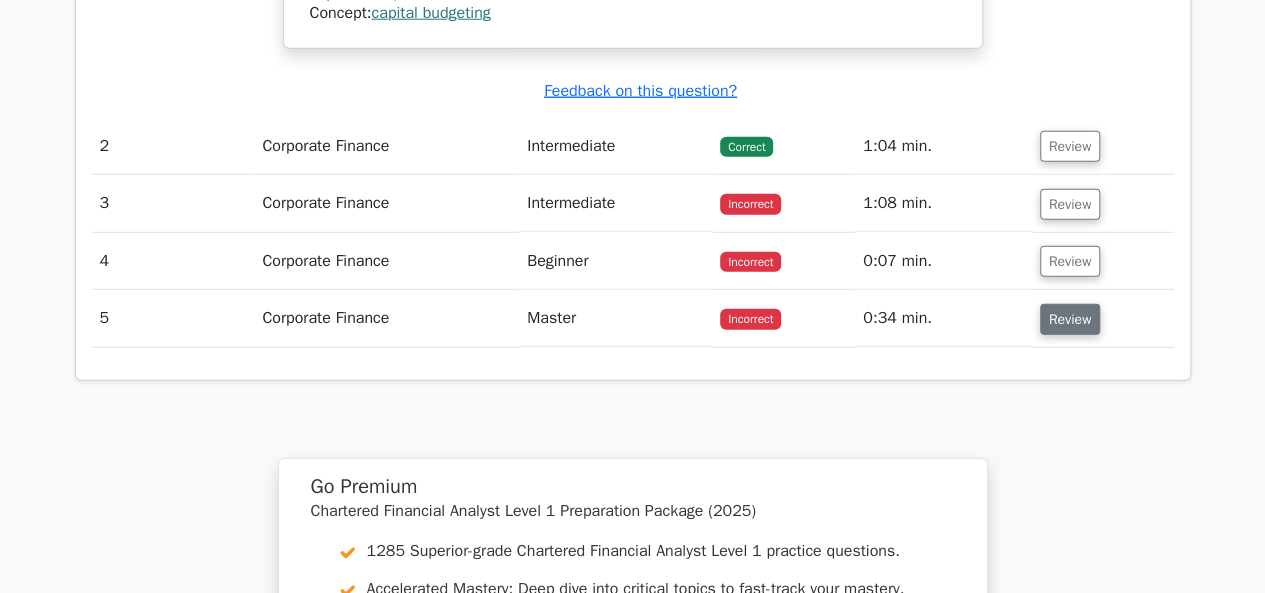 click on "Review" at bounding box center [1070, 319] 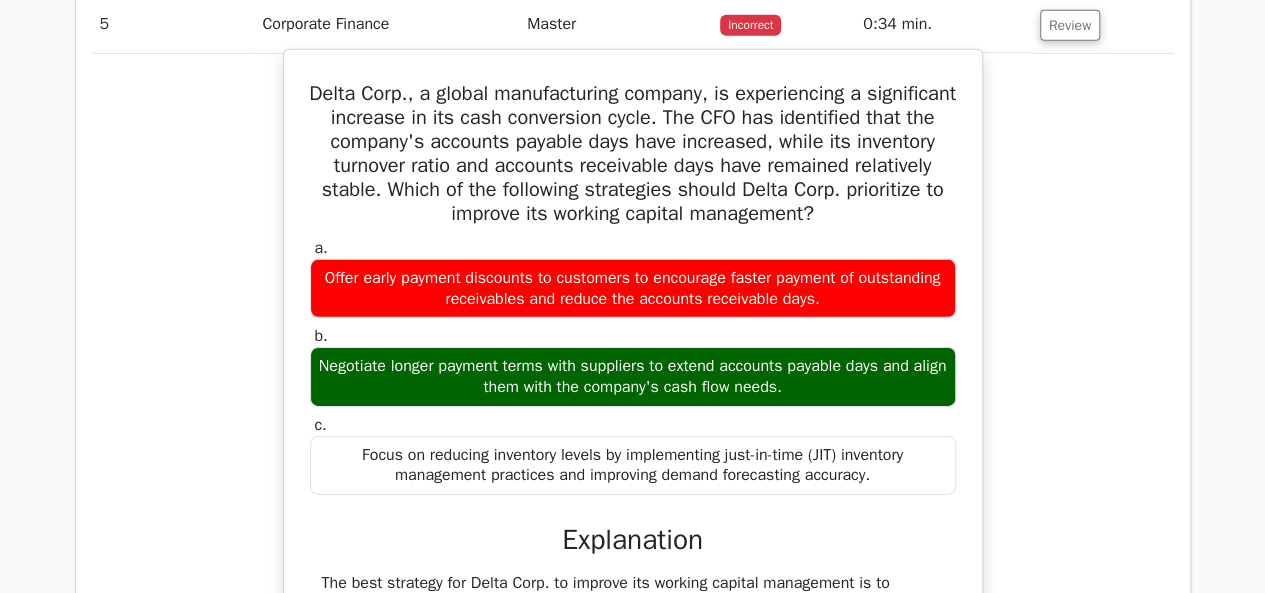 scroll, scrollTop: 3000, scrollLeft: 0, axis: vertical 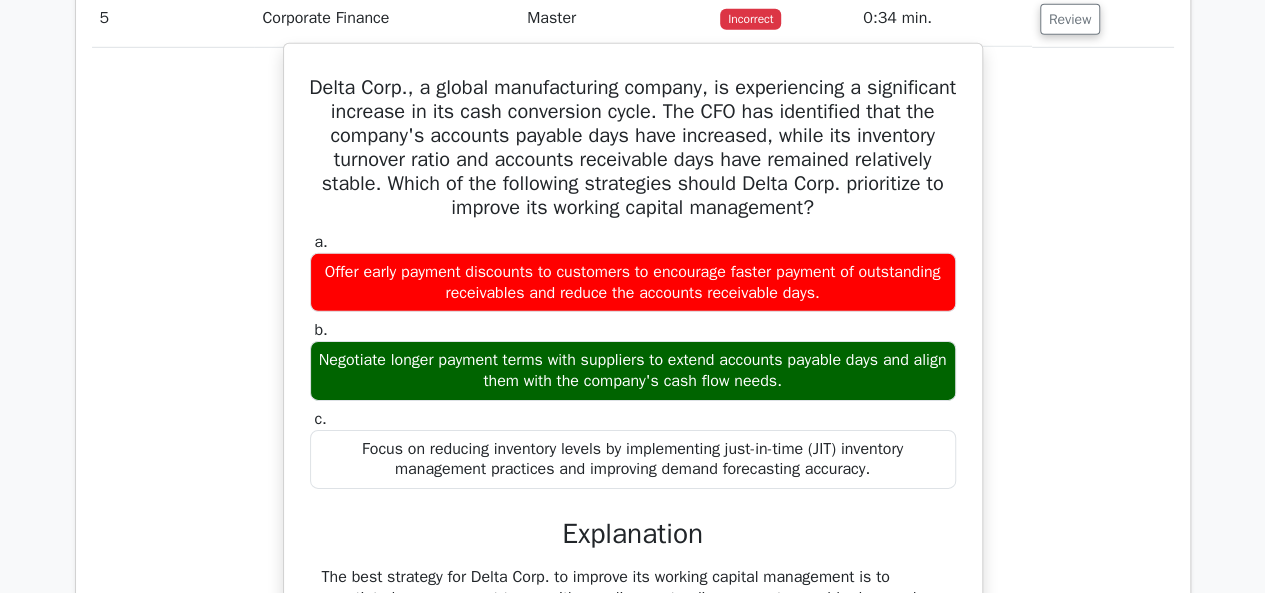 click on "Negotiate longer payment terms with suppliers to extend accounts payable days and align them with the company's cash flow needs." at bounding box center (633, 371) 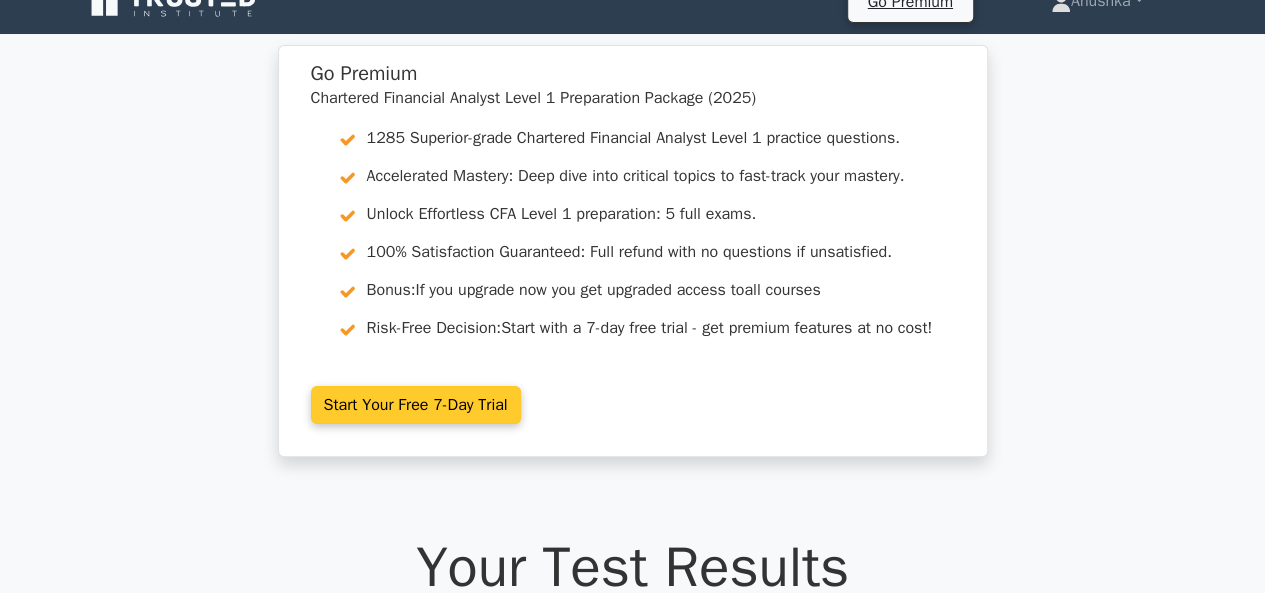 scroll, scrollTop: 0, scrollLeft: 0, axis: both 